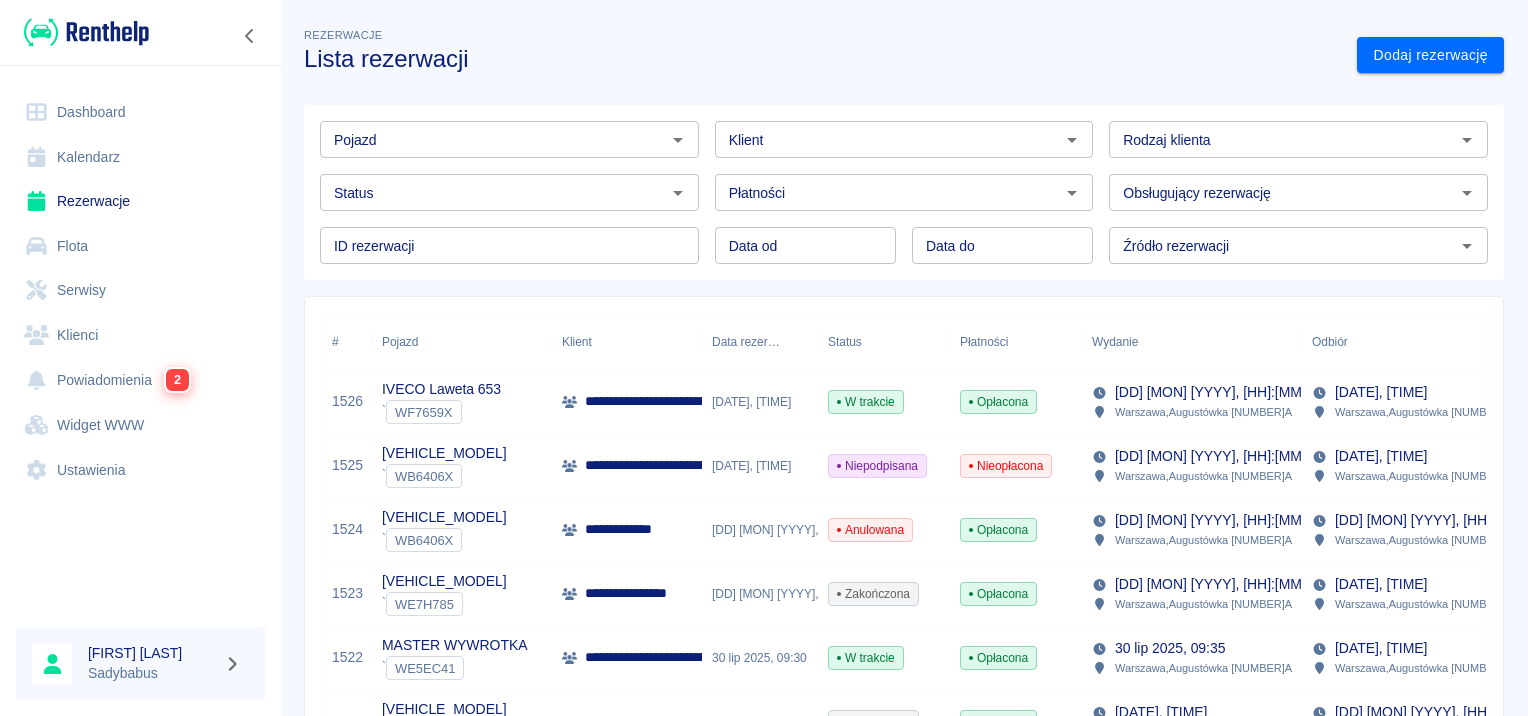 scroll, scrollTop: 0, scrollLeft: 0, axis: both 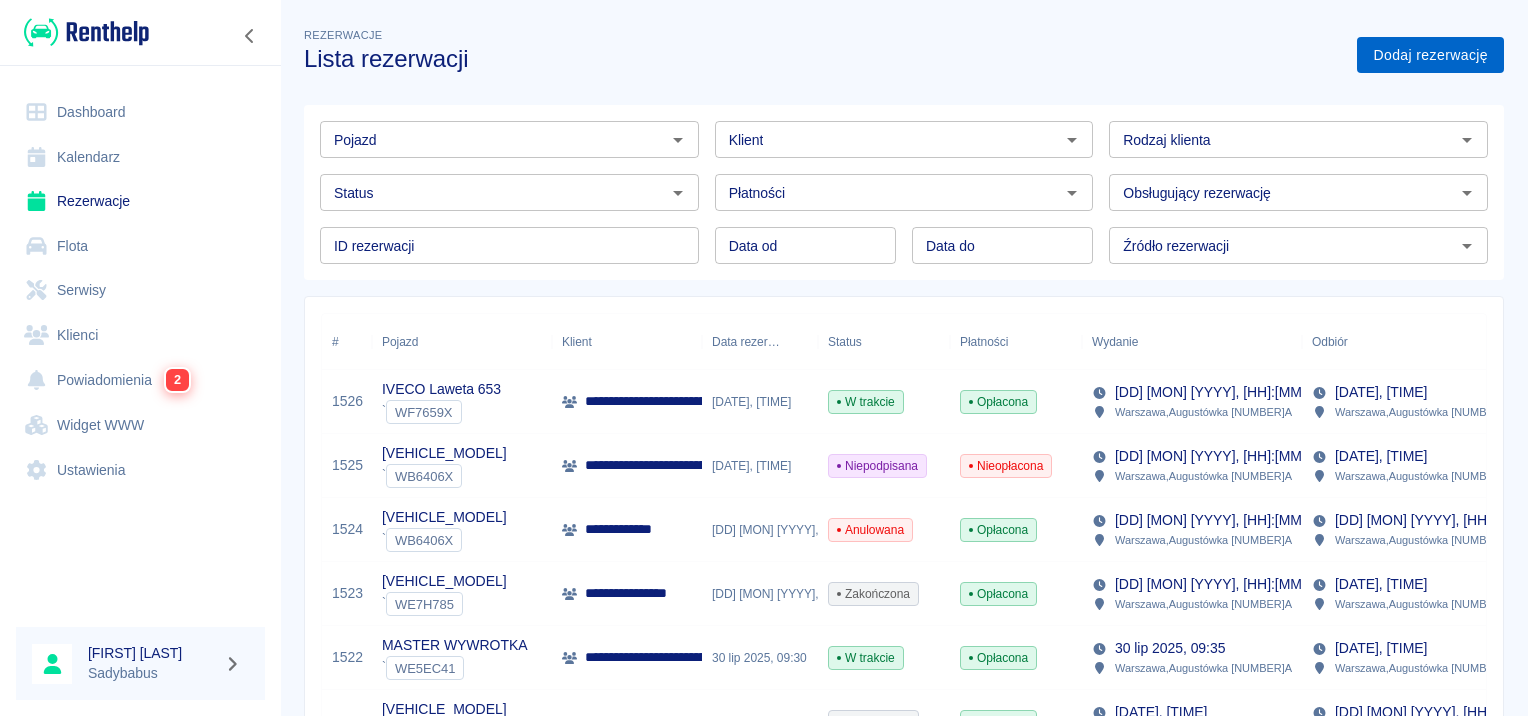 click on "Dodaj rezerwację" at bounding box center (1430, 55) 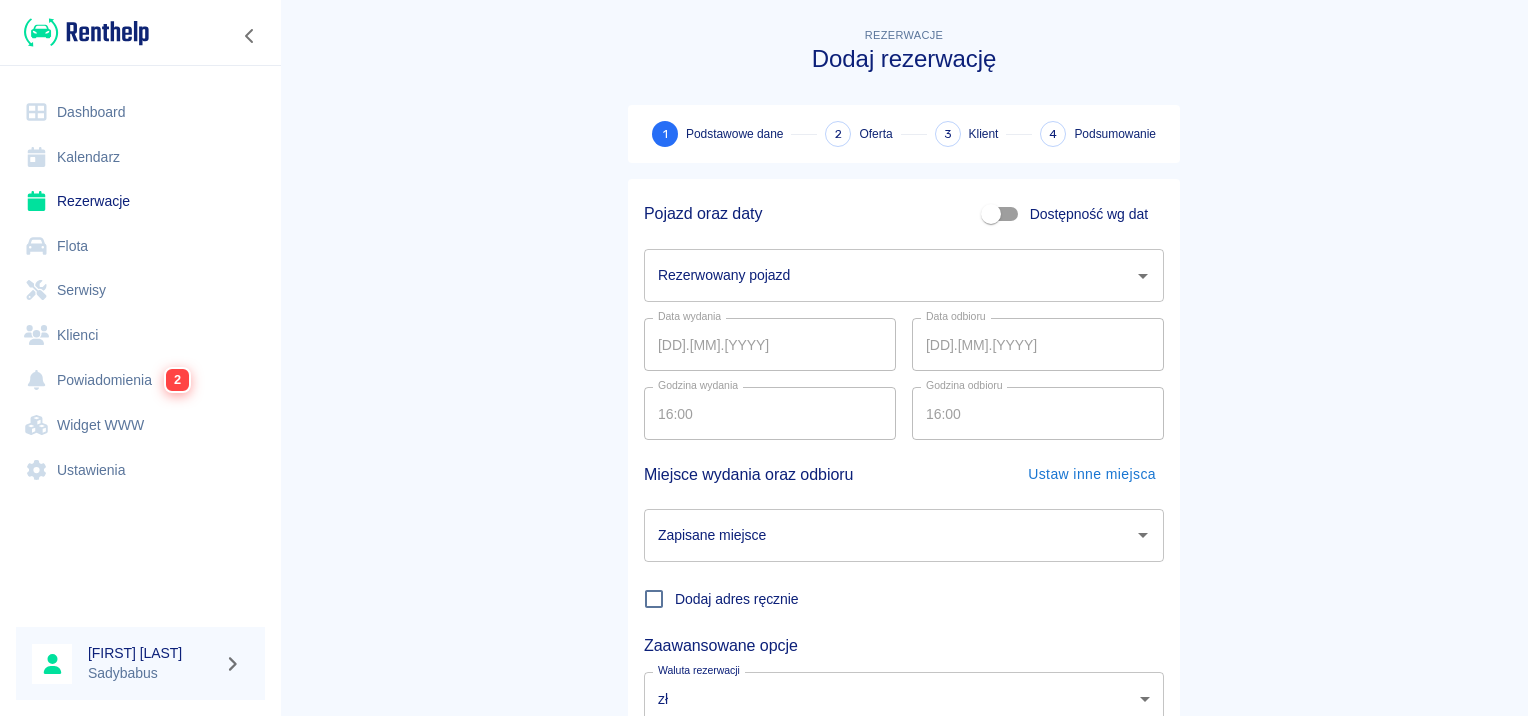 click on "Rezerwowany pojazd" at bounding box center [904, 275] 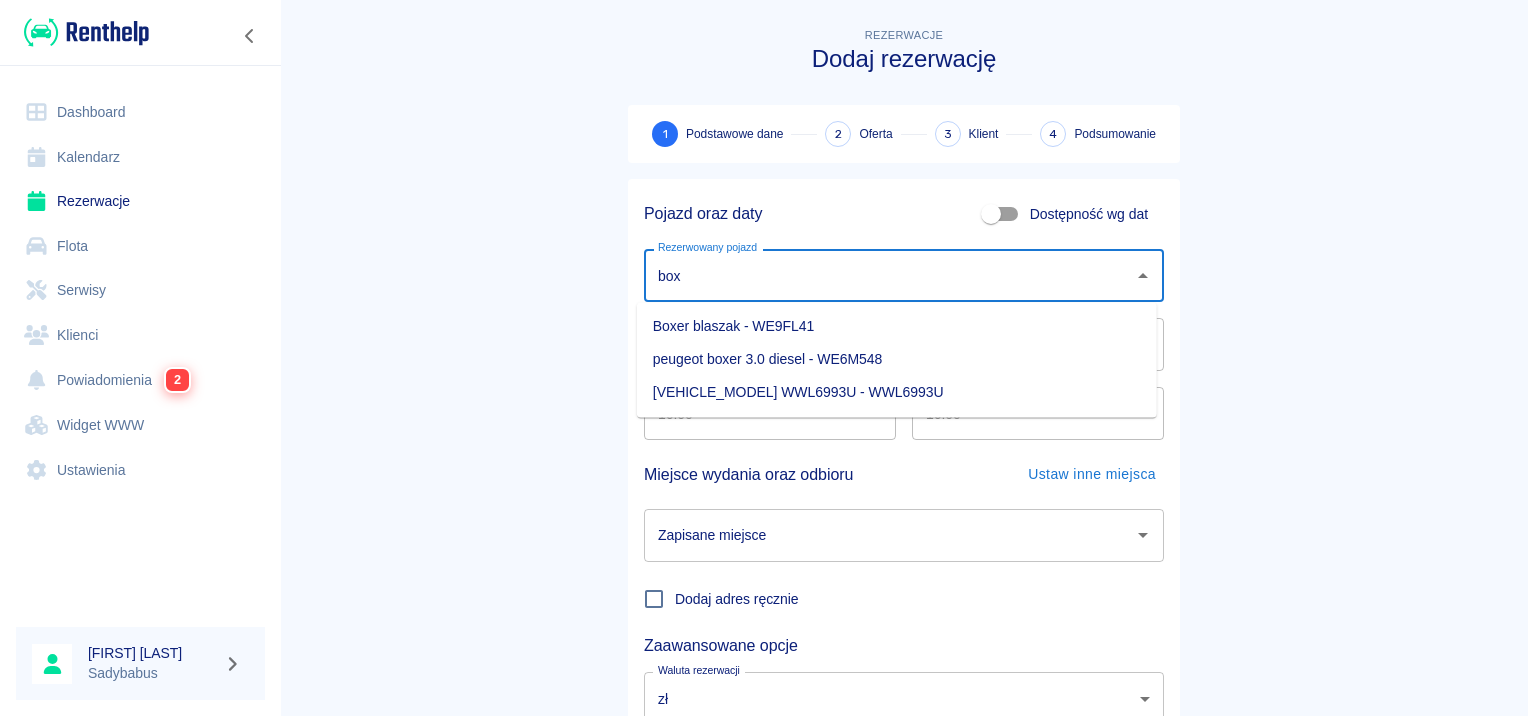 click on "Boxer blaszak - WE9FL41" at bounding box center (897, 326) 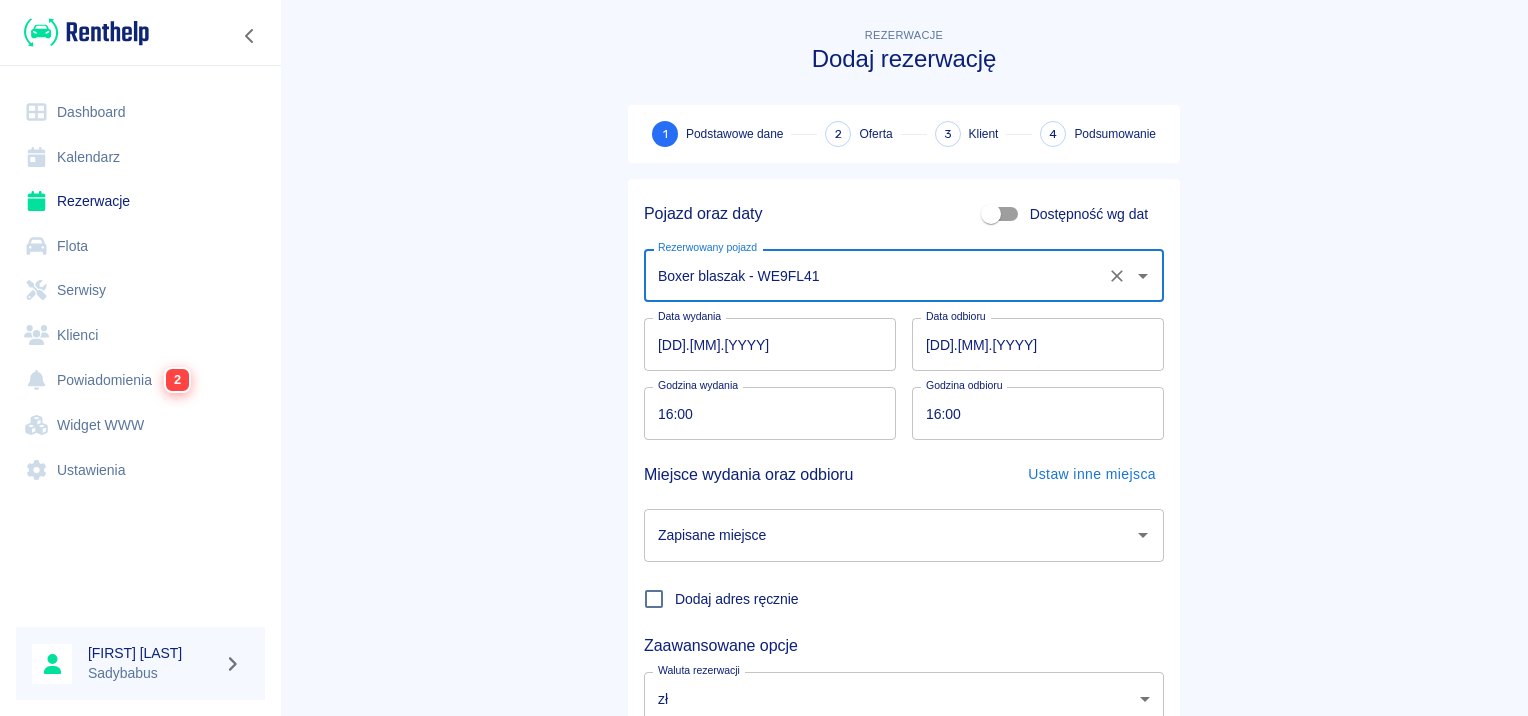 type on "Boxer blaszak - WE9FL41" 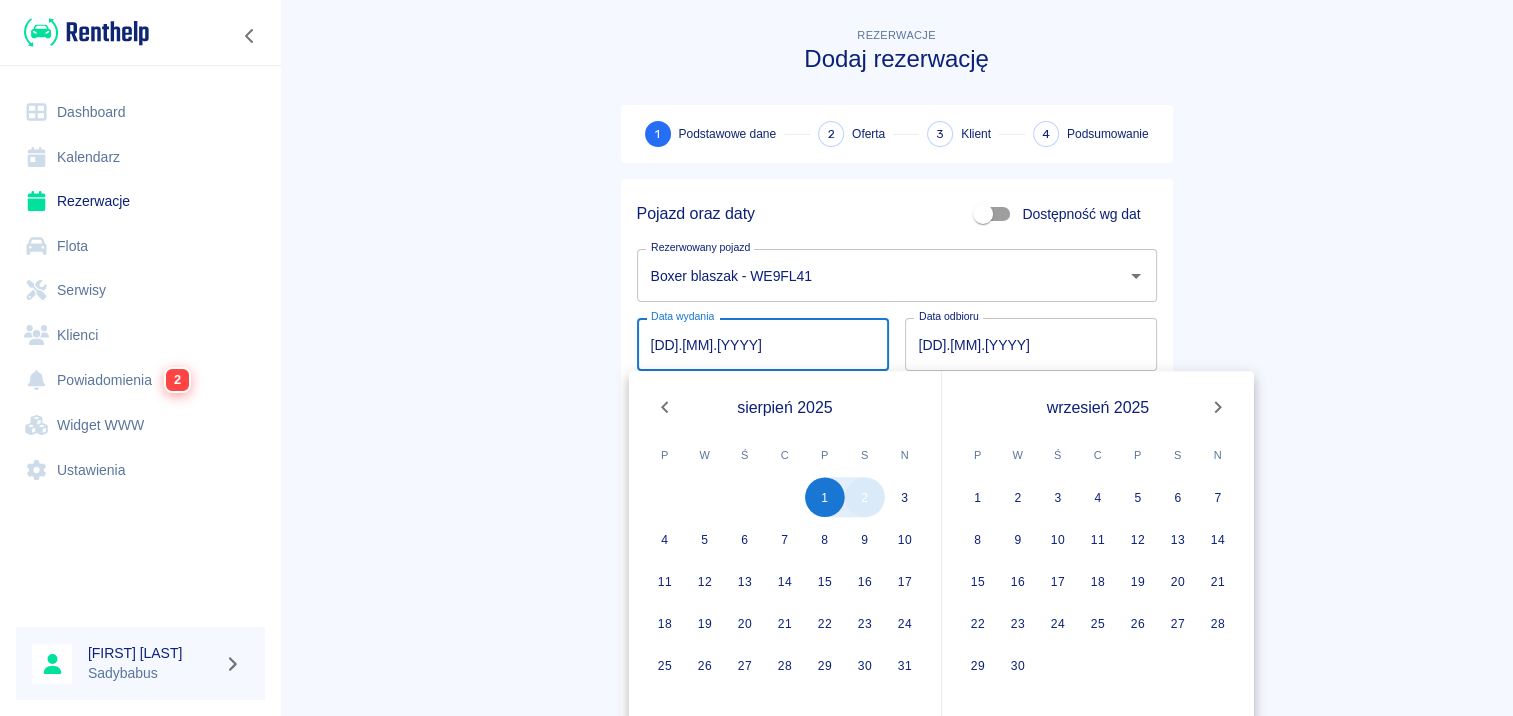 click on "2" at bounding box center (865, 497) 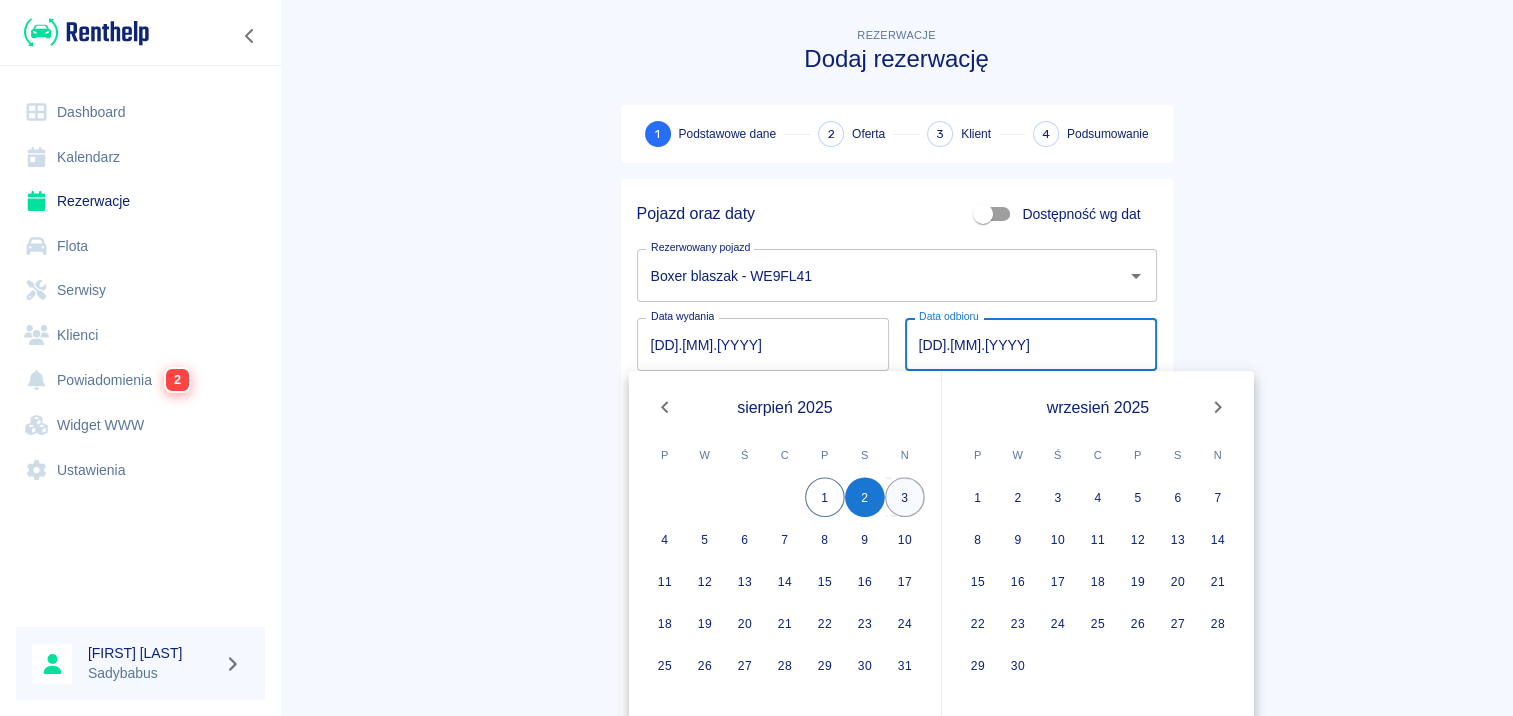 click on "3" at bounding box center (905, 497) 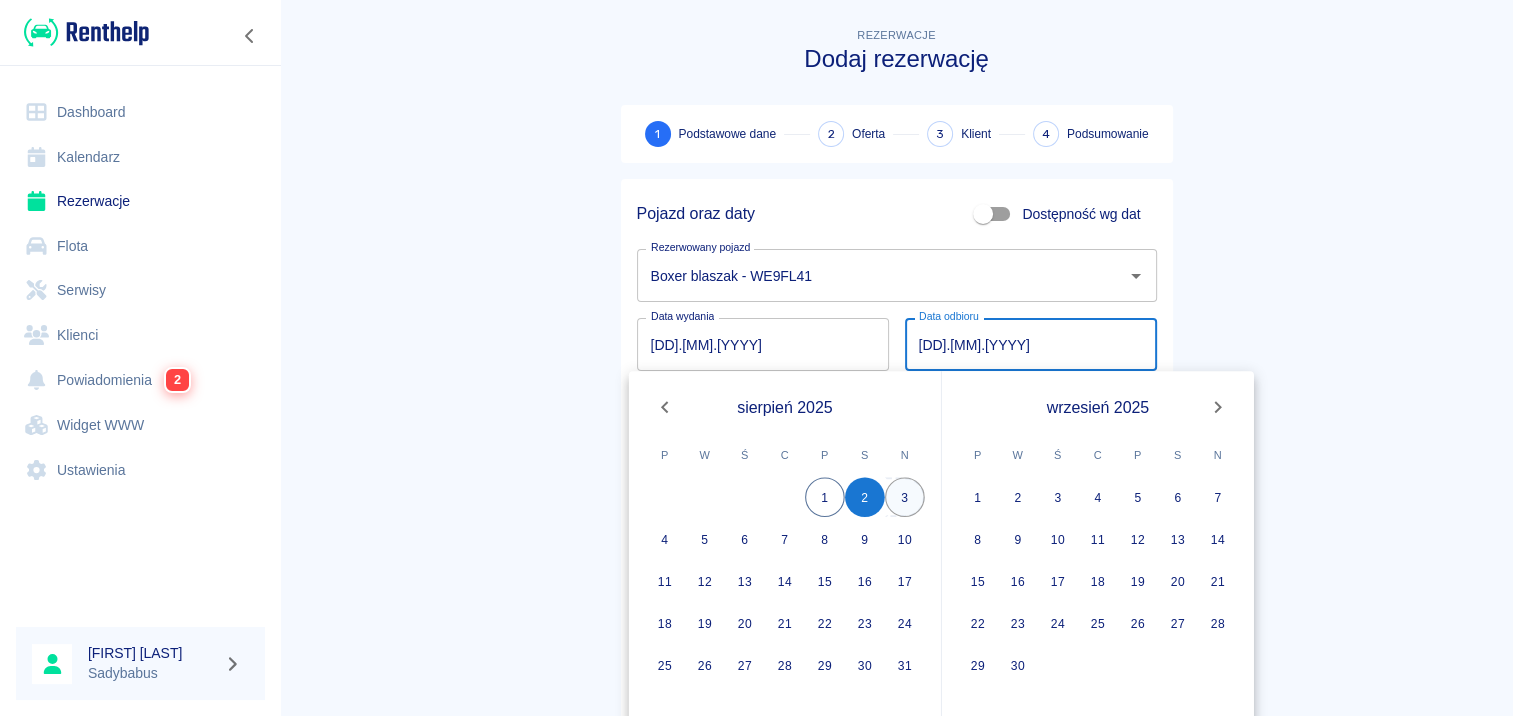 type on "03.08.2025" 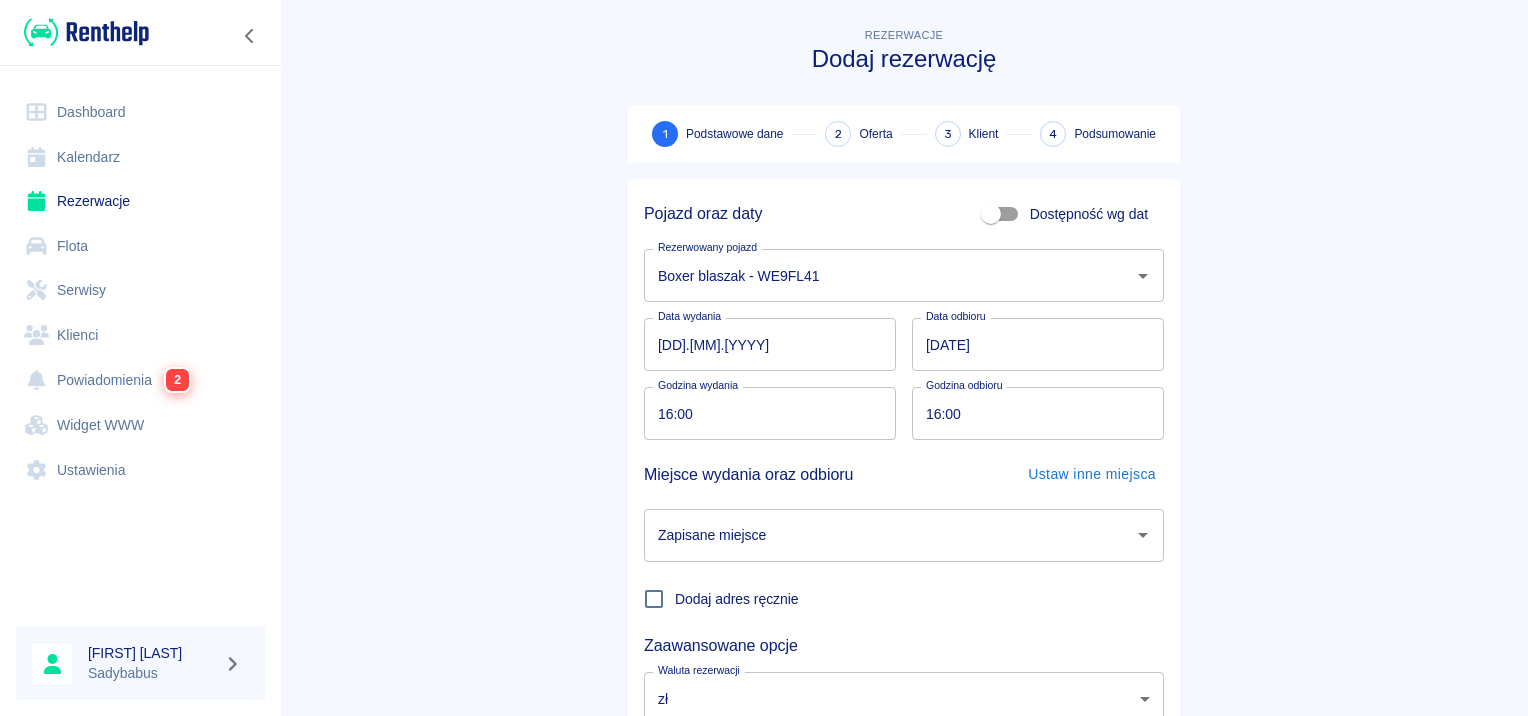 click on "Rezerwacje Dodaj rezerwację 1 Podstawowe dane 2 Oferta 3 Klient 4 Podsumowanie Pojazd oraz daty Dostępność wg dat Rezerwowany pojazd Boxer blaszak - WE9FL41 Rezerwowany pojazd Data wydania 02.08.2025 Data wydania Data odbioru 03.08.2025 Data odbioru Godzina wydania 16:00 Godzina wydania Godzina odbioru 16:00 Godzina odbioru Miejsce wydania oraz odbioru Ustaw inne miejsca Zapisane miejsce Zapisane miejsce Dodaj adres ręcznie Zaawansowane opcje Waluta rezerwacji zł PLN Waluta rezerwacji Następny krok" at bounding box center [904, 417] 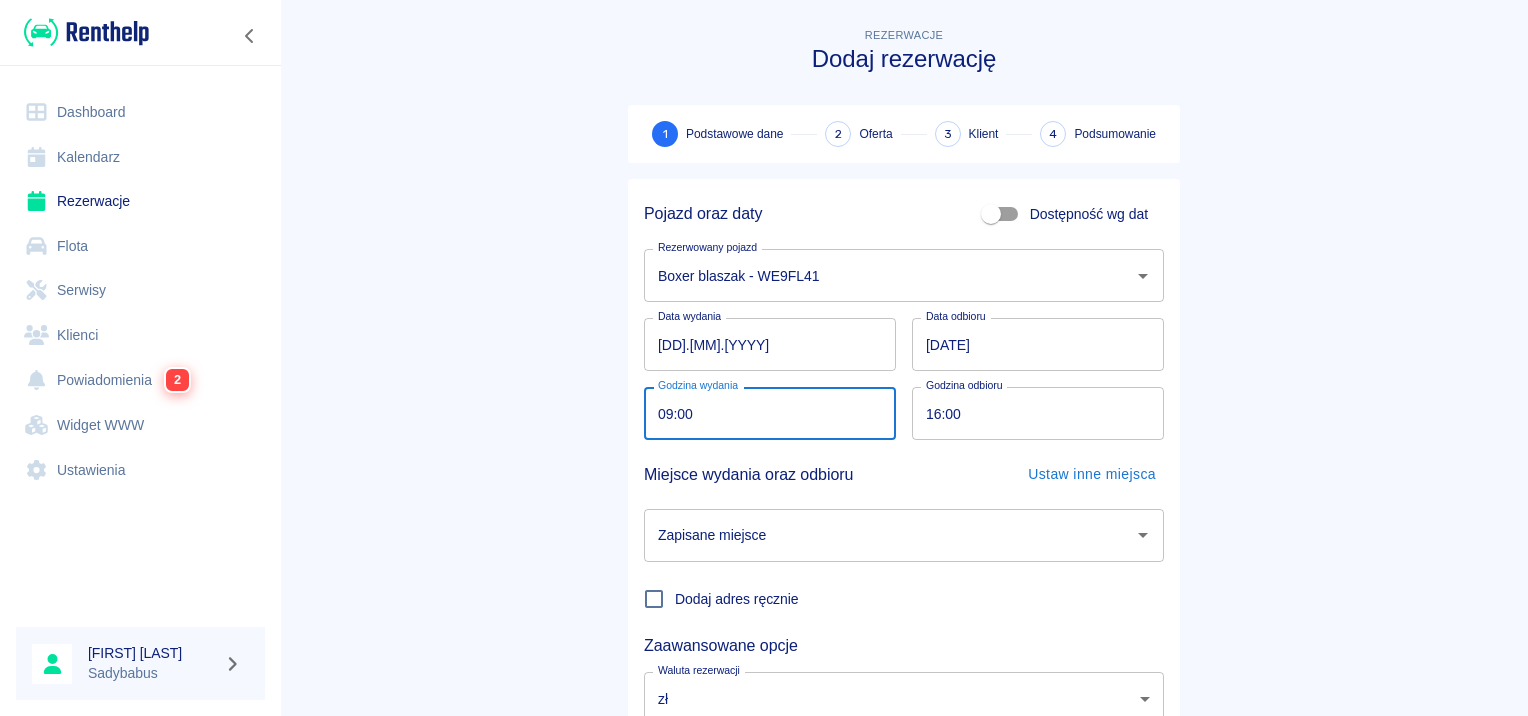 type on "09:00" 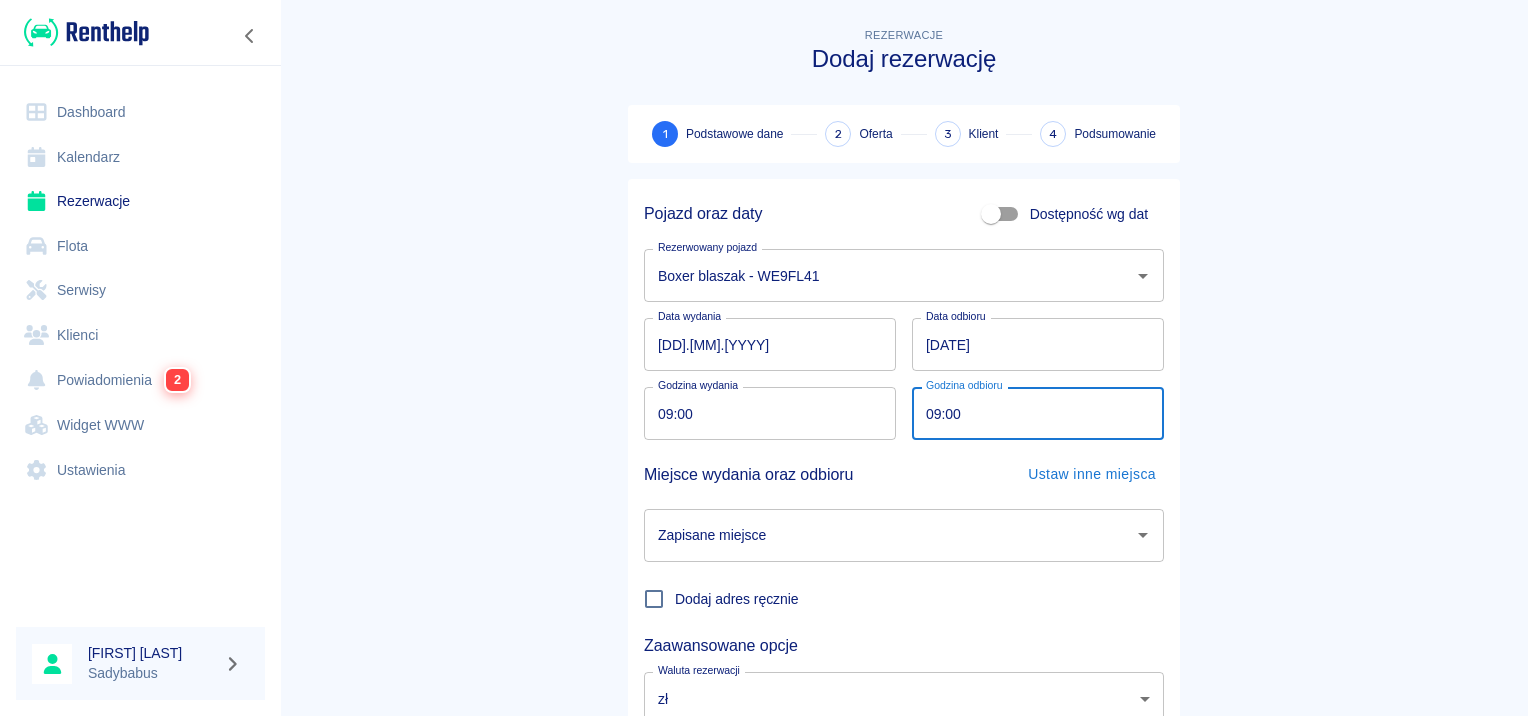 type on "09:00" 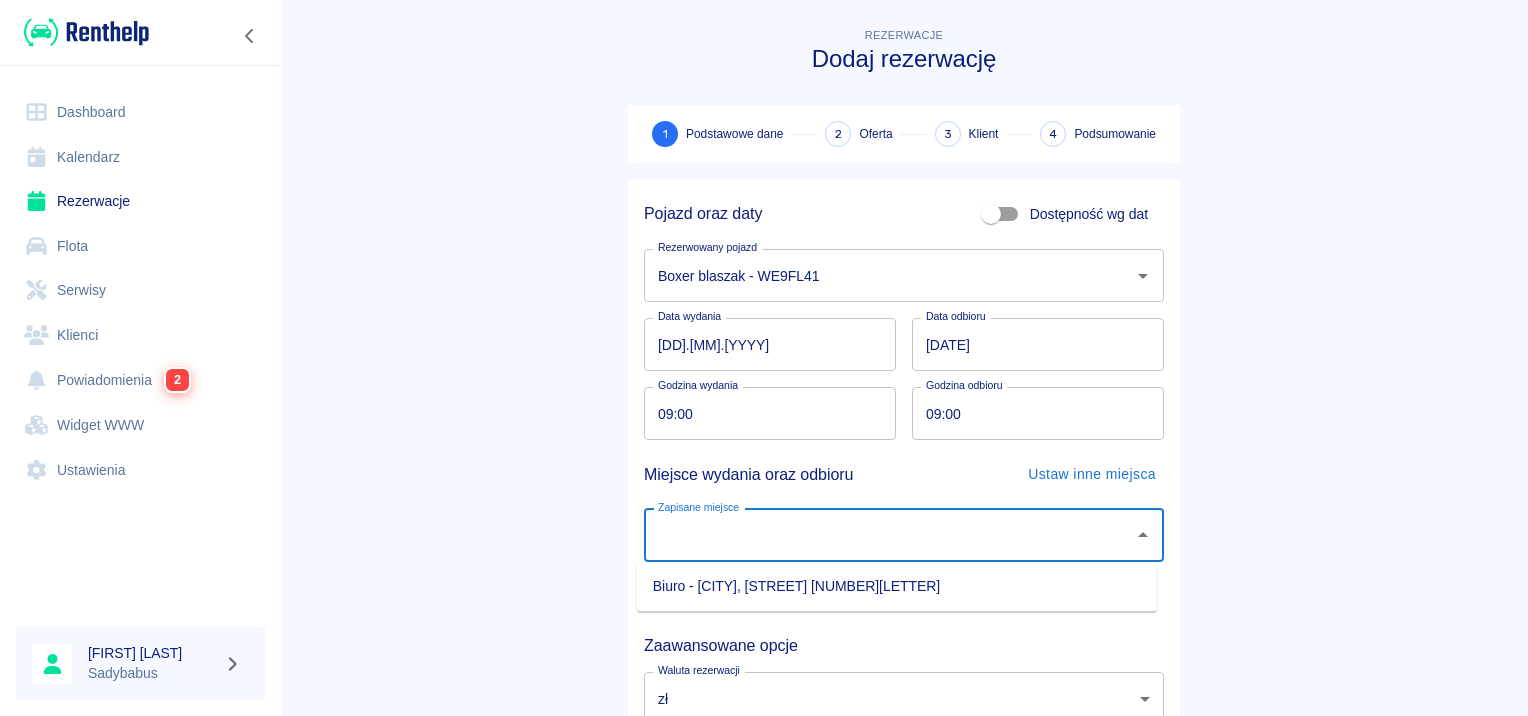 click on "Zapisane miejsce" at bounding box center (889, 535) 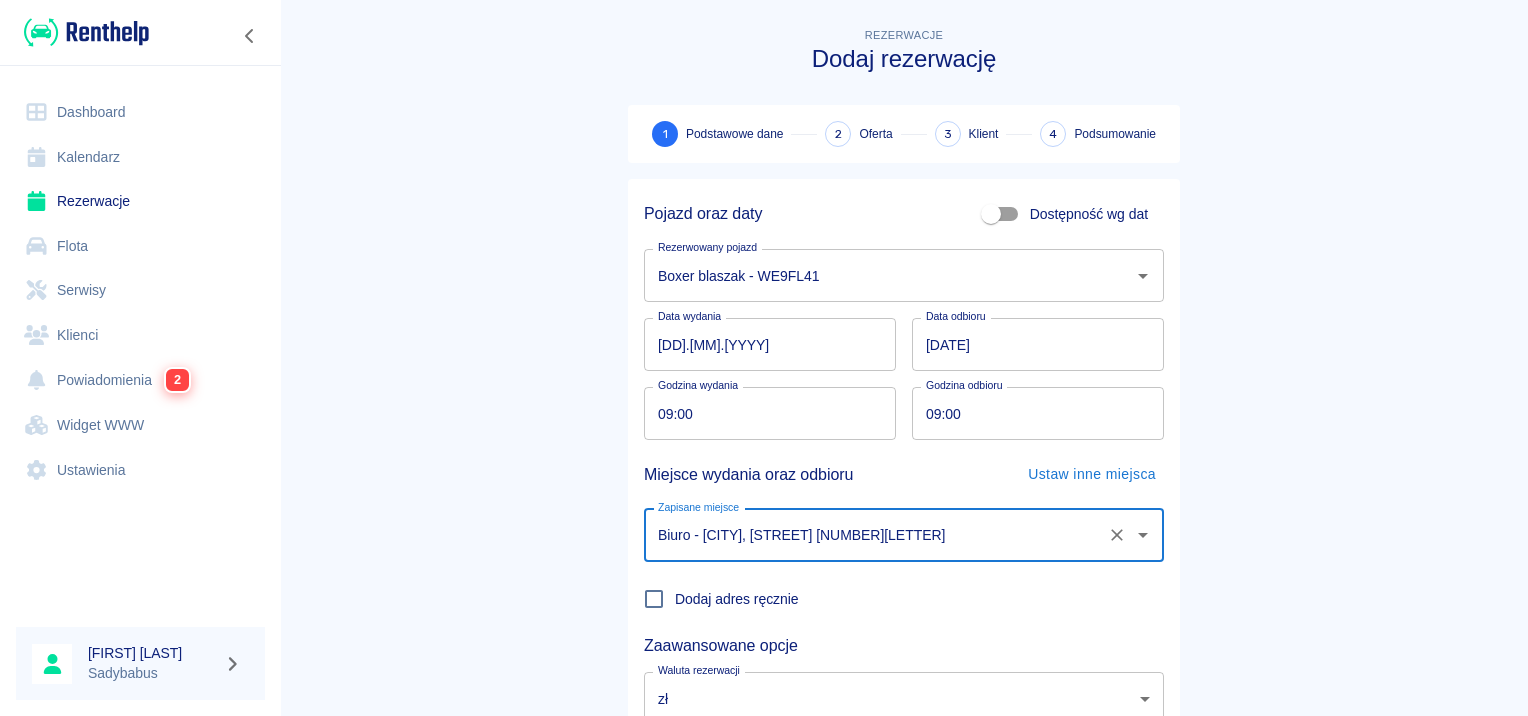 click on "Rezerwacje Dodaj rezerwację 1 Podstawowe dane 2 Oferta 3 Klient 4 Podsumowanie Pojazd oraz daty Dostępność wg dat Rezerwowany pojazd Boxer blaszak - WE9FL41 Rezerwowany pojazd Data wydania 02.08.2025 Data wydania Data odbioru 03.08.2025 Data odbioru Godzina wydania 09:00 Godzina wydania Godzina odbioru 09:00 Godzina odbioru Miejsce wydania oraz odbioru Ustaw inne miejsca Zapisane miejsce Biuro - Warszawa, Augustówka 22A Zapisane miejsce Dodaj adres ręcznie Zaawansowane opcje Waluta rezerwacji zł PLN Waluta rezerwacji Następny krok" at bounding box center (904, 417) 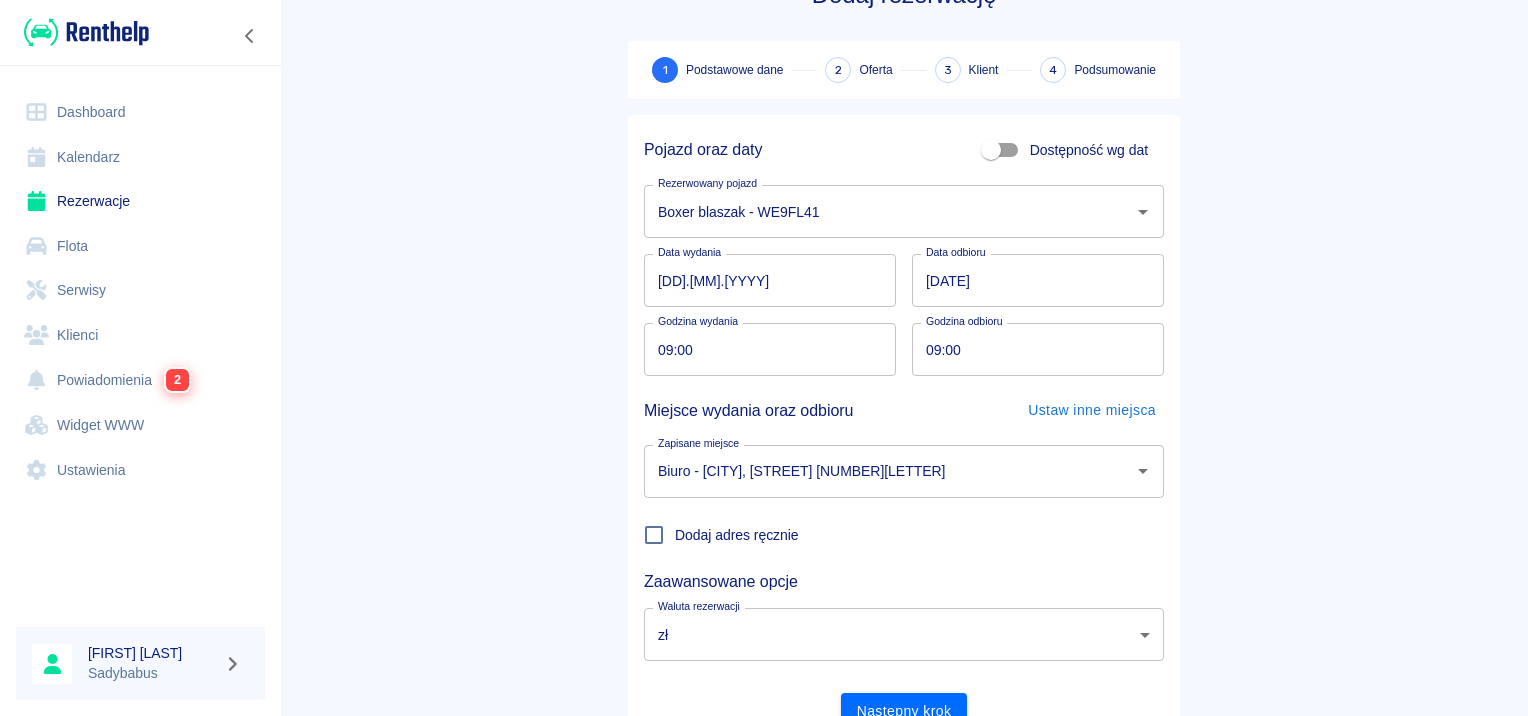 scroll, scrollTop: 152, scrollLeft: 0, axis: vertical 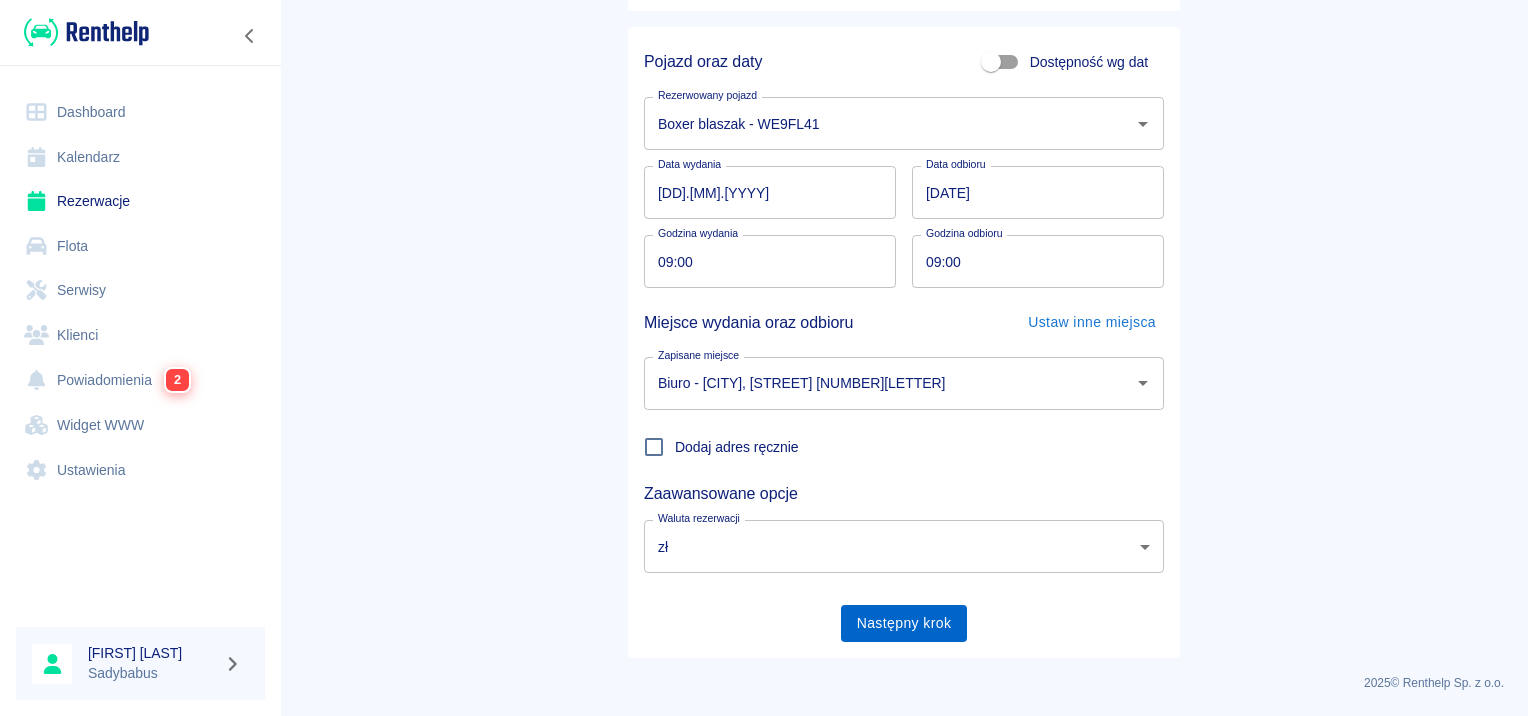 click on "Następny krok" at bounding box center (904, 623) 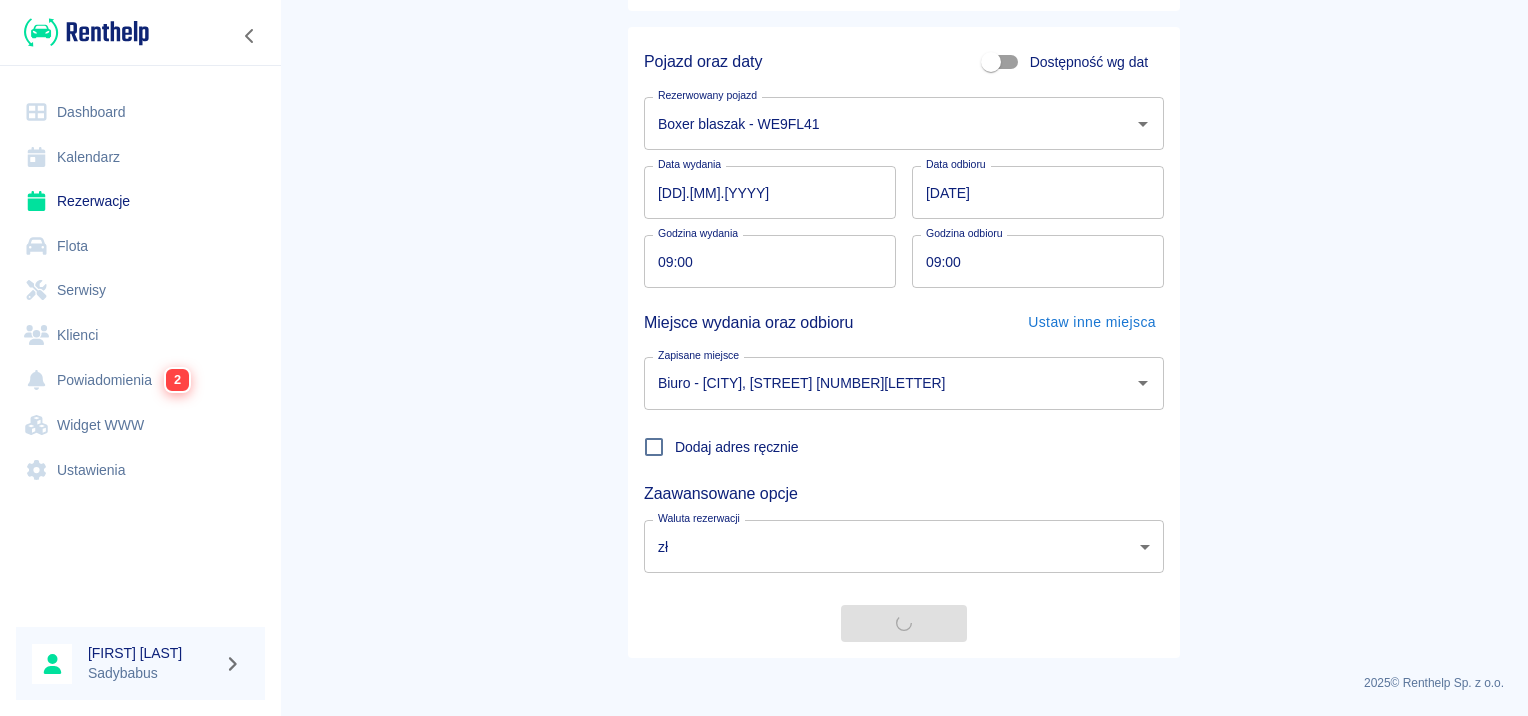 scroll, scrollTop: 0, scrollLeft: 0, axis: both 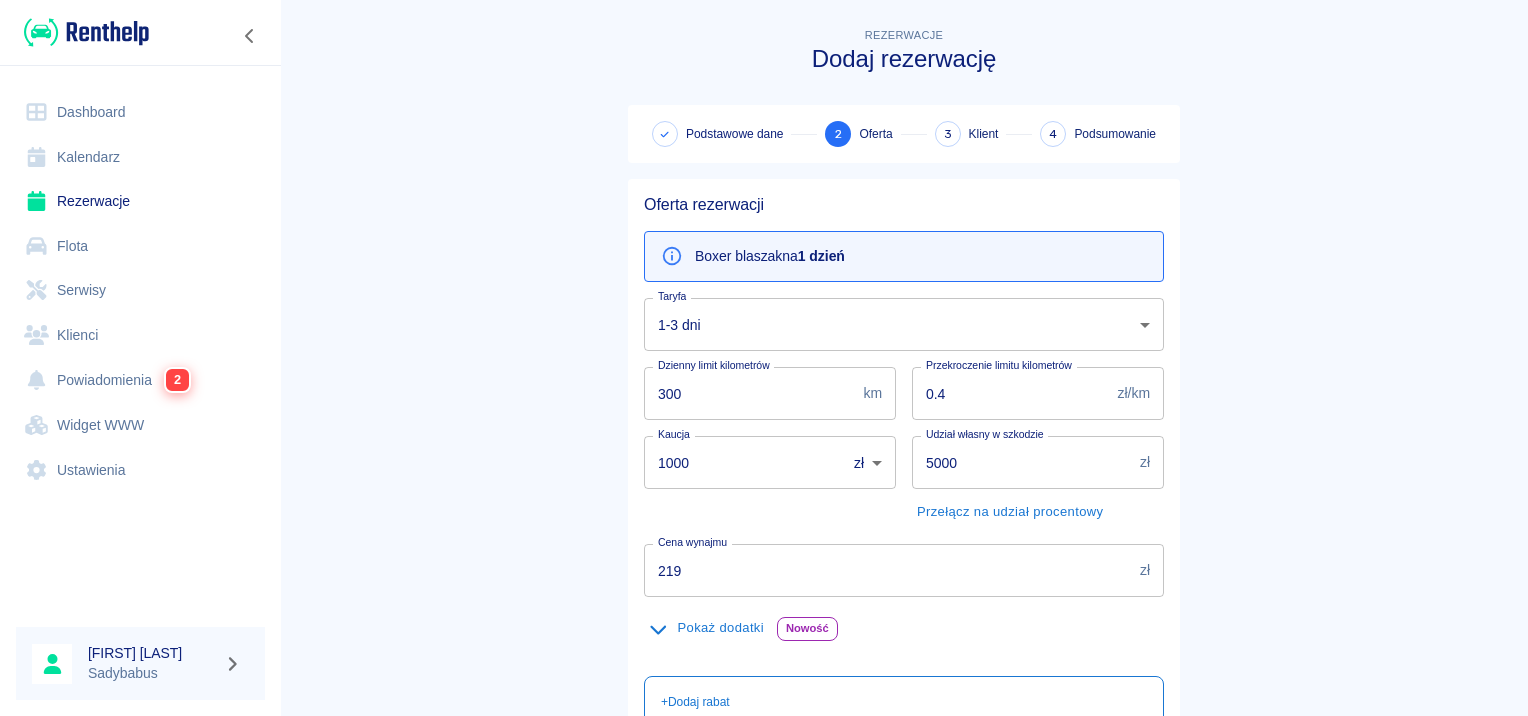 click on "Rezerwacje Dodaj rezerwację Podstawowe dane 2 Oferta 3 Klient 4 Podsumowanie Oferta rezerwacji Boxer blaszak  na  1 dzień Taryfa 1-3 dni 5682e6e0-2a0c-4802-87f3-6dfc295ffe98 Taryfa Dzienny limit kilometrów 300 km Dzienny limit kilometrów Przekroczenie limitu kilometrów 0.4 zł/km Przekroczenie limitu kilometrów Kaucja 1000 zł PLN ​ Kaucja Udział własny w szkodzie 5000 zł Udział własny w szkodzie Przełącz na udział procentowy Cena wynajmu 219 zł Cena wynajmu Pokaż dodatki Nowość Pomoc przy rozładunku Jednorazowo 200,00 zł 0 ​ Wyjazd zagraniczny Jednorazowo 123,00 zł 0 ​ +  Dodaj rabat Podsumowanie Cena wynajmu 219,00 zł Całkowity limit kilometrów 300  km Suma całkowita 219,00 zł Dodaj notatkę do umowy Poprzedni krok Następny krok" at bounding box center [904, 520] 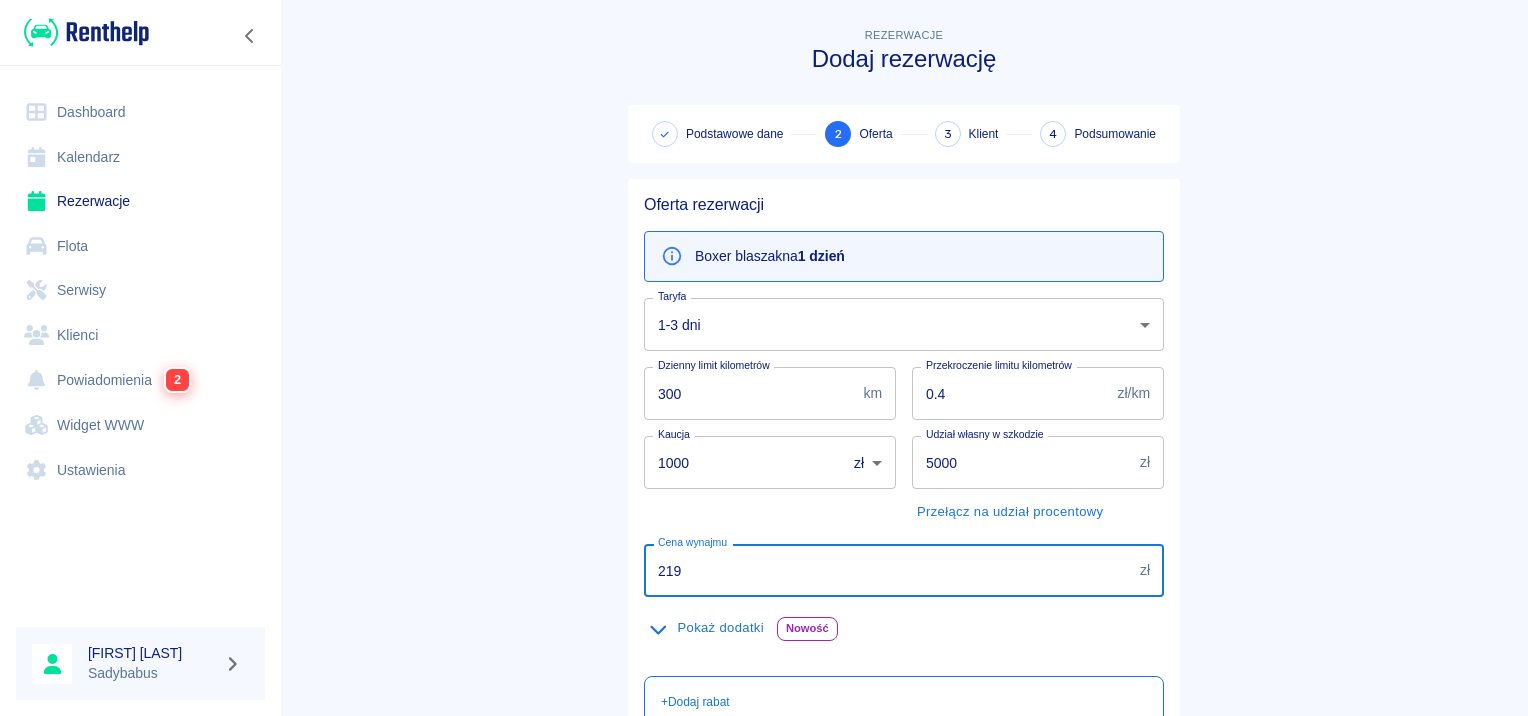 click on "219" at bounding box center [888, 570] 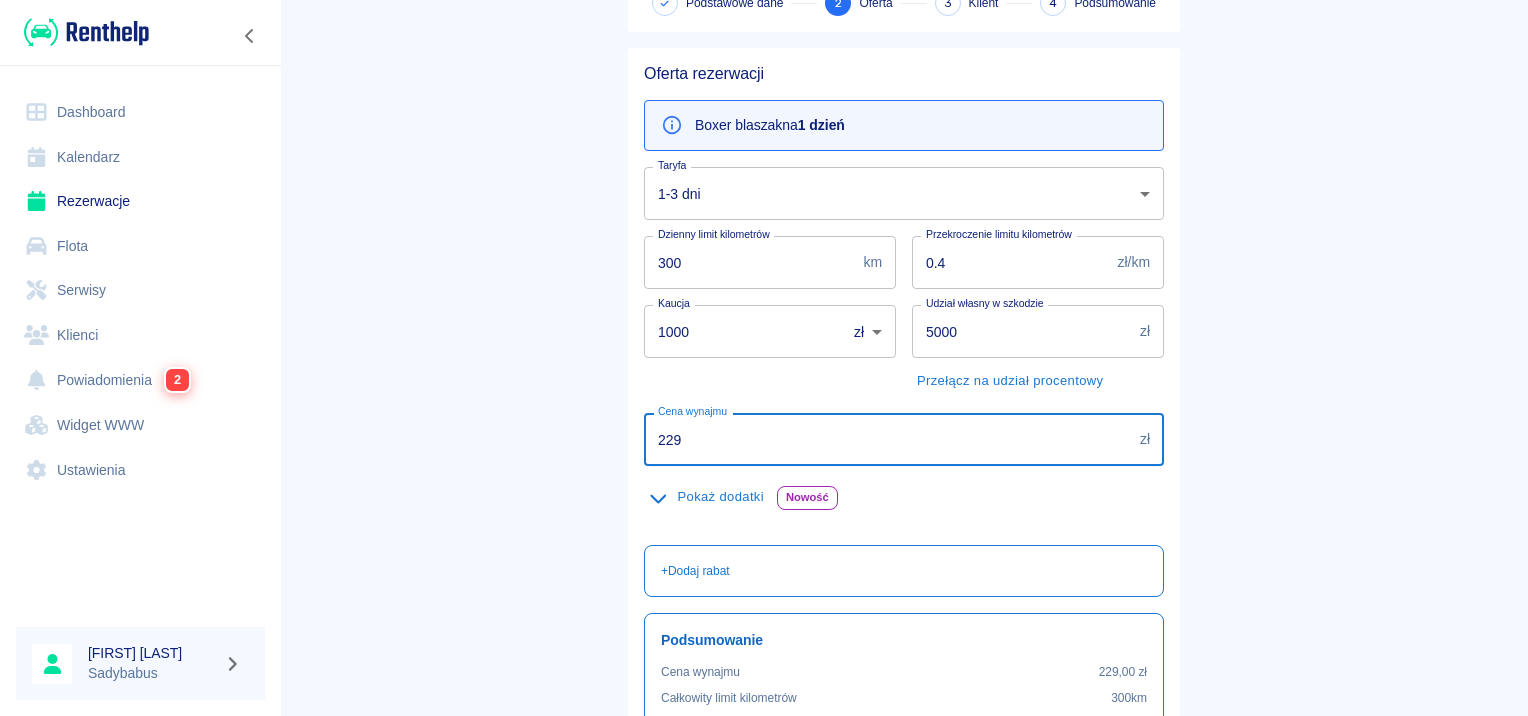 scroll, scrollTop: 300, scrollLeft: 0, axis: vertical 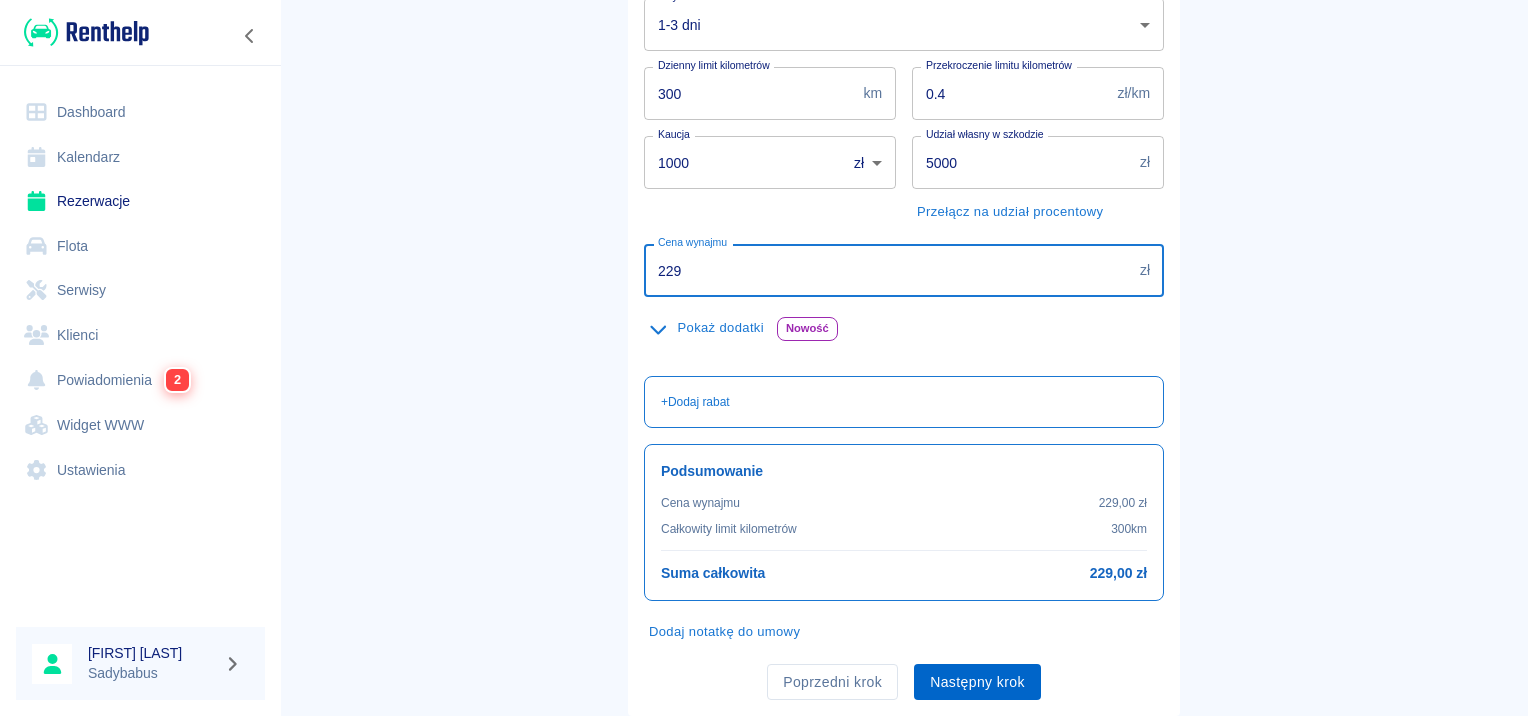 type on "229" 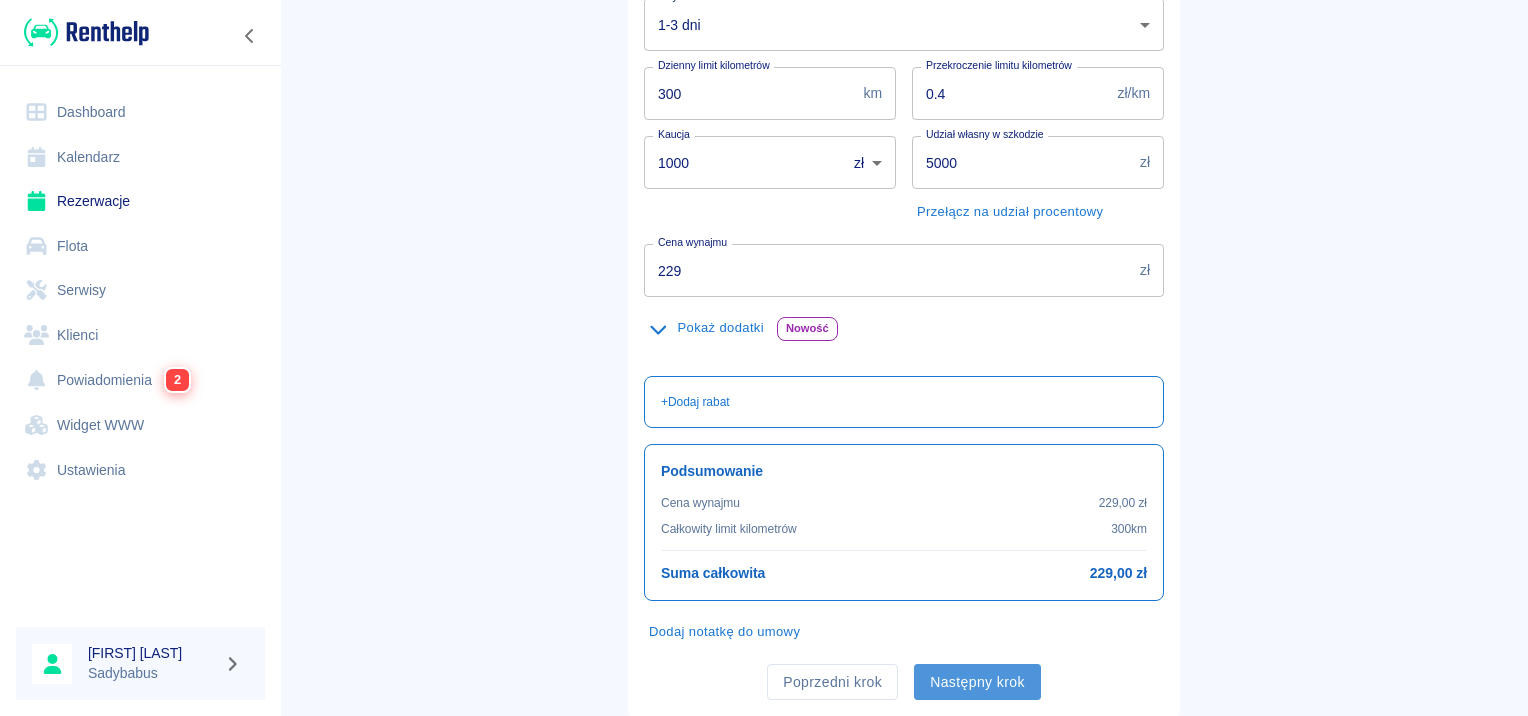 click on "Następny krok" at bounding box center (977, 682) 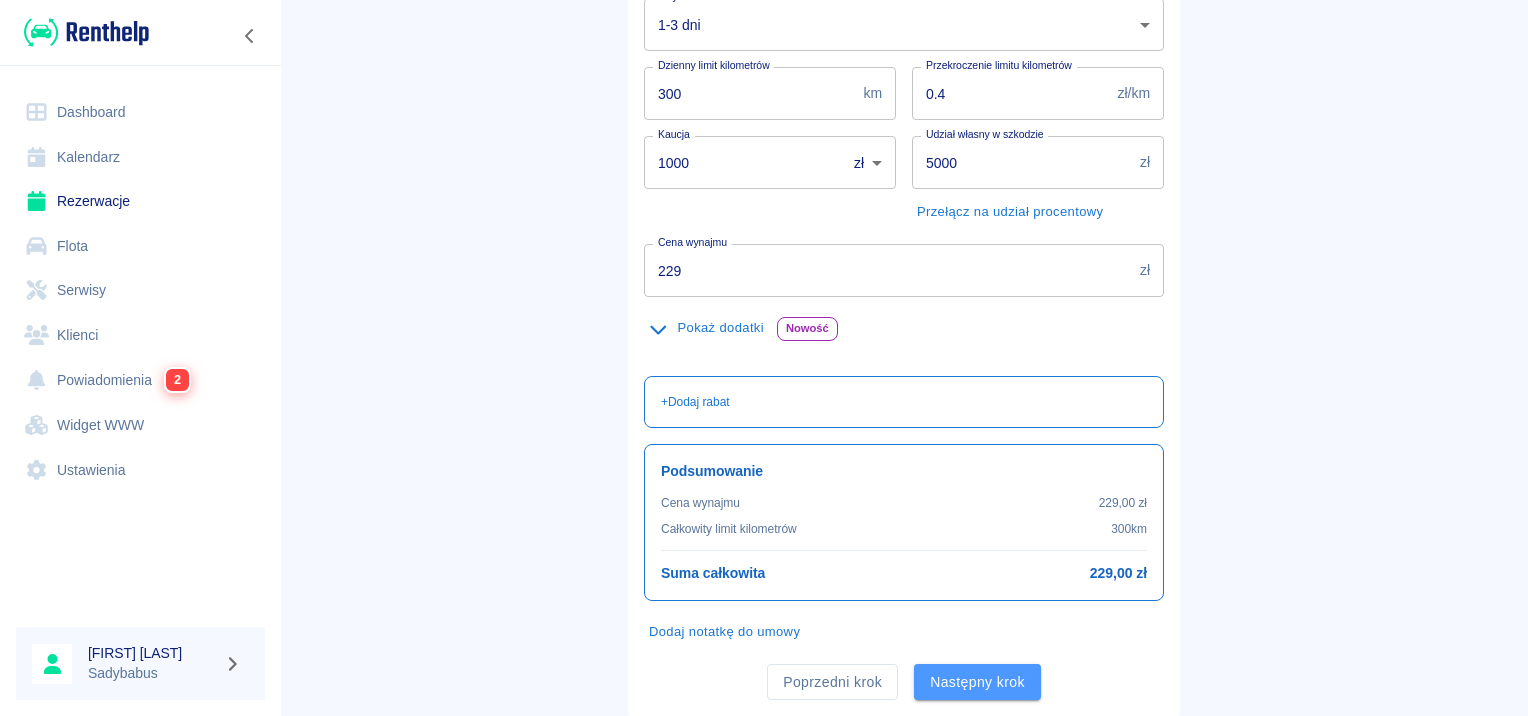 scroll, scrollTop: 0, scrollLeft: 0, axis: both 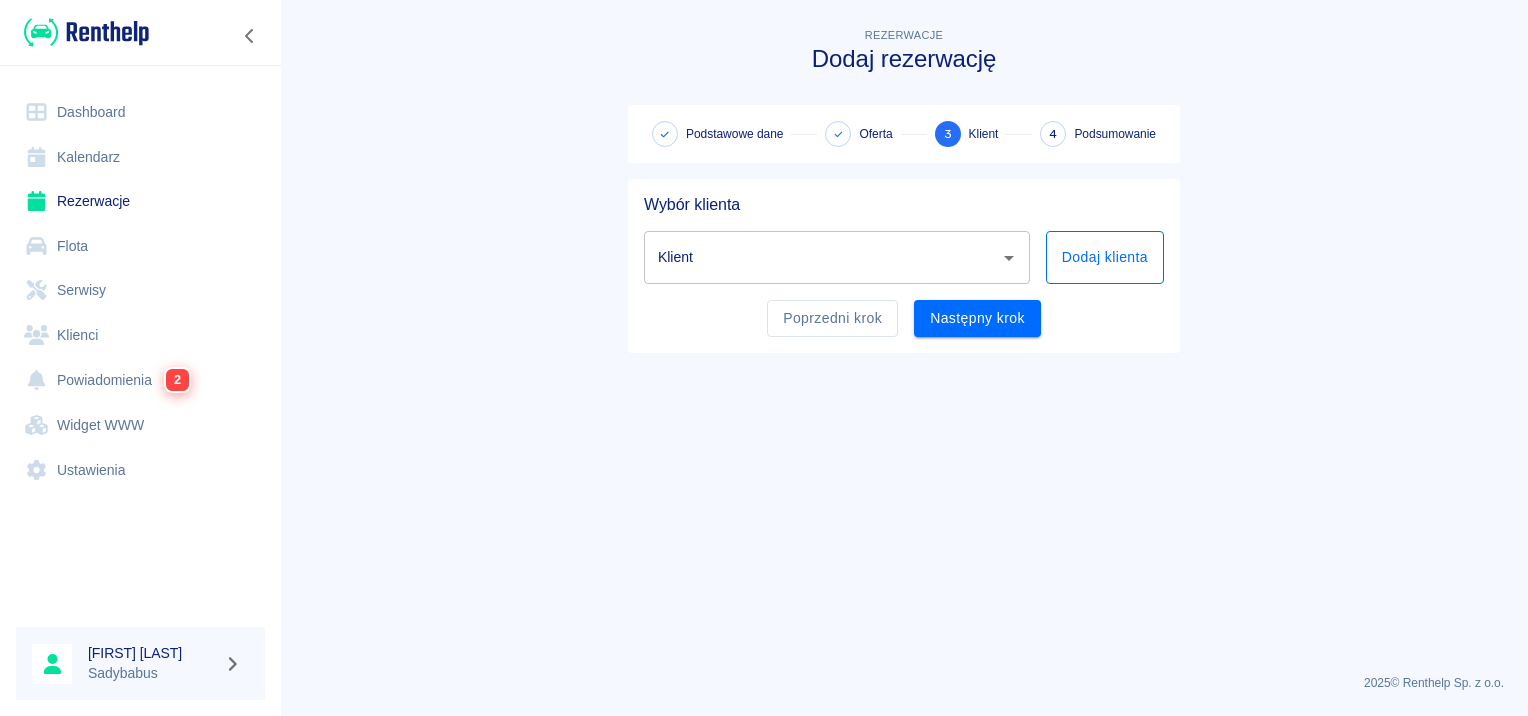 click on "Dodaj klienta" at bounding box center [1105, 257] 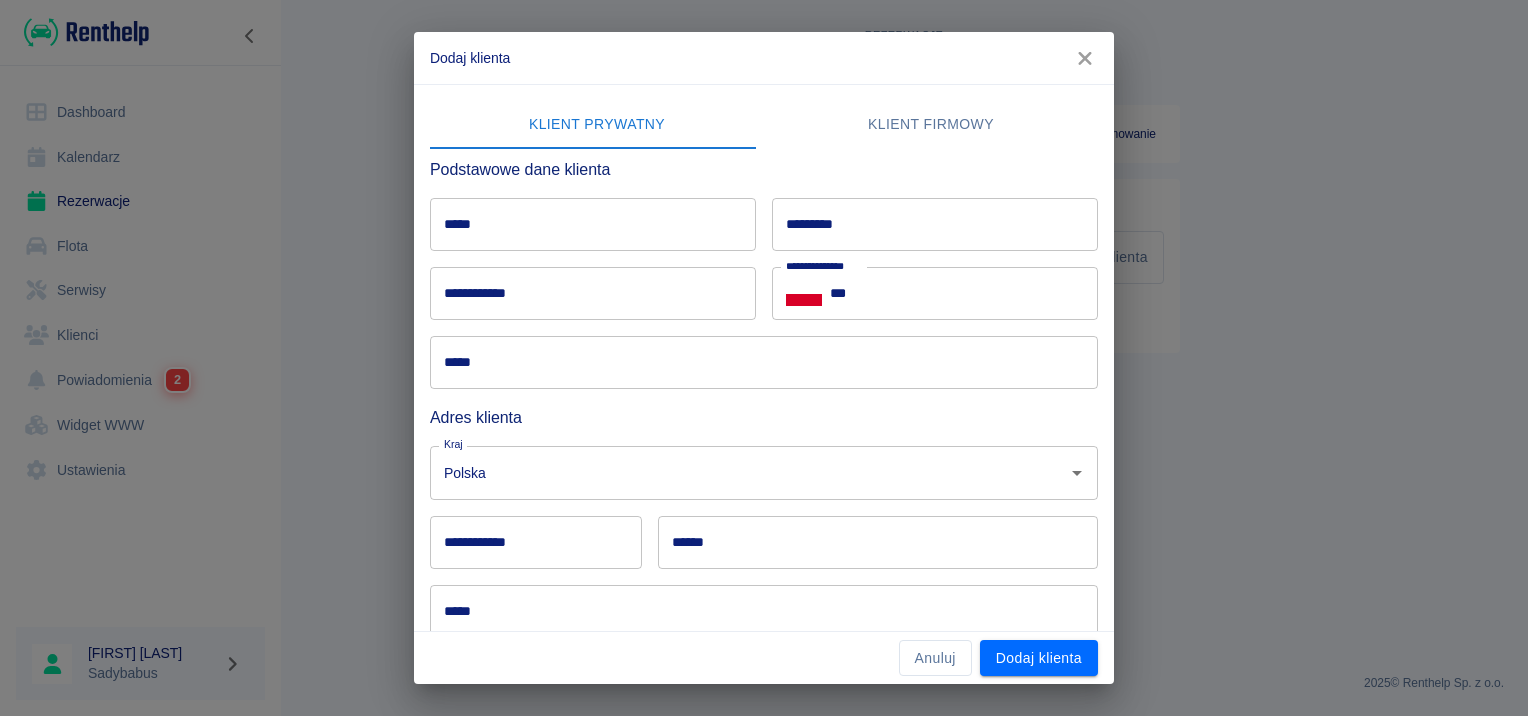 click on "*****" at bounding box center (593, 224) 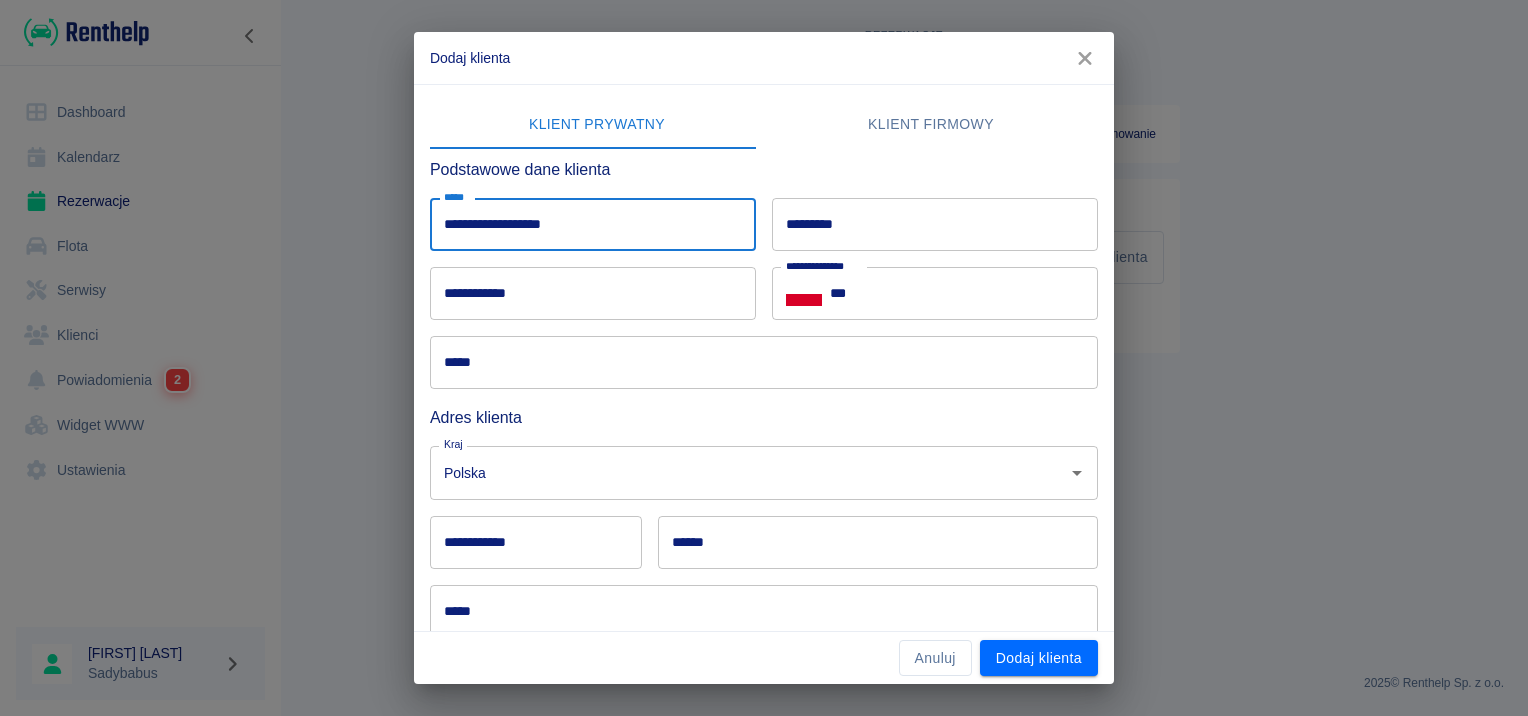 type on "**********" 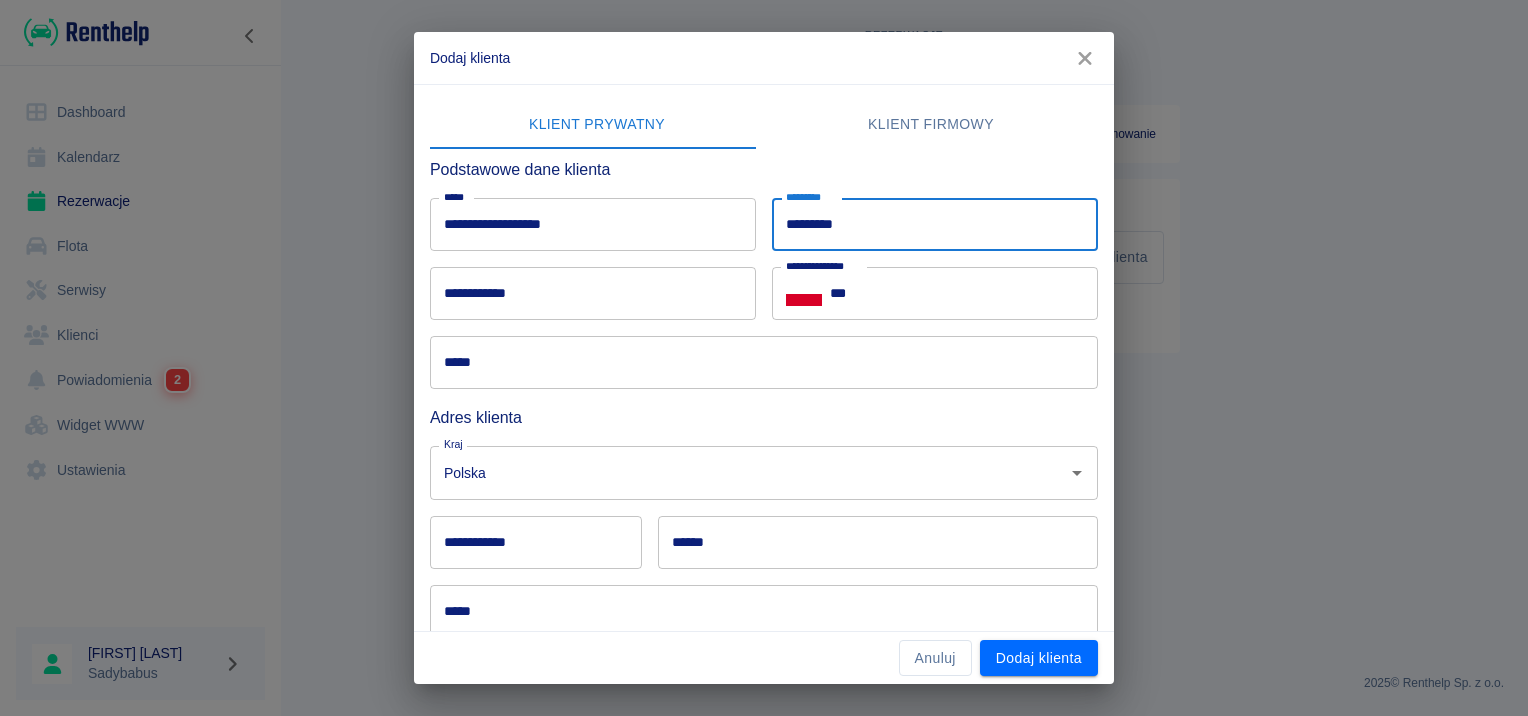 type on "*********" 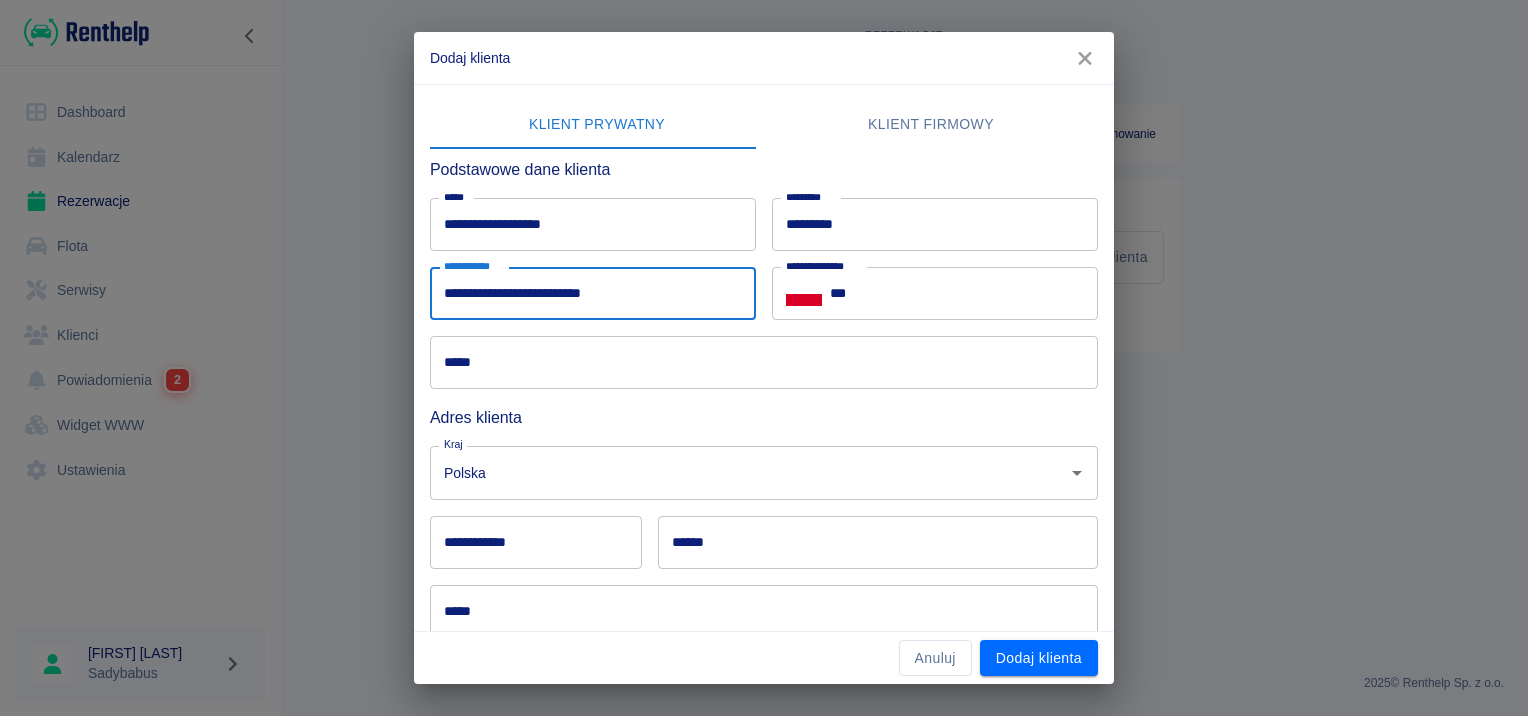 type on "**********" 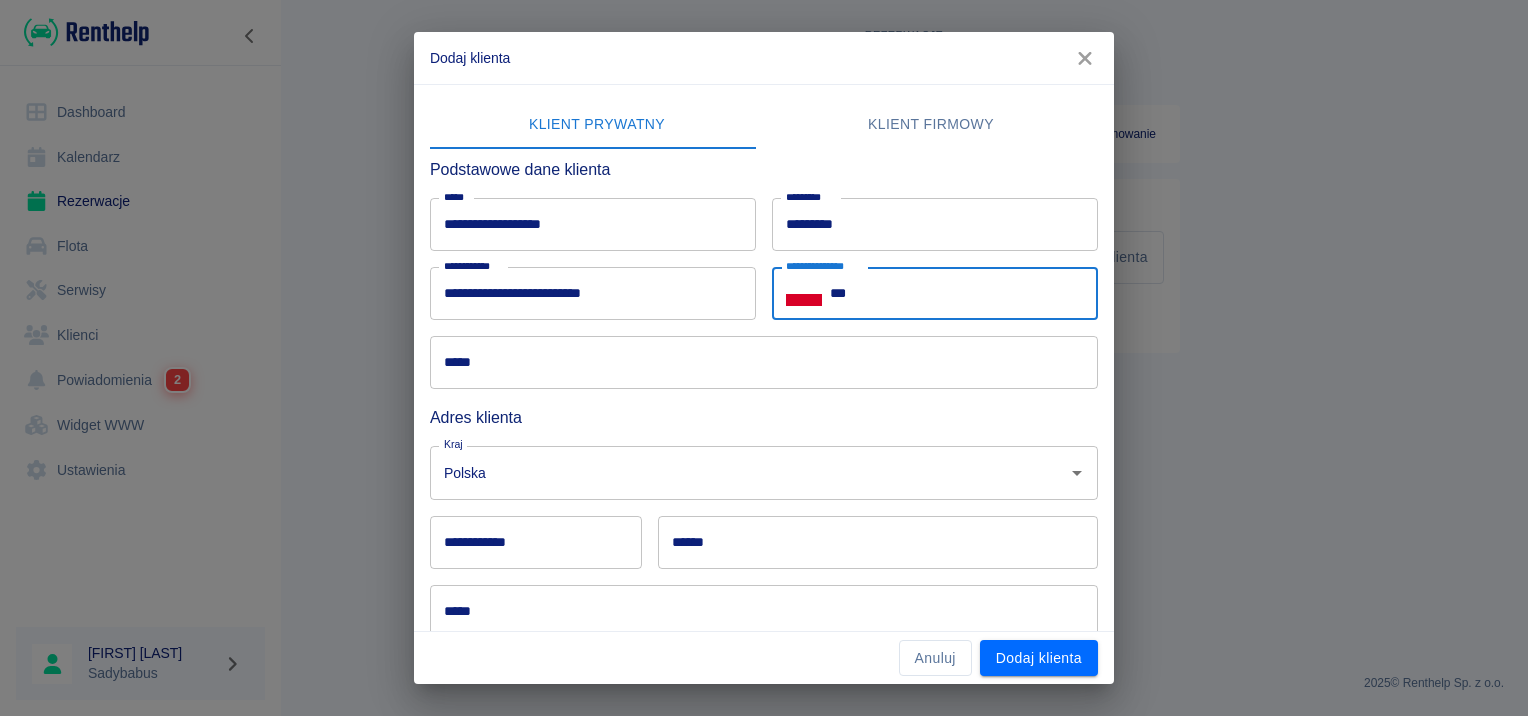drag, startPoint x: 885, startPoint y: 296, endPoint x: 888, endPoint y: 306, distance: 10.440307 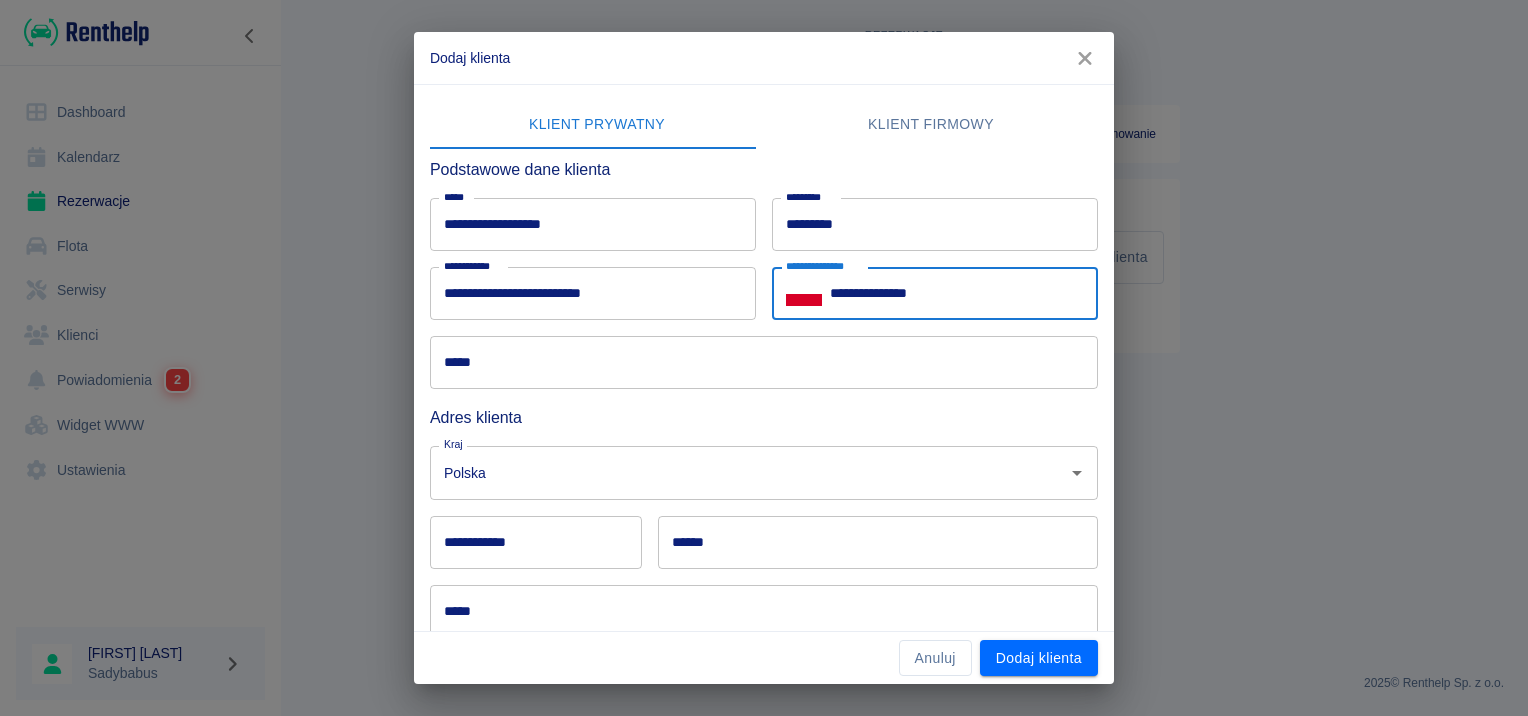 type on "**********" 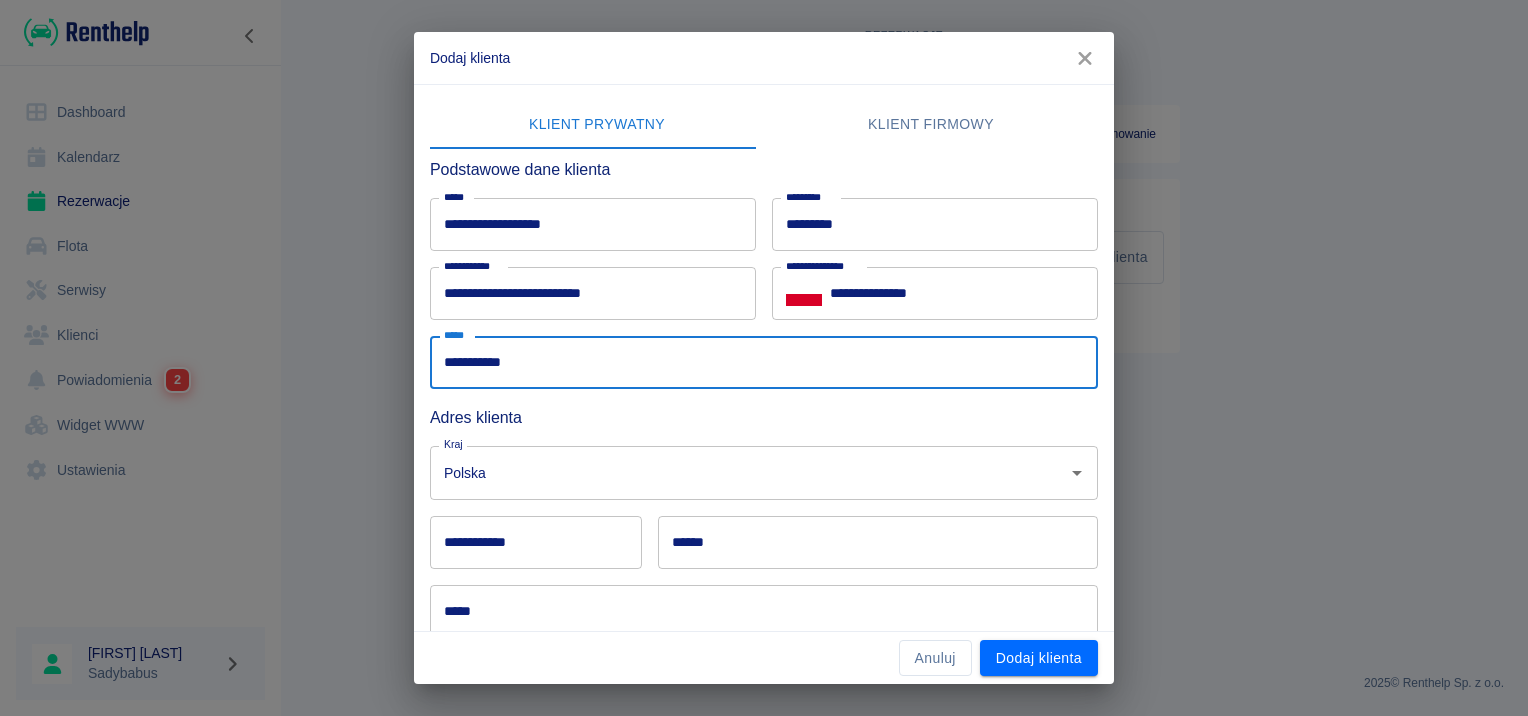 type on "**********" 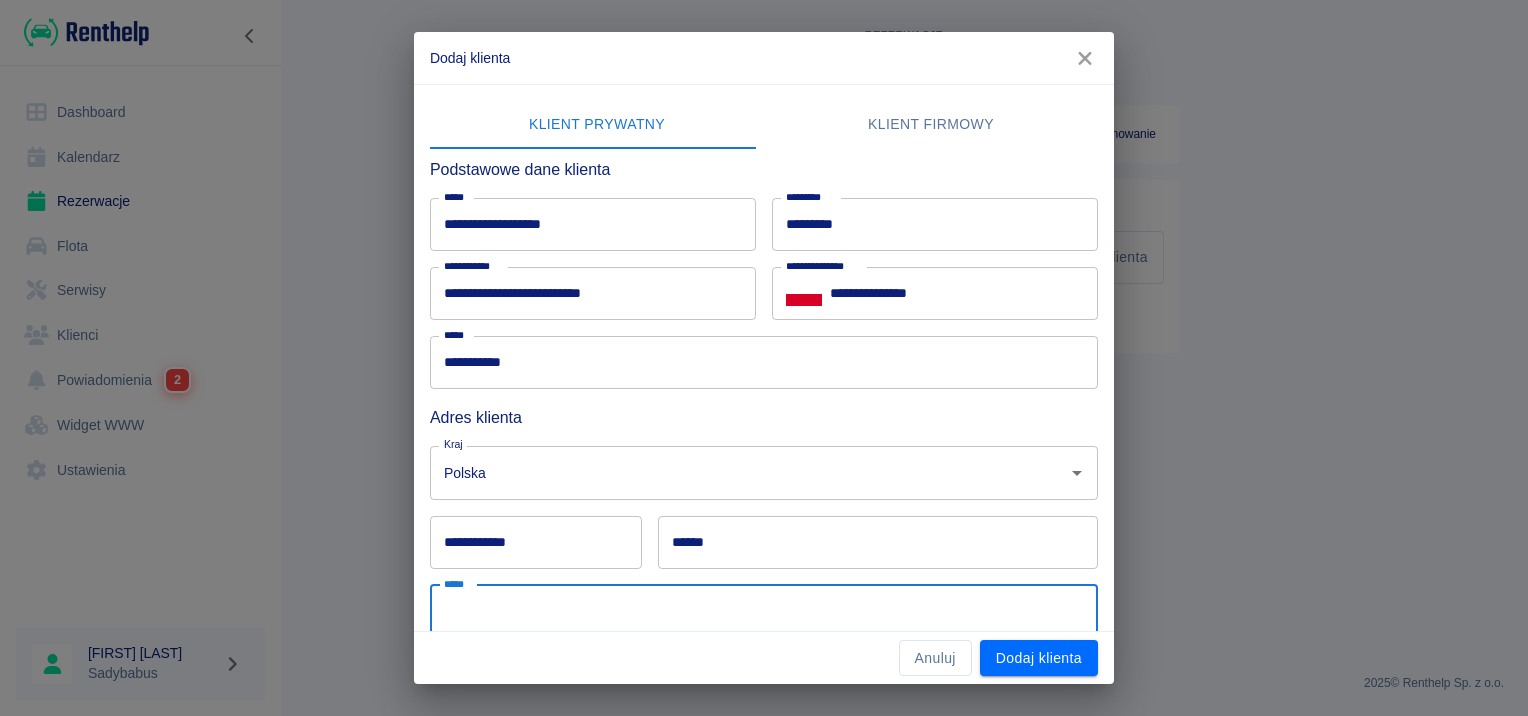 click on "*****" at bounding box center (764, 611) 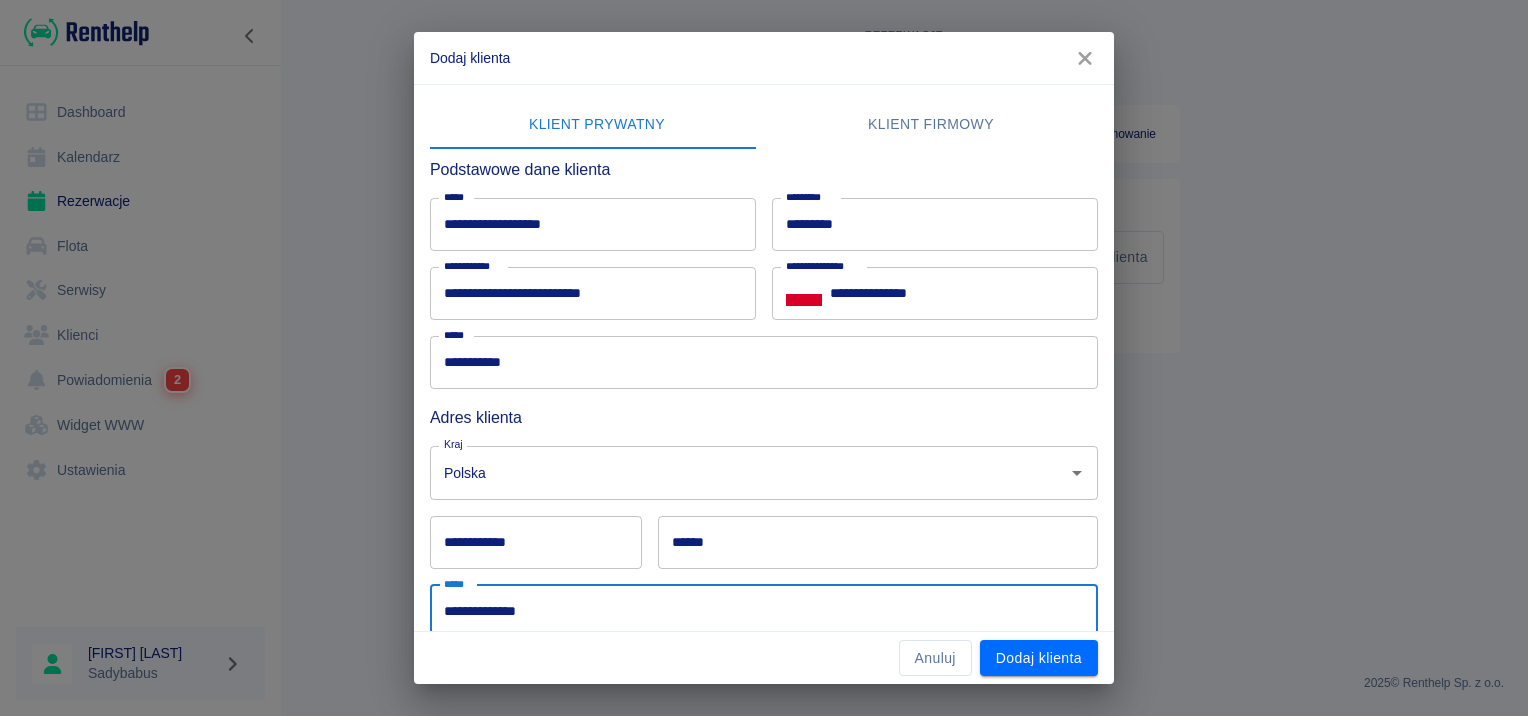 type on "**********" 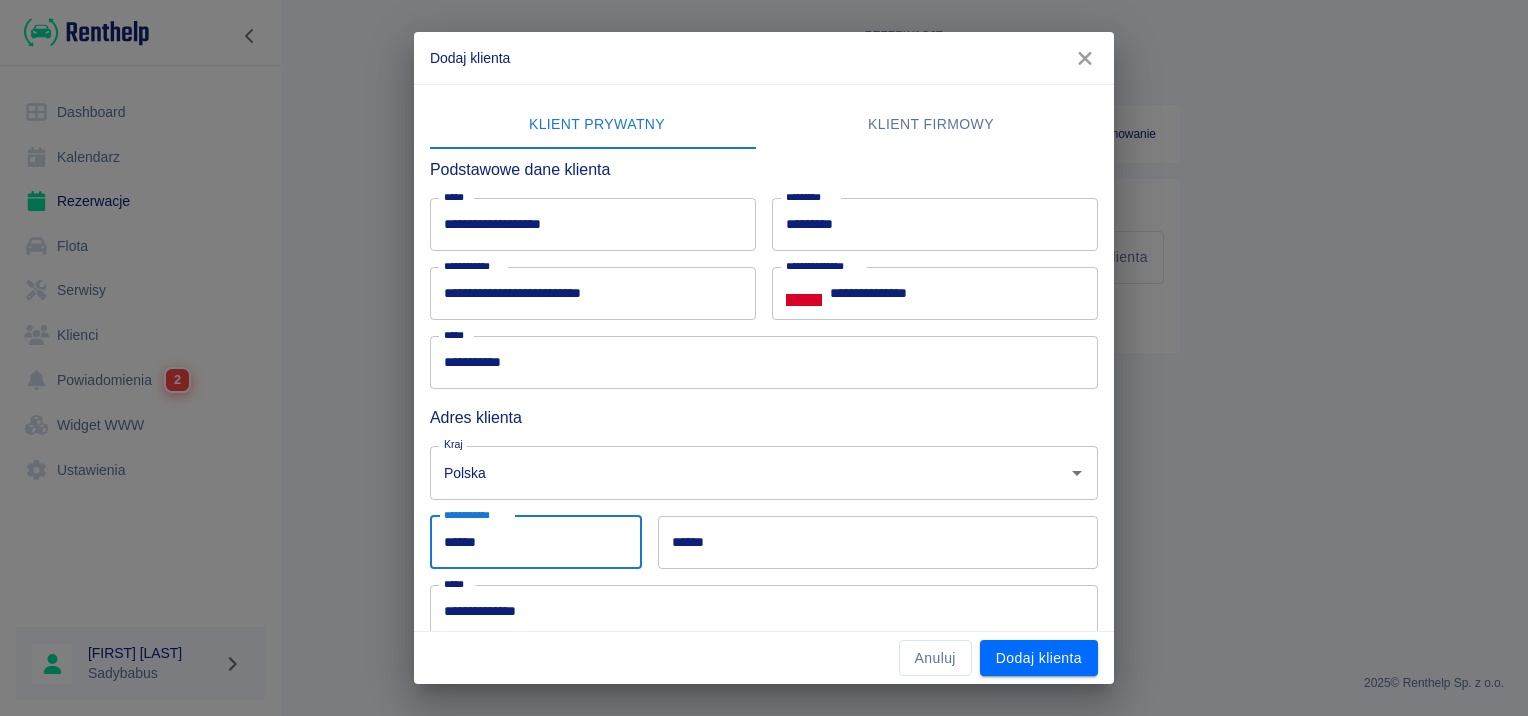 type on "******" 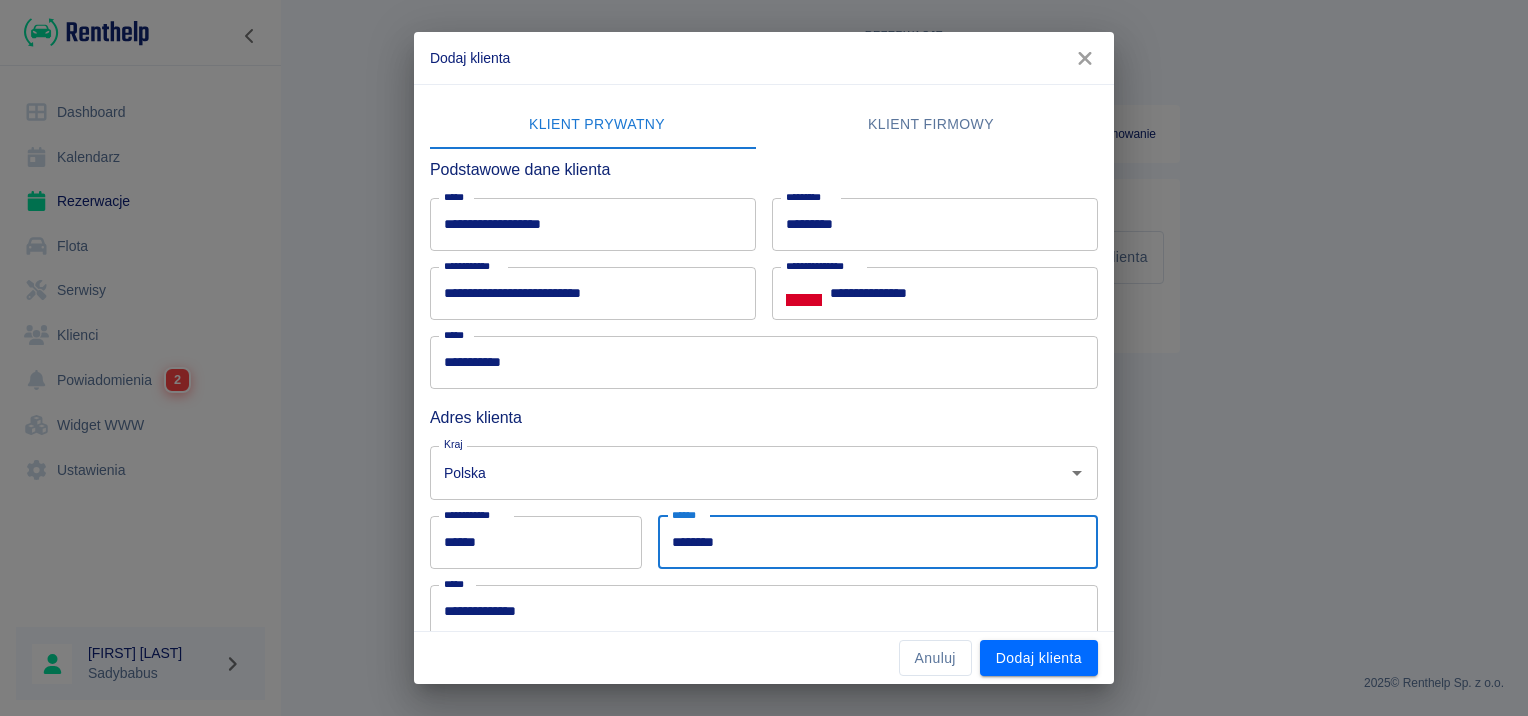 type on "********" 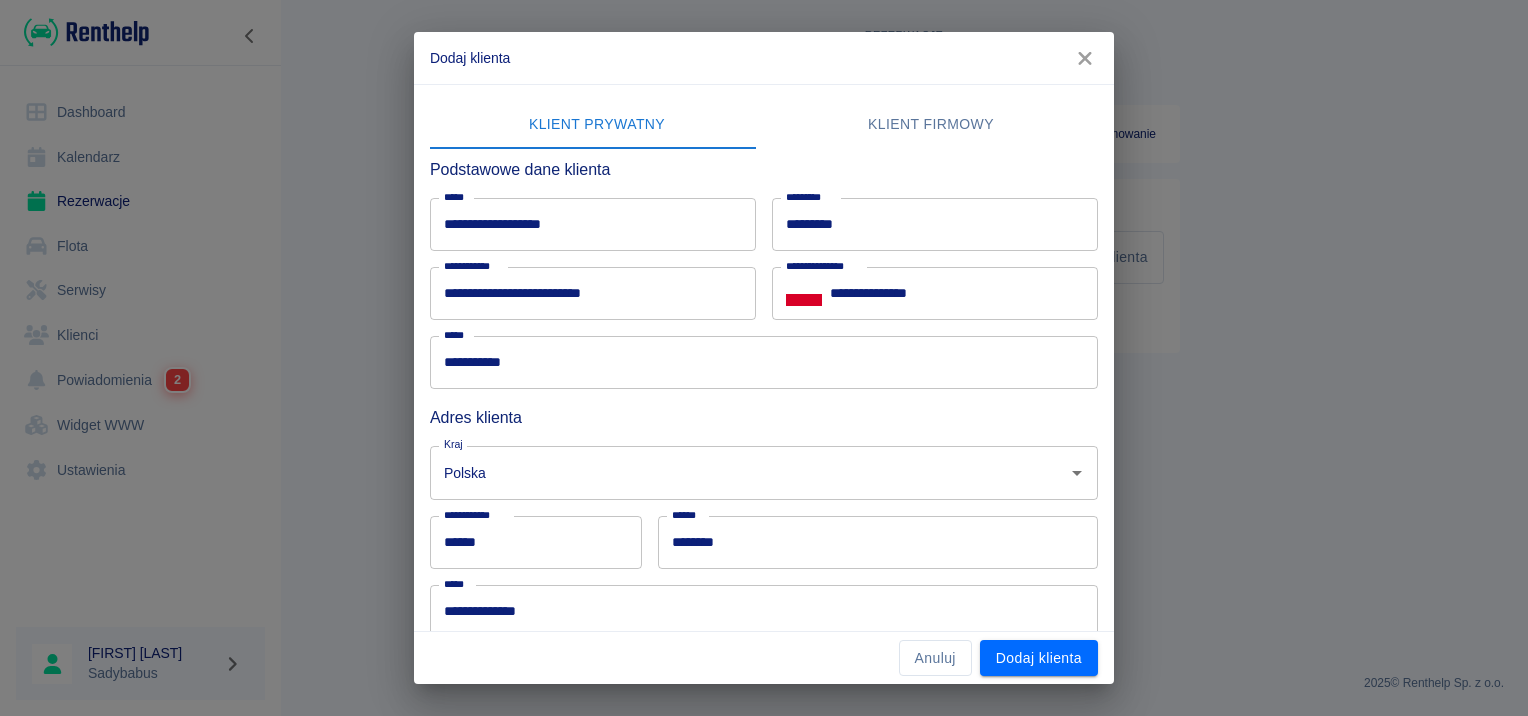 scroll, scrollTop: 184, scrollLeft: 0, axis: vertical 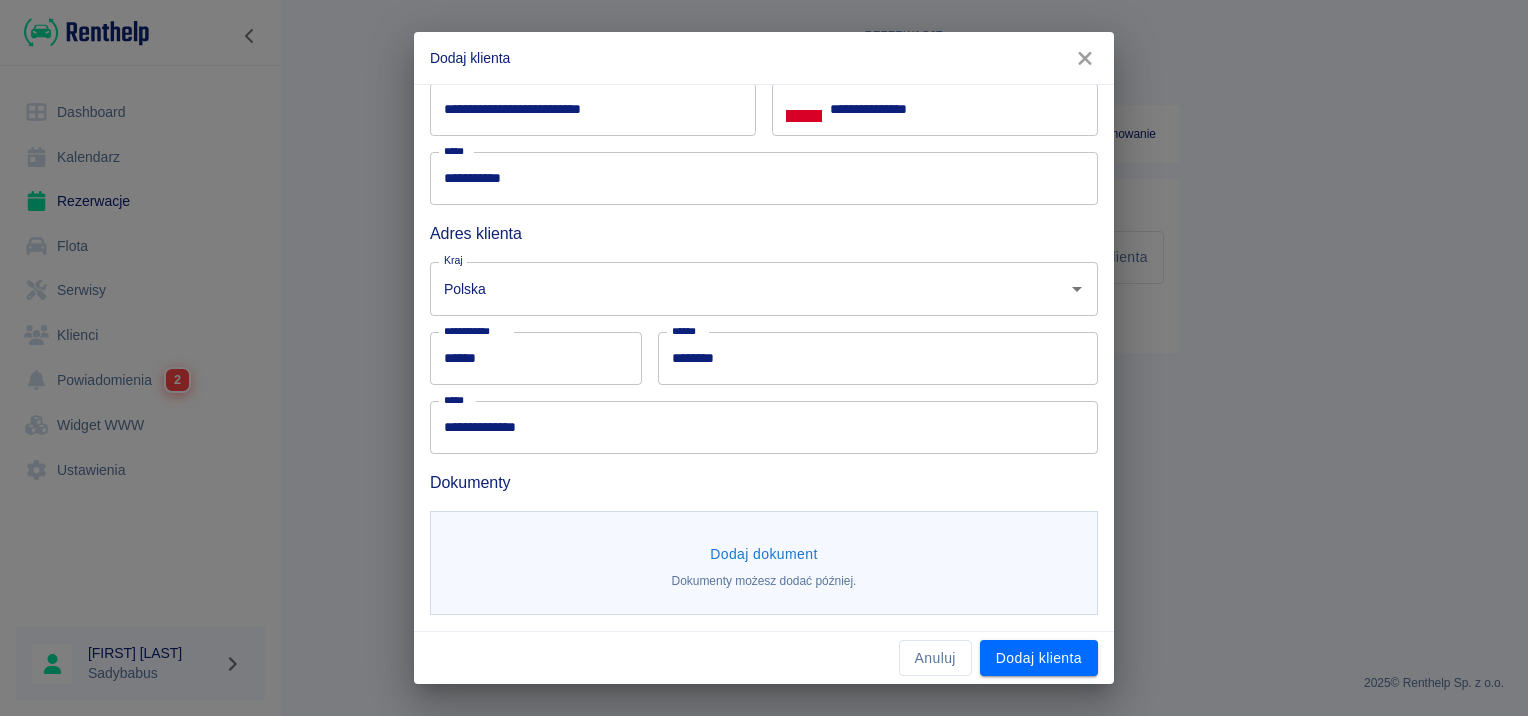 click on "Dodaj dokument" at bounding box center (764, 554) 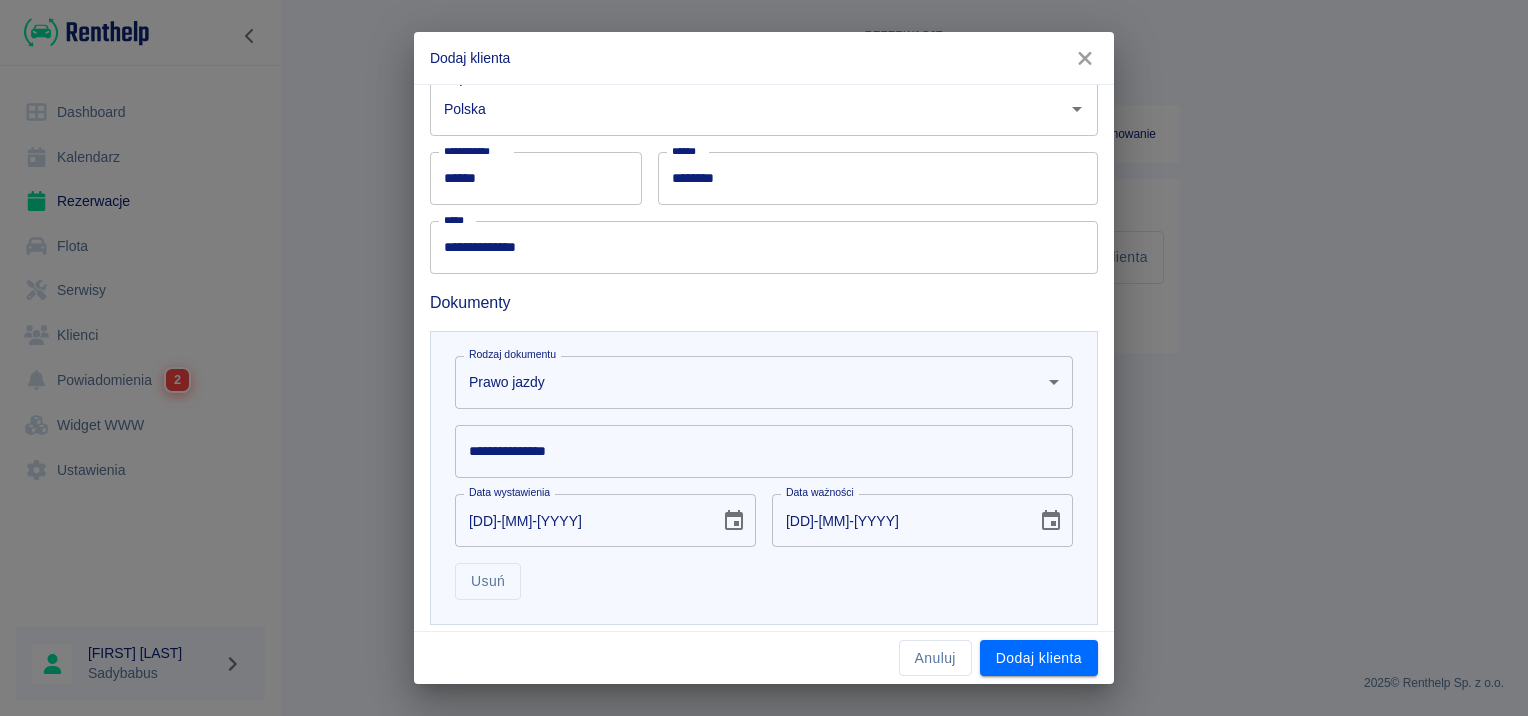 scroll, scrollTop: 384, scrollLeft: 0, axis: vertical 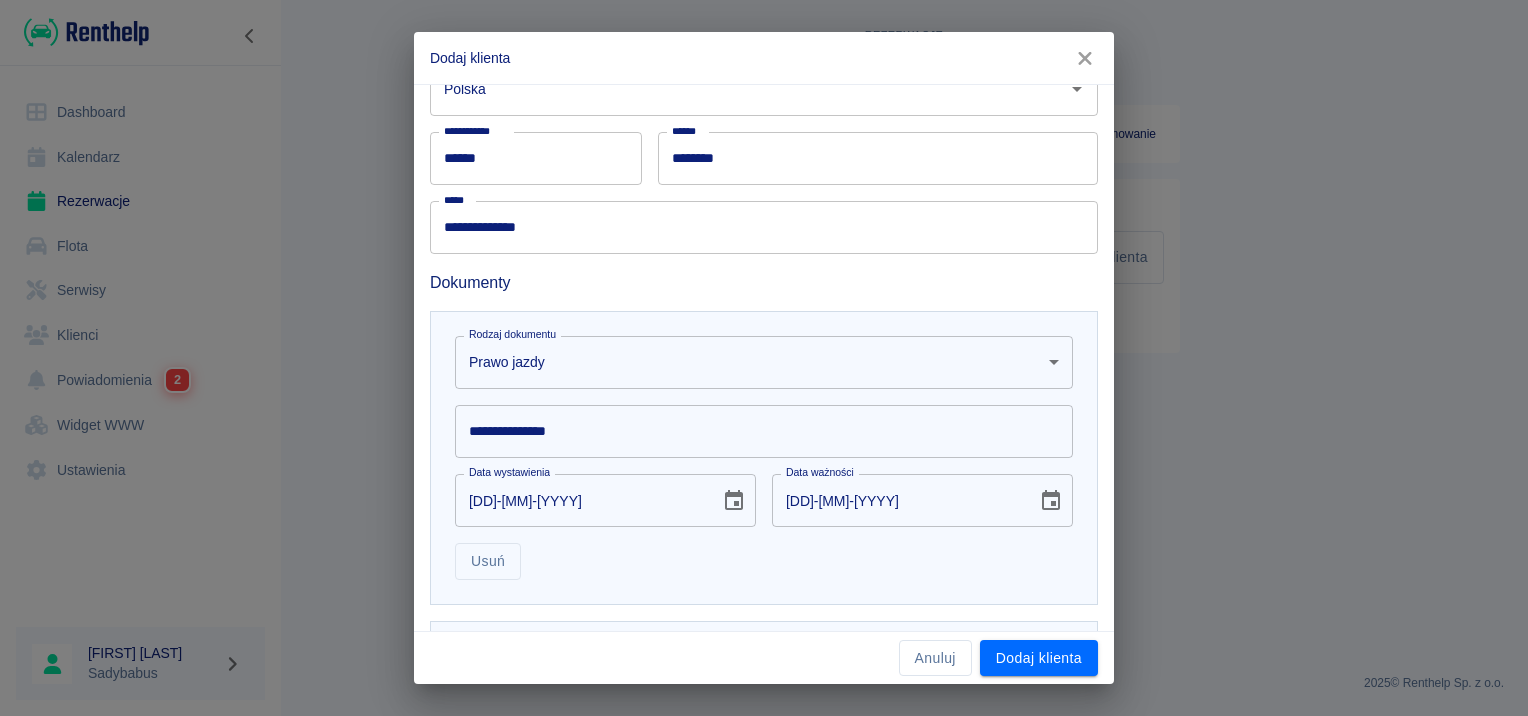 click on "**********" at bounding box center (764, 431) 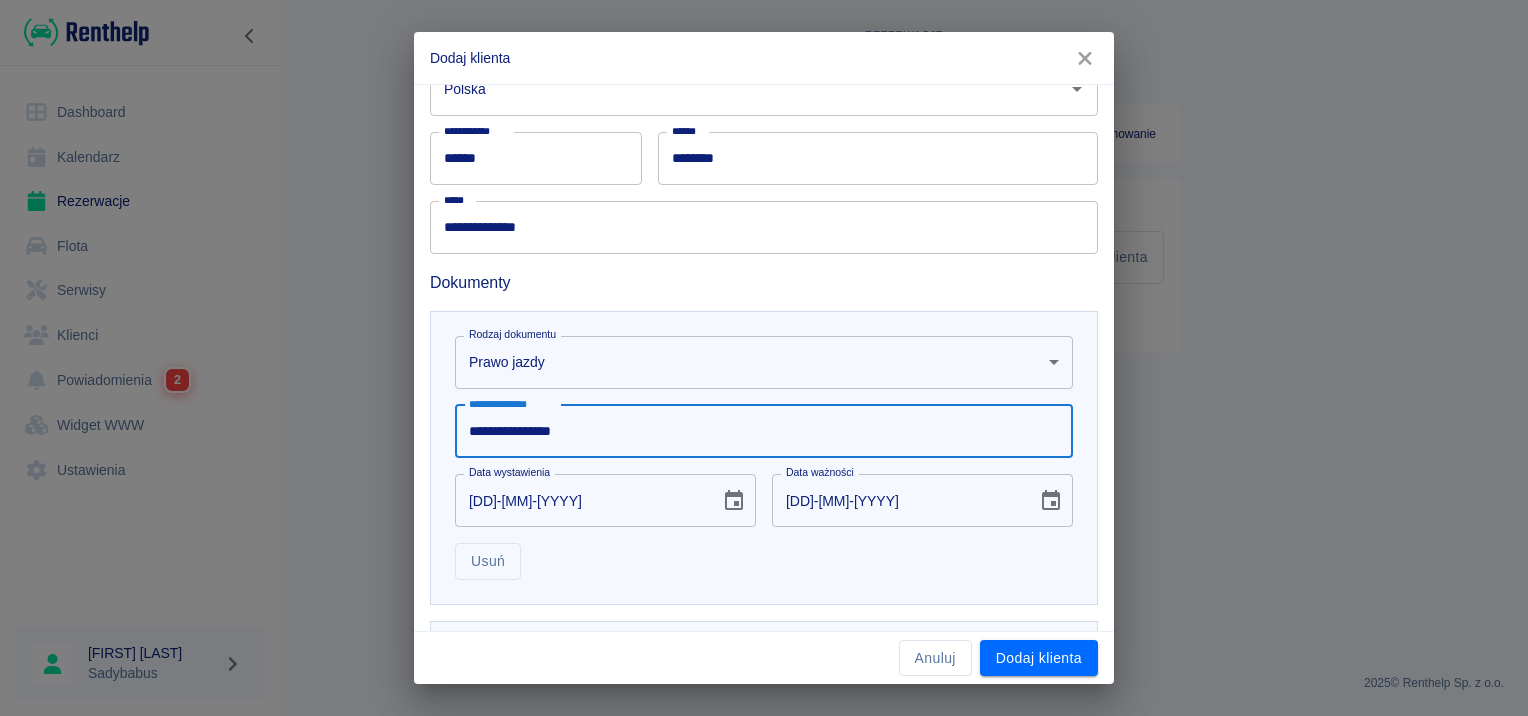 type on "**********" 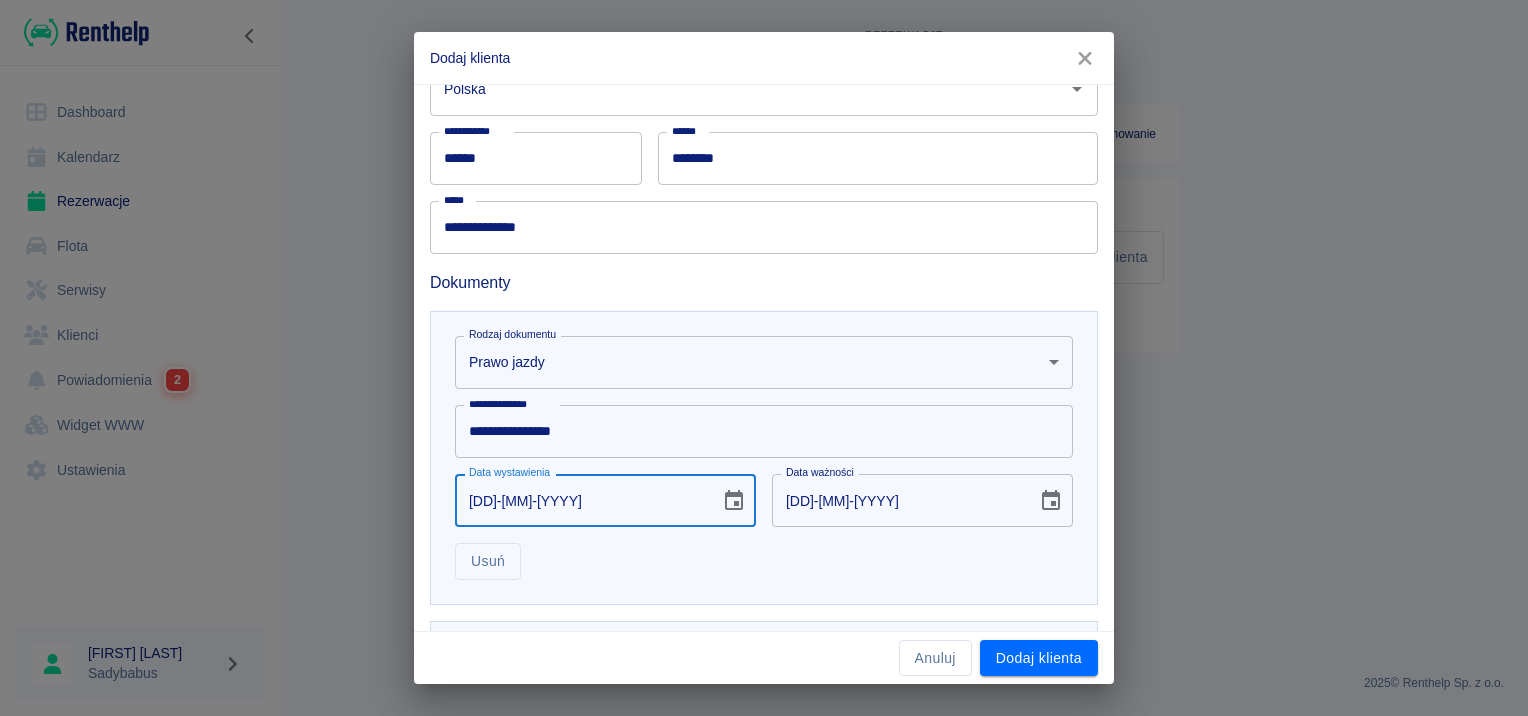 type on "03-03-0002" 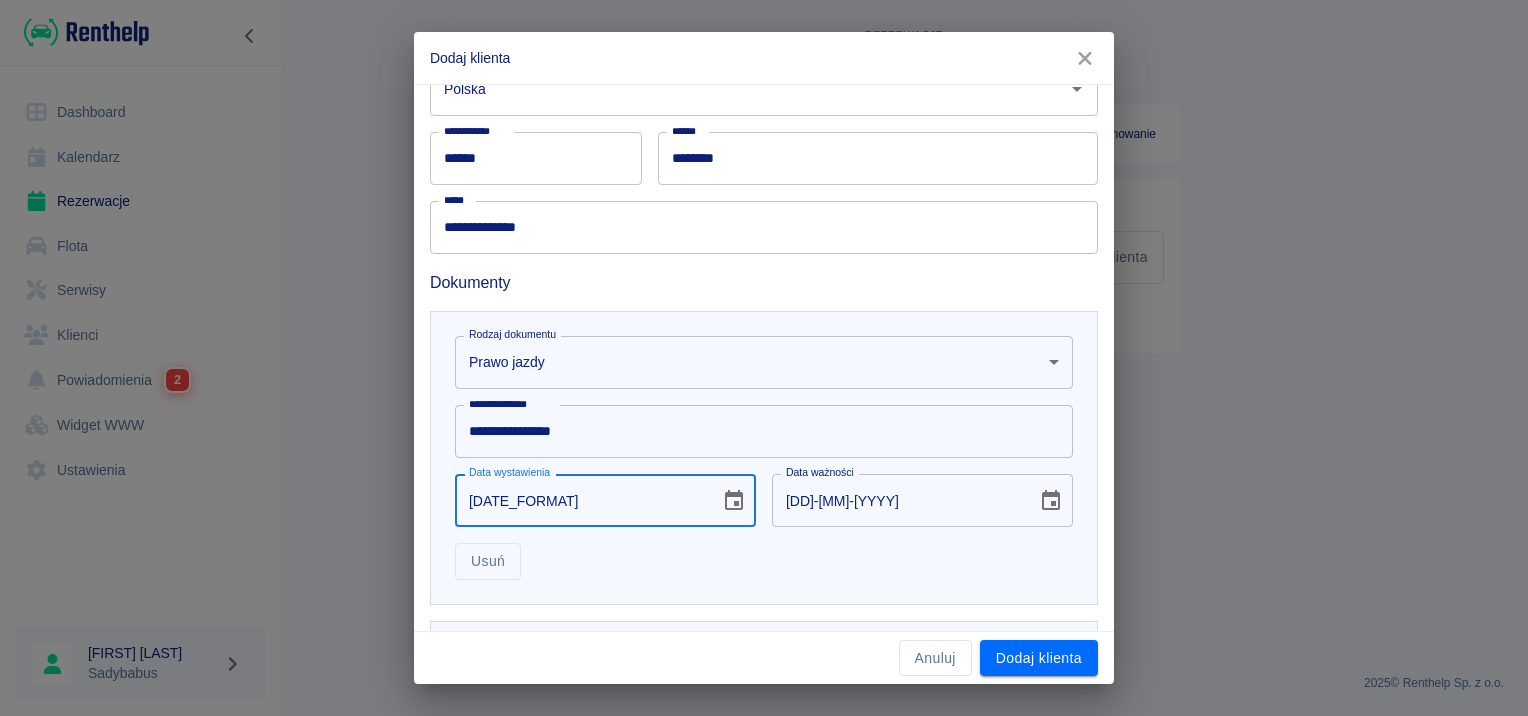 type on "03-03-0012" 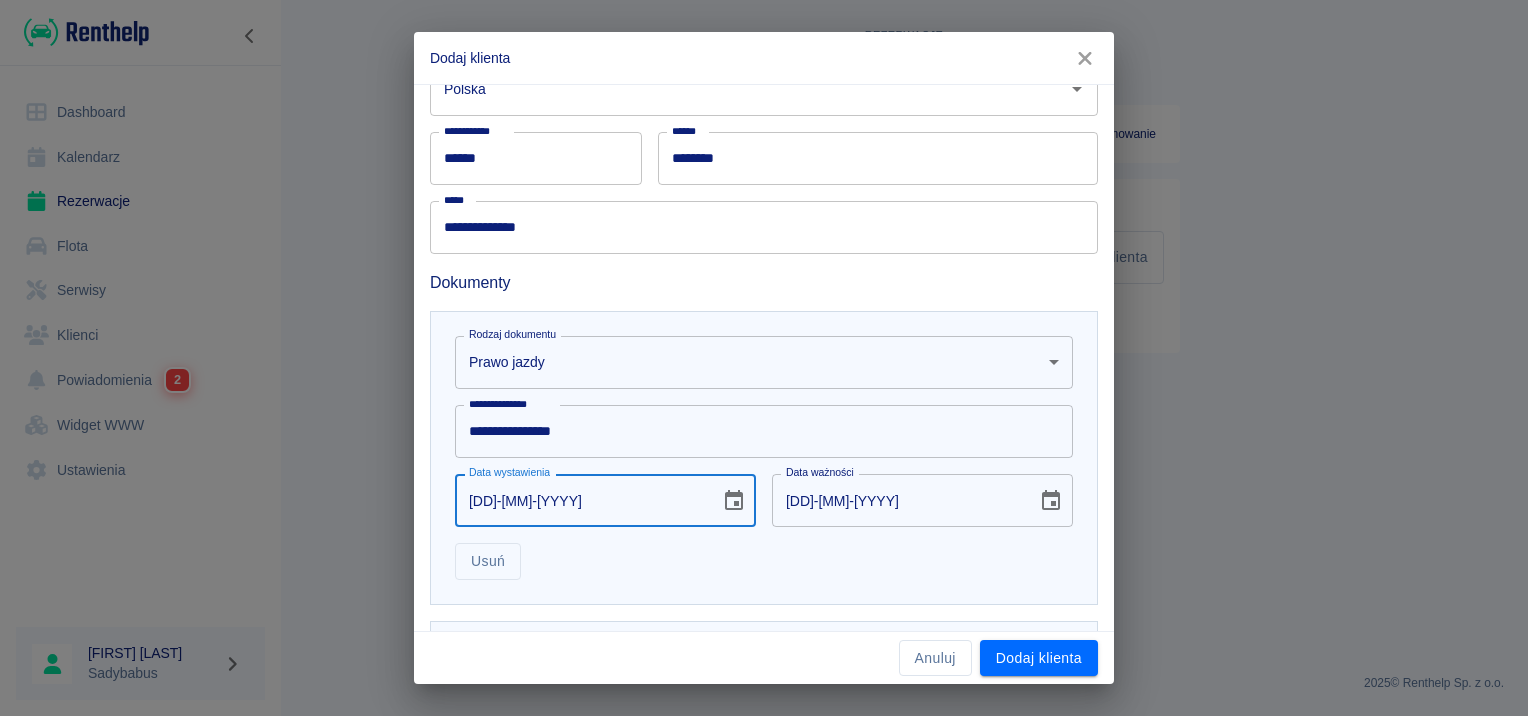 type on "03-03-2030" 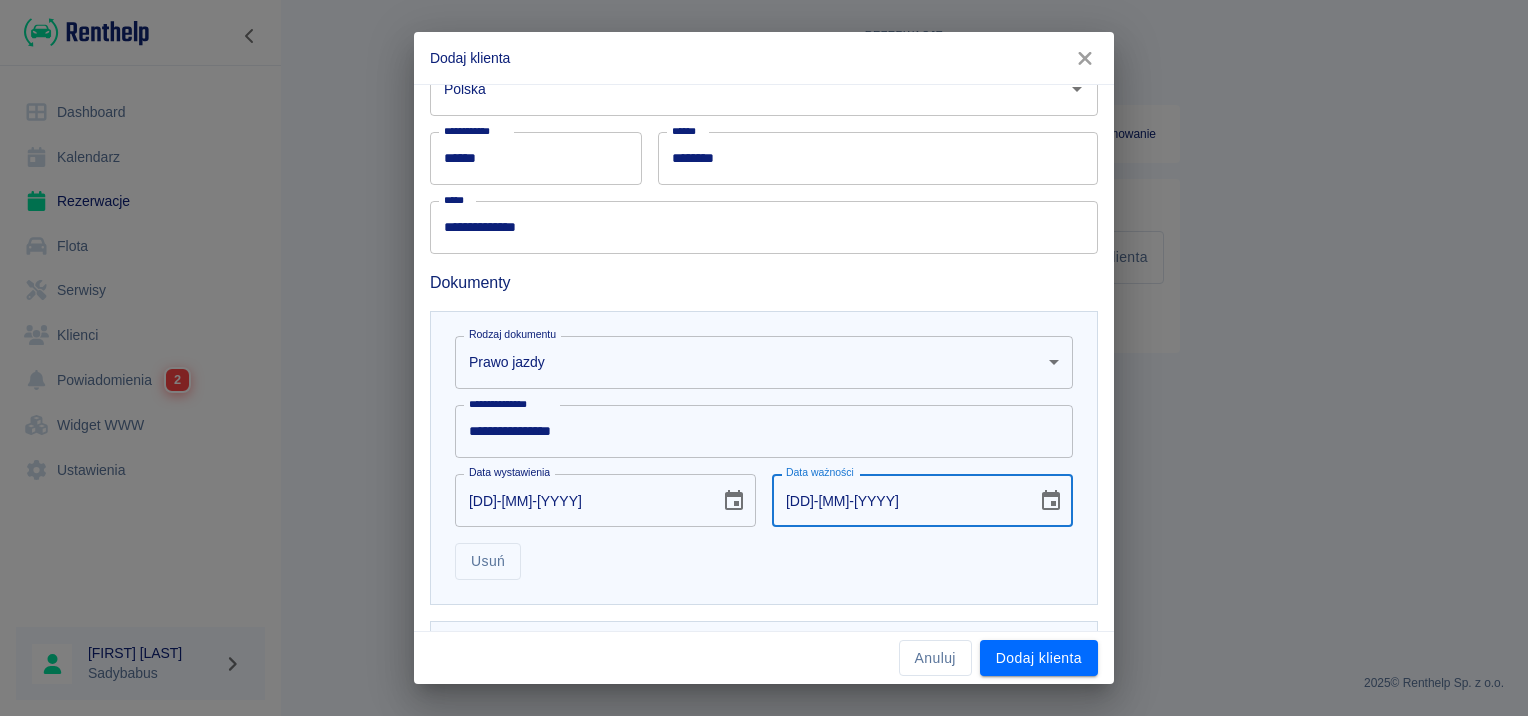 click on "03-03-2030" at bounding box center (897, 500) 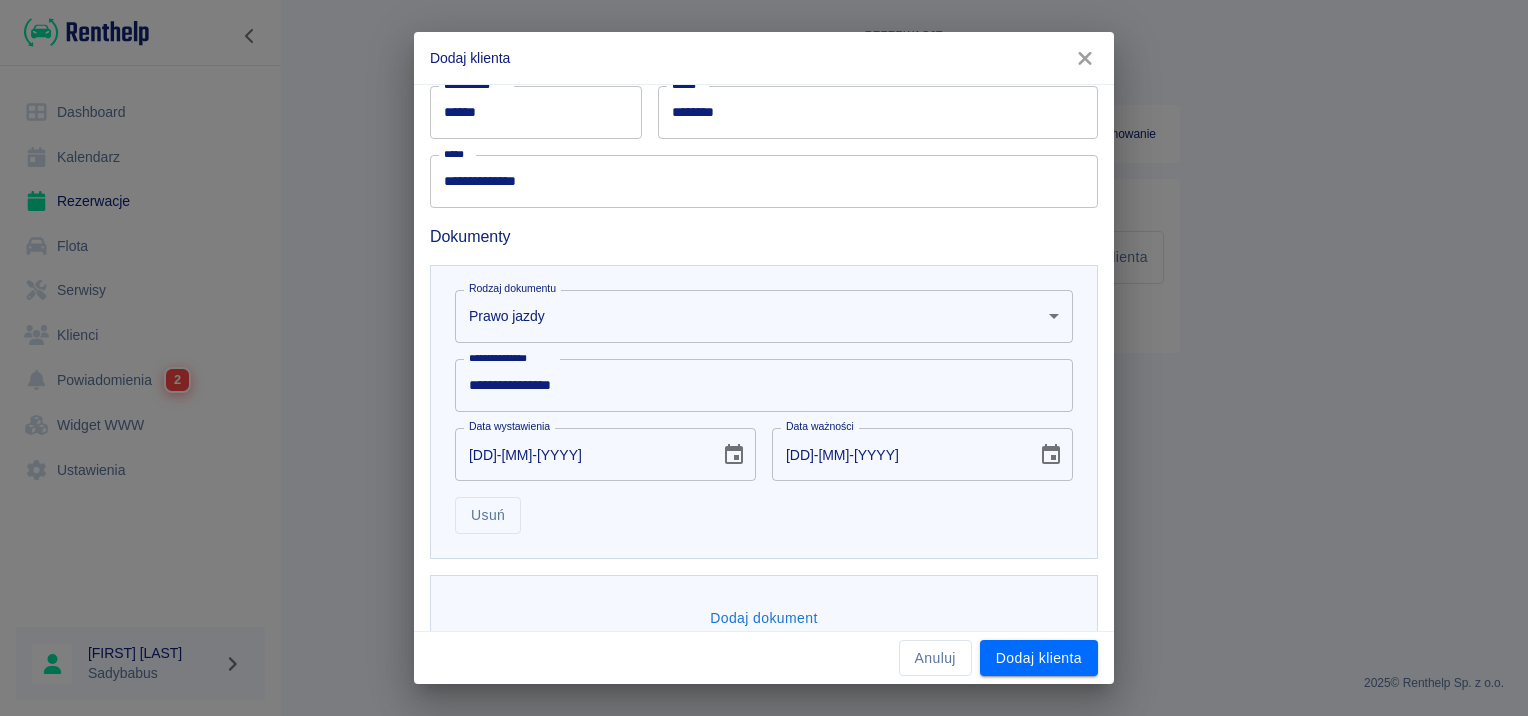 scroll, scrollTop: 475, scrollLeft: 0, axis: vertical 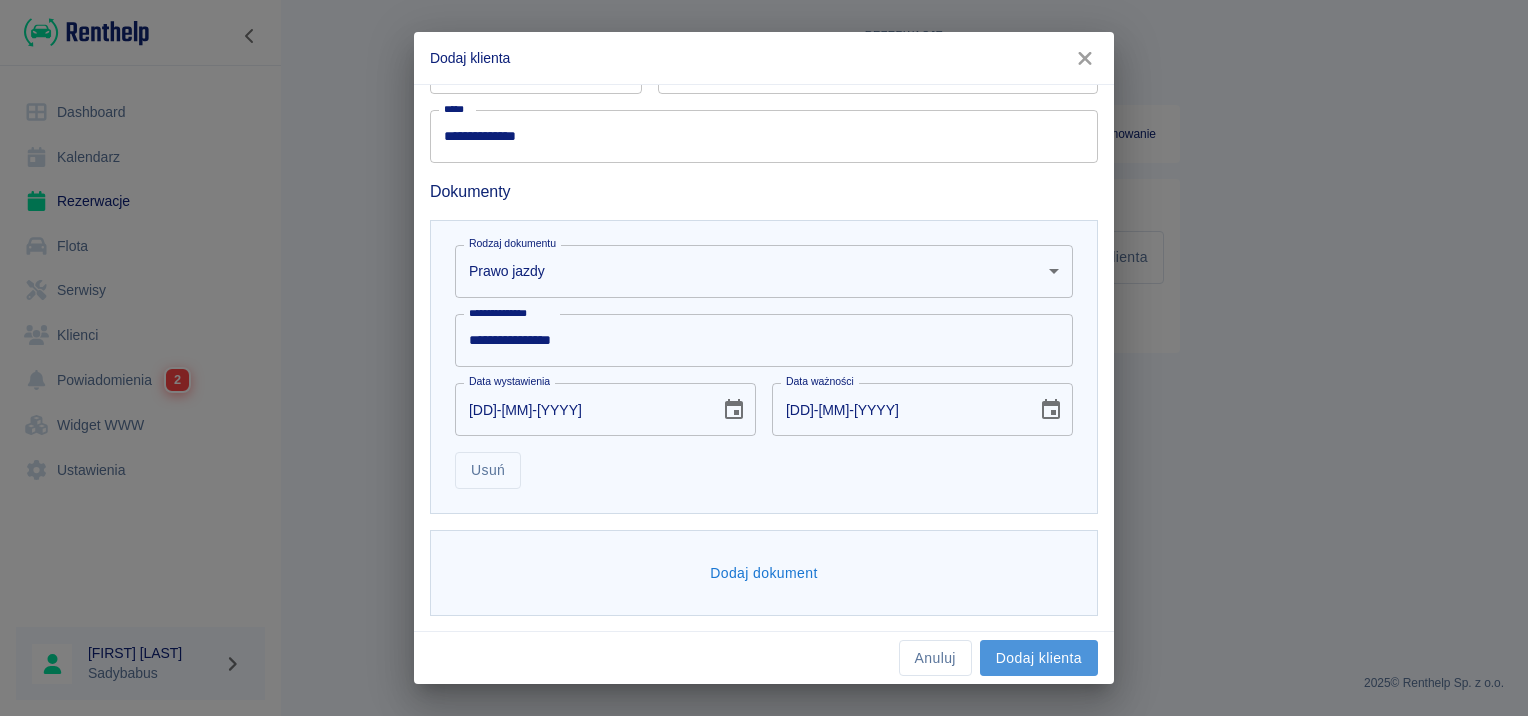 click on "Dodaj klienta" at bounding box center (1039, 658) 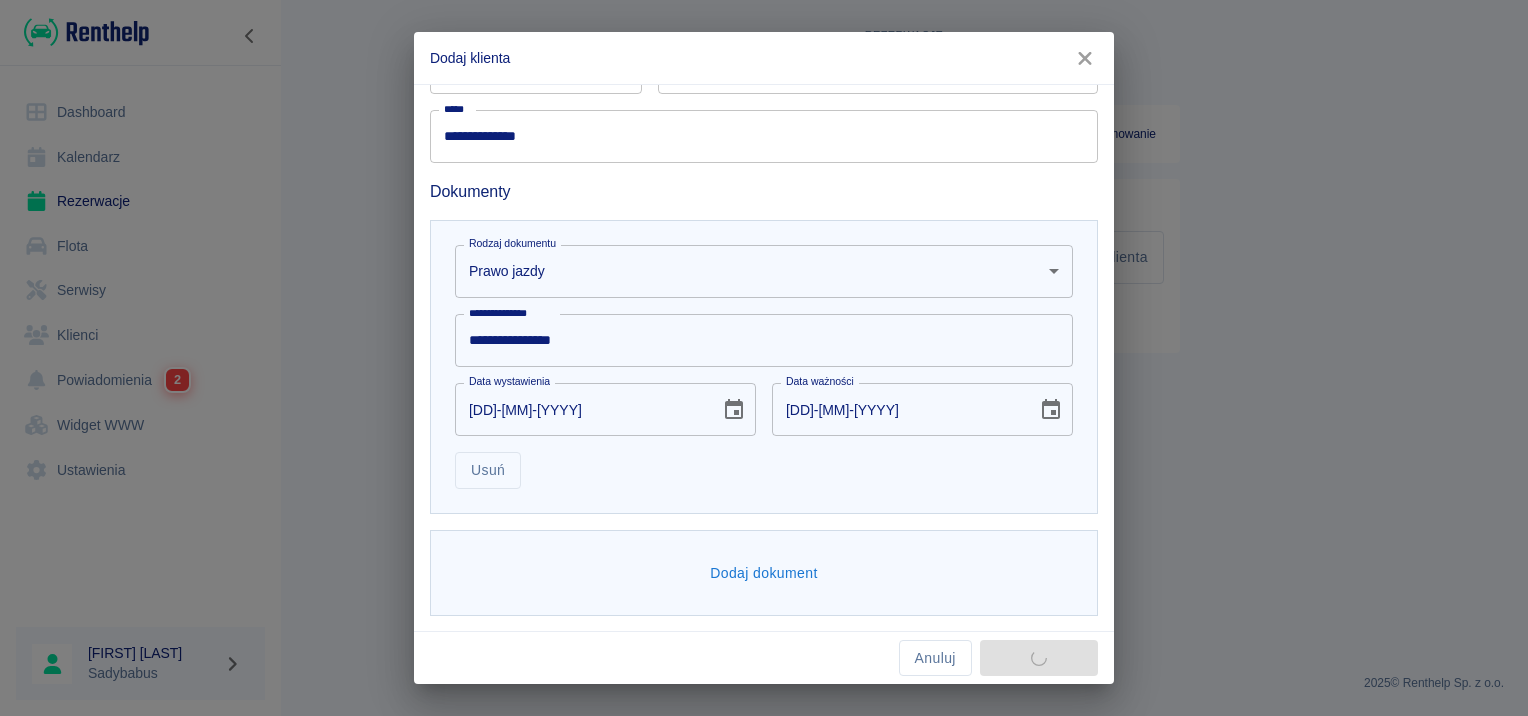 scroll, scrollTop: 491, scrollLeft: 0, axis: vertical 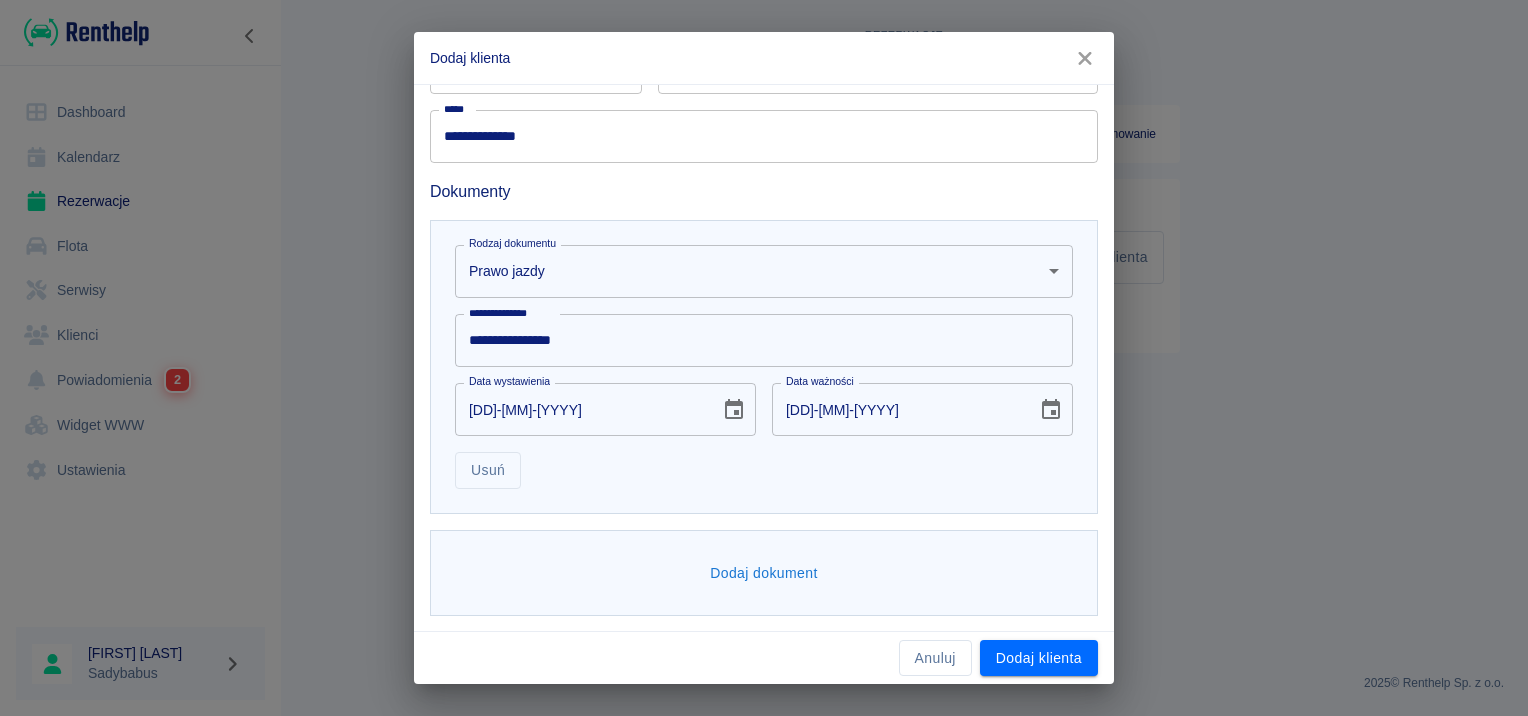 click on "Dodaj dokument" at bounding box center [764, 573] 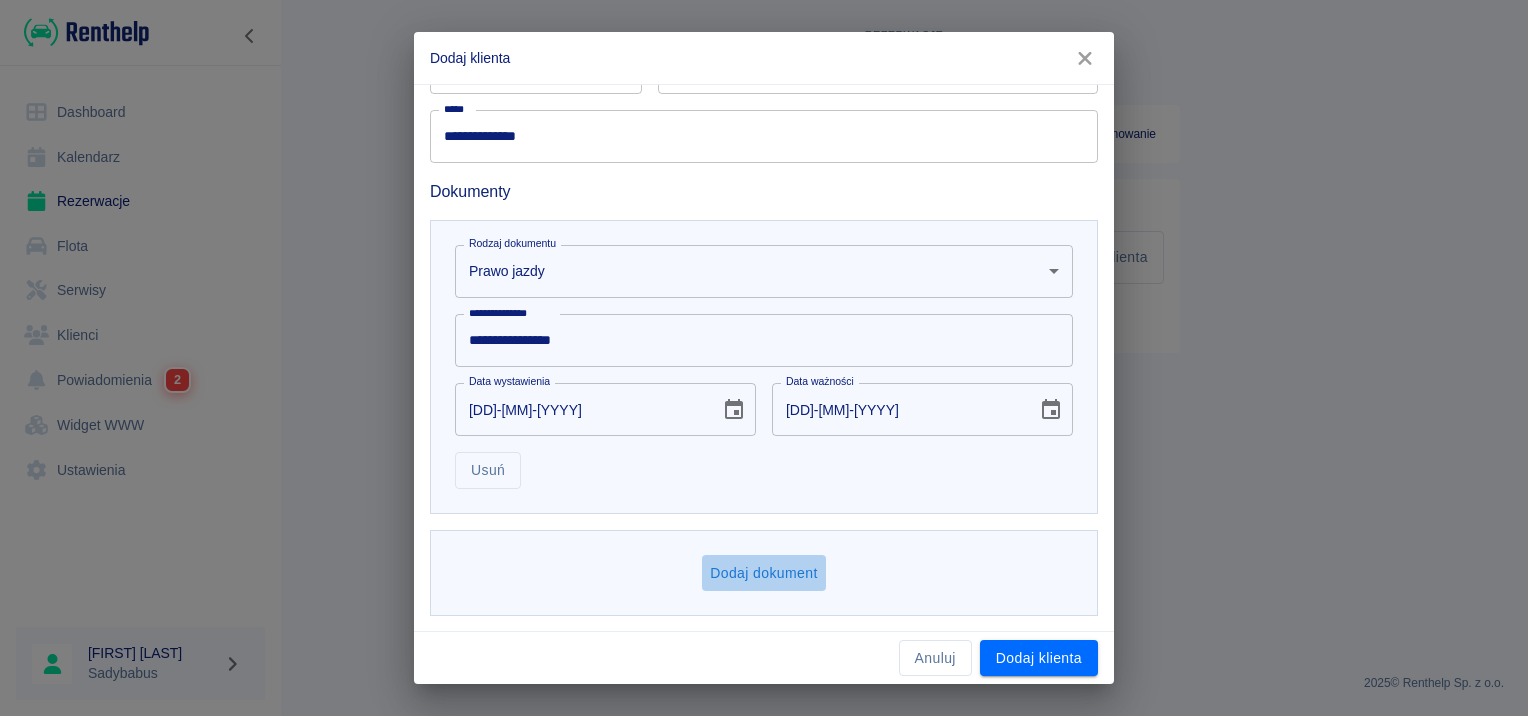 click on "Dodaj dokument" at bounding box center [764, 573] 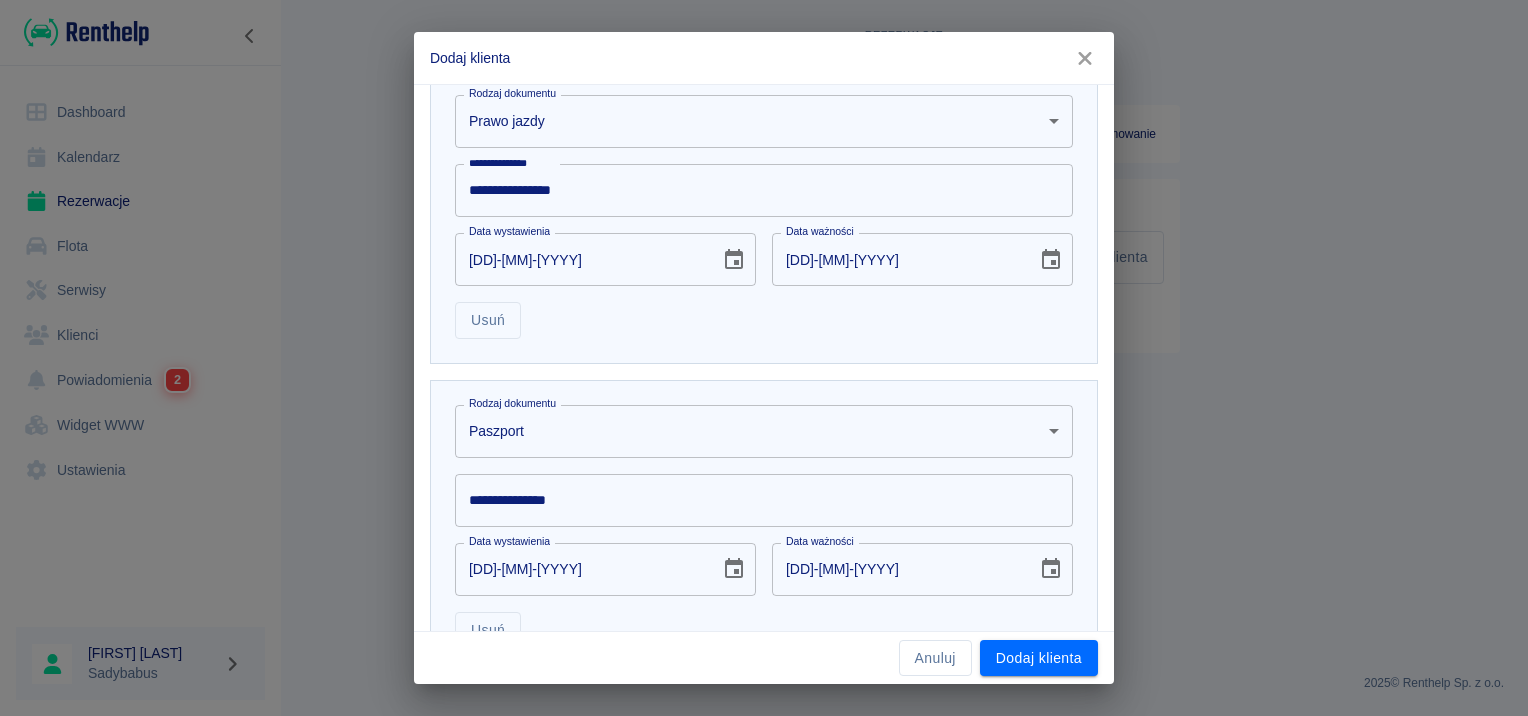 scroll, scrollTop: 784, scrollLeft: 0, axis: vertical 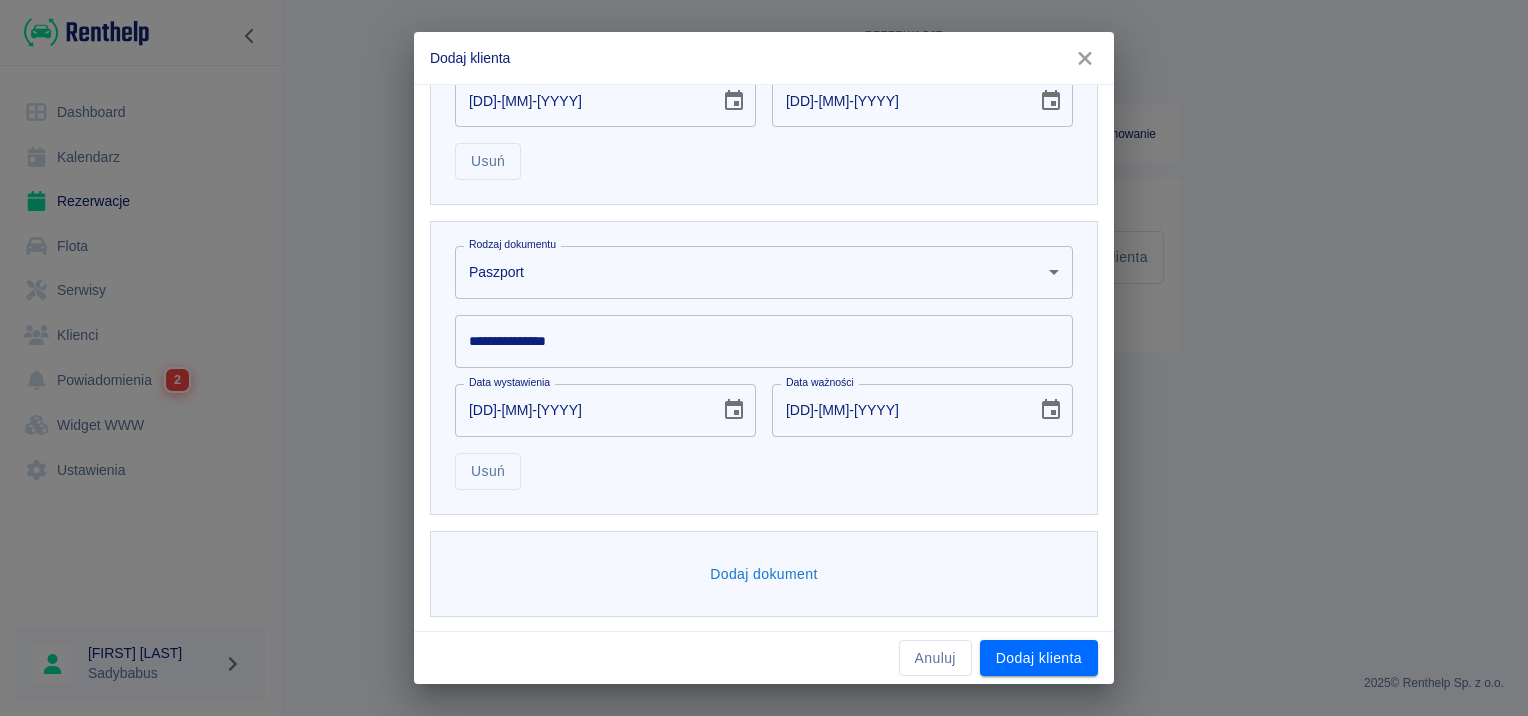 click on "**********" at bounding box center (764, 358) 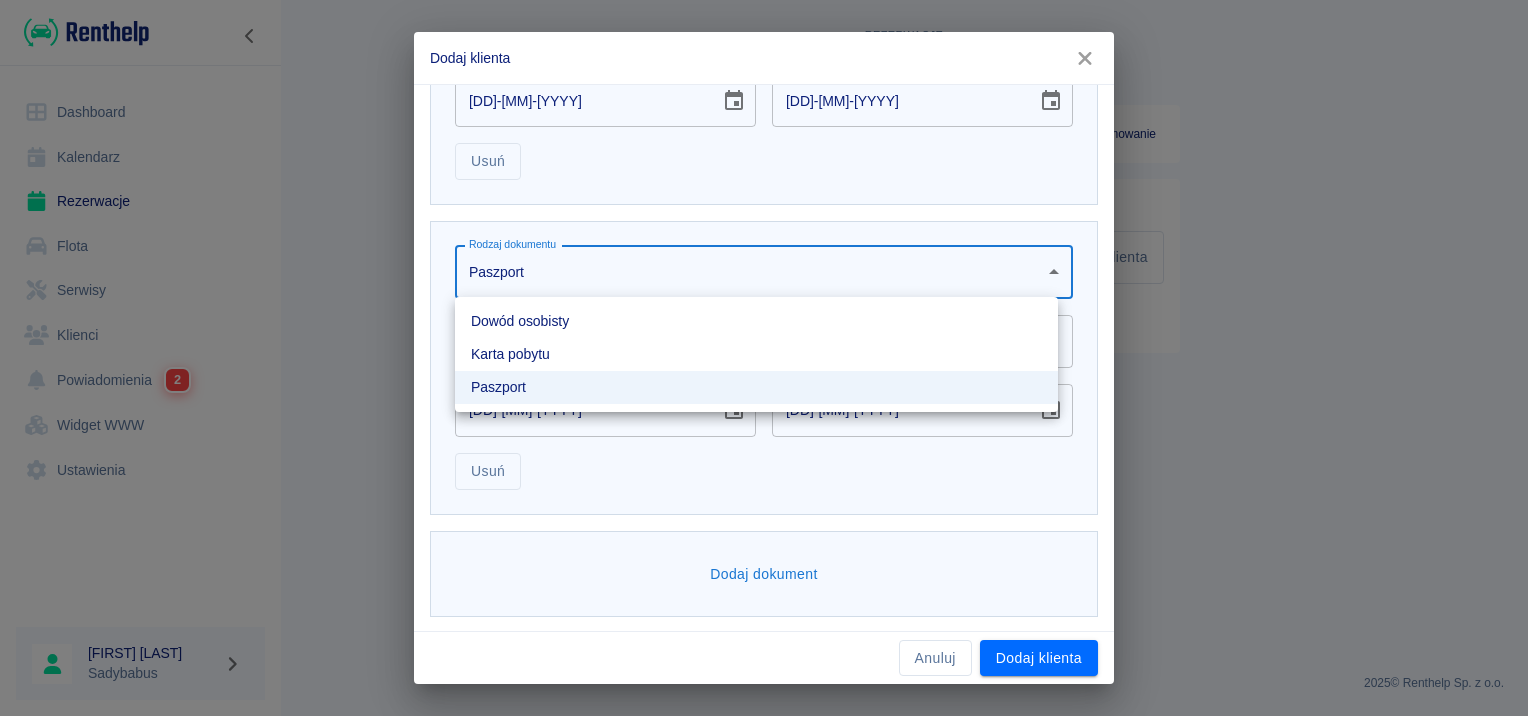 click on "Dowód osobisty" at bounding box center (756, 321) 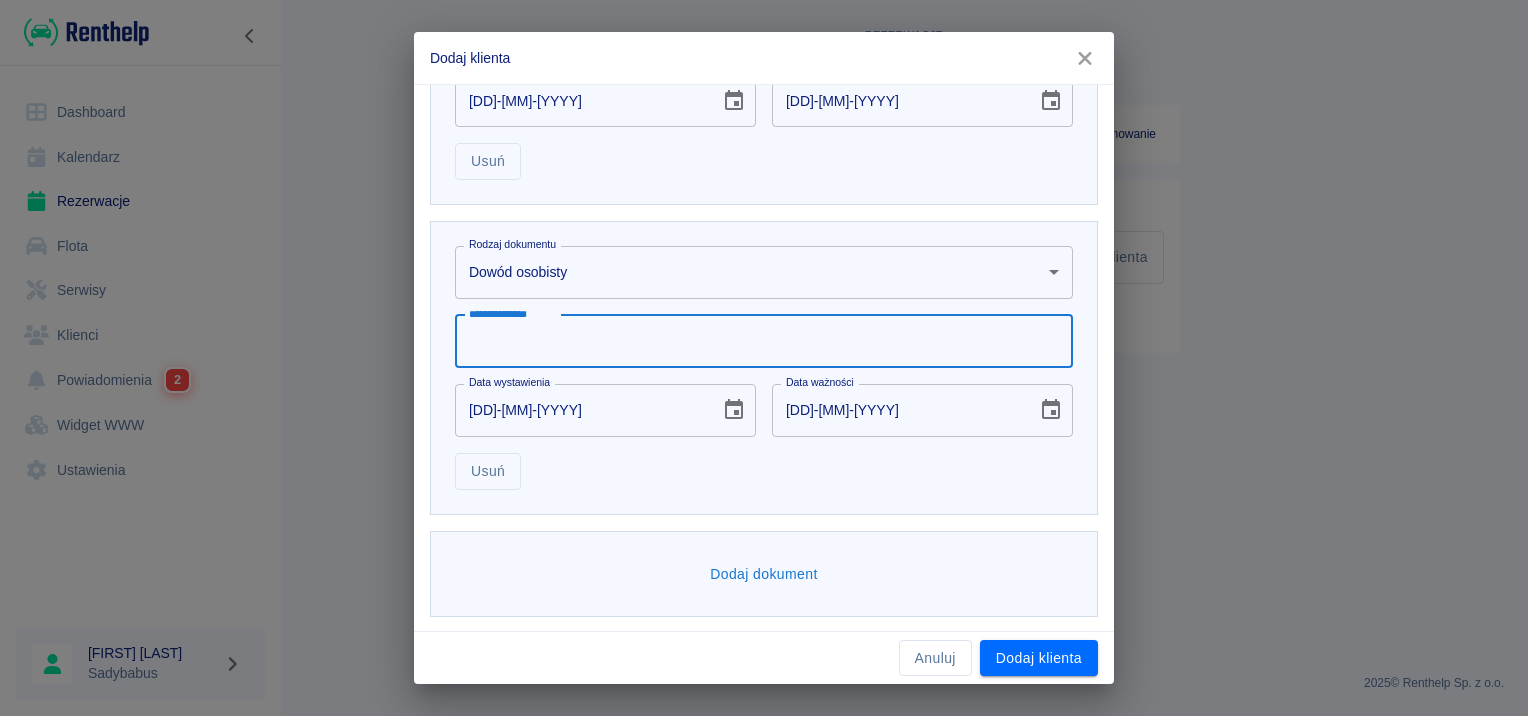 click on "**********" at bounding box center (764, 341) 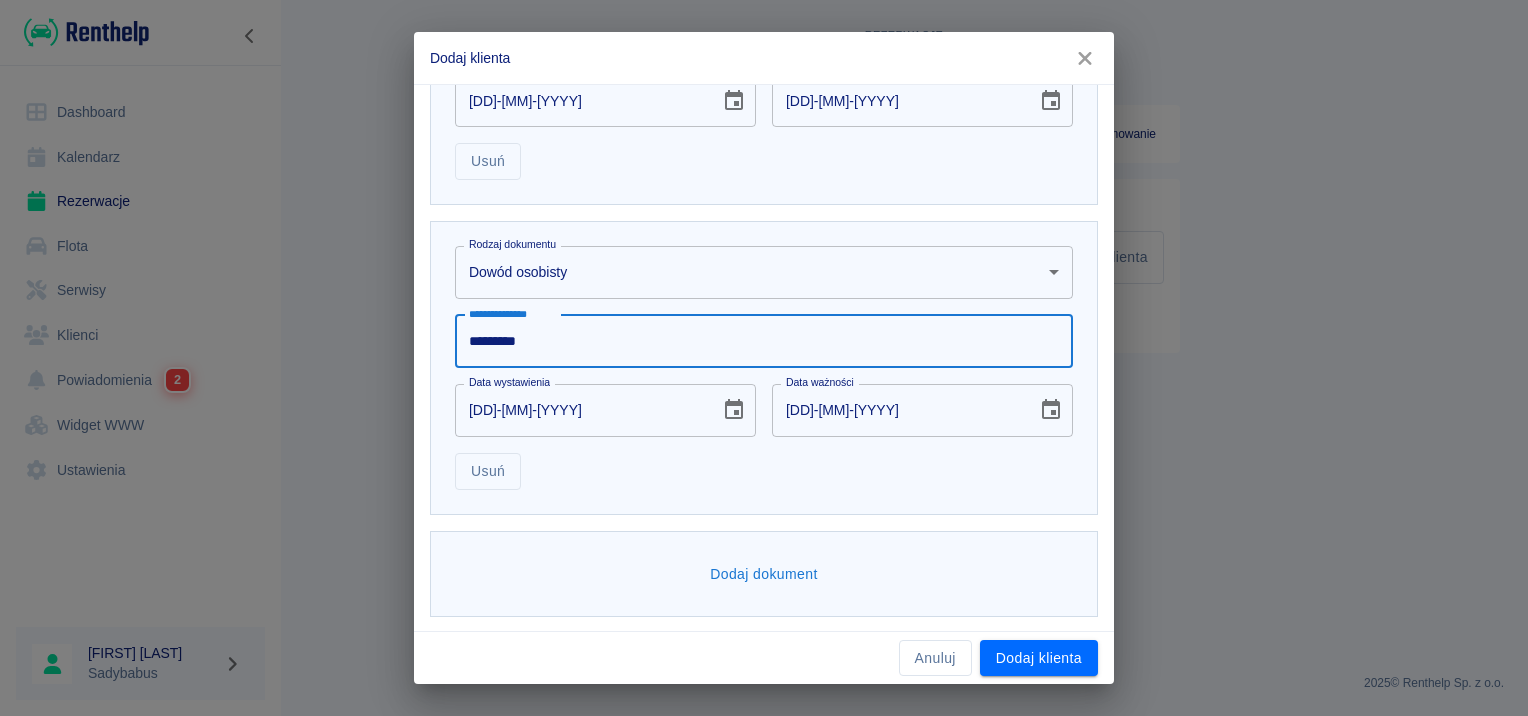 type on "*********" 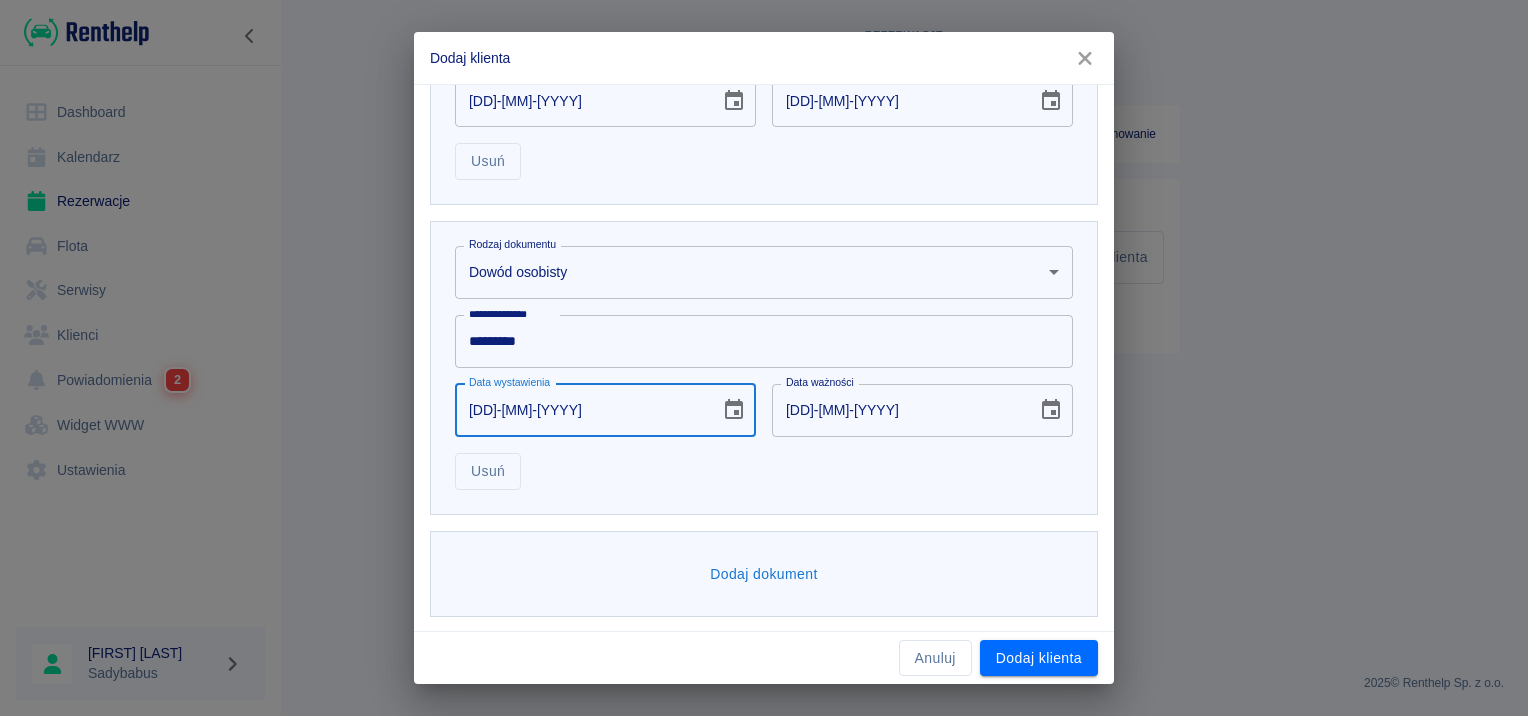type on "04-02-0002" 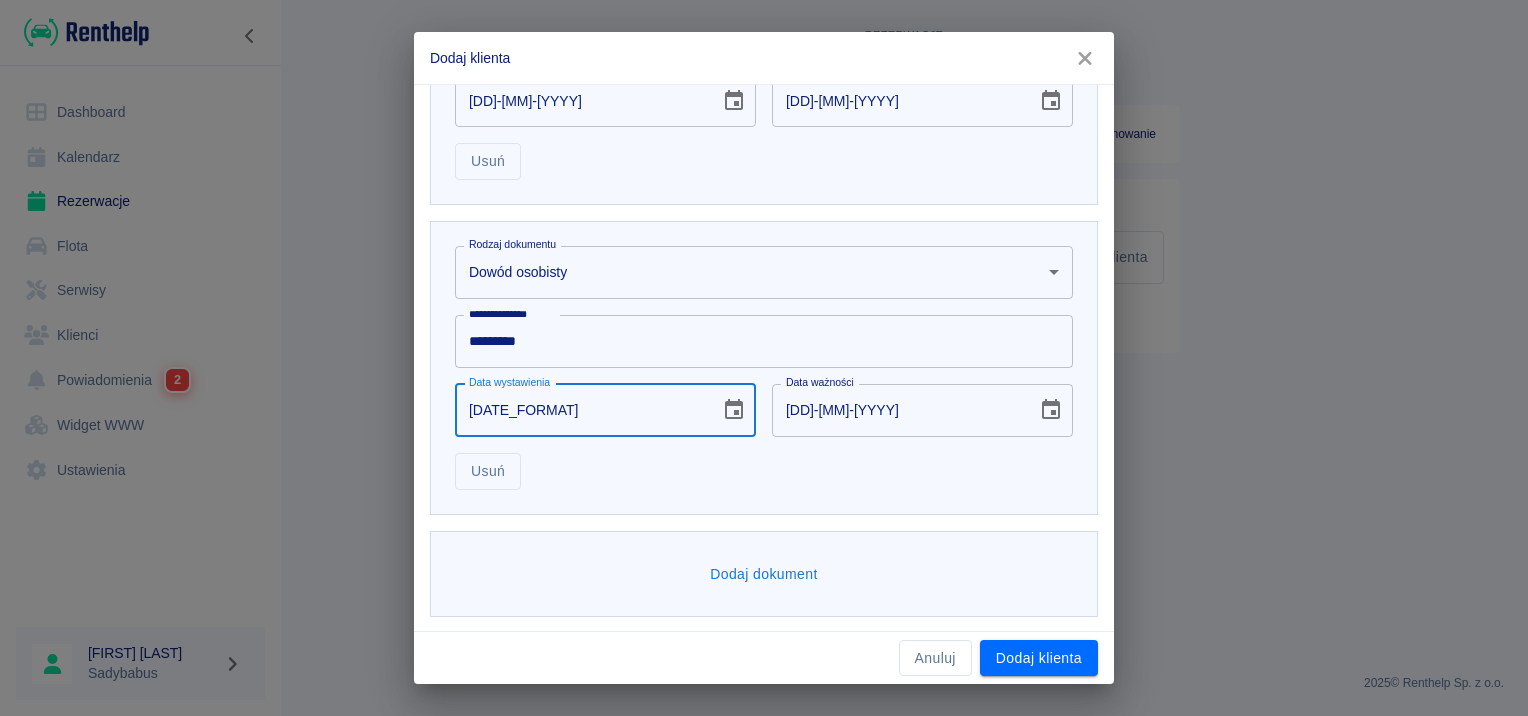 type on "04-02-0012" 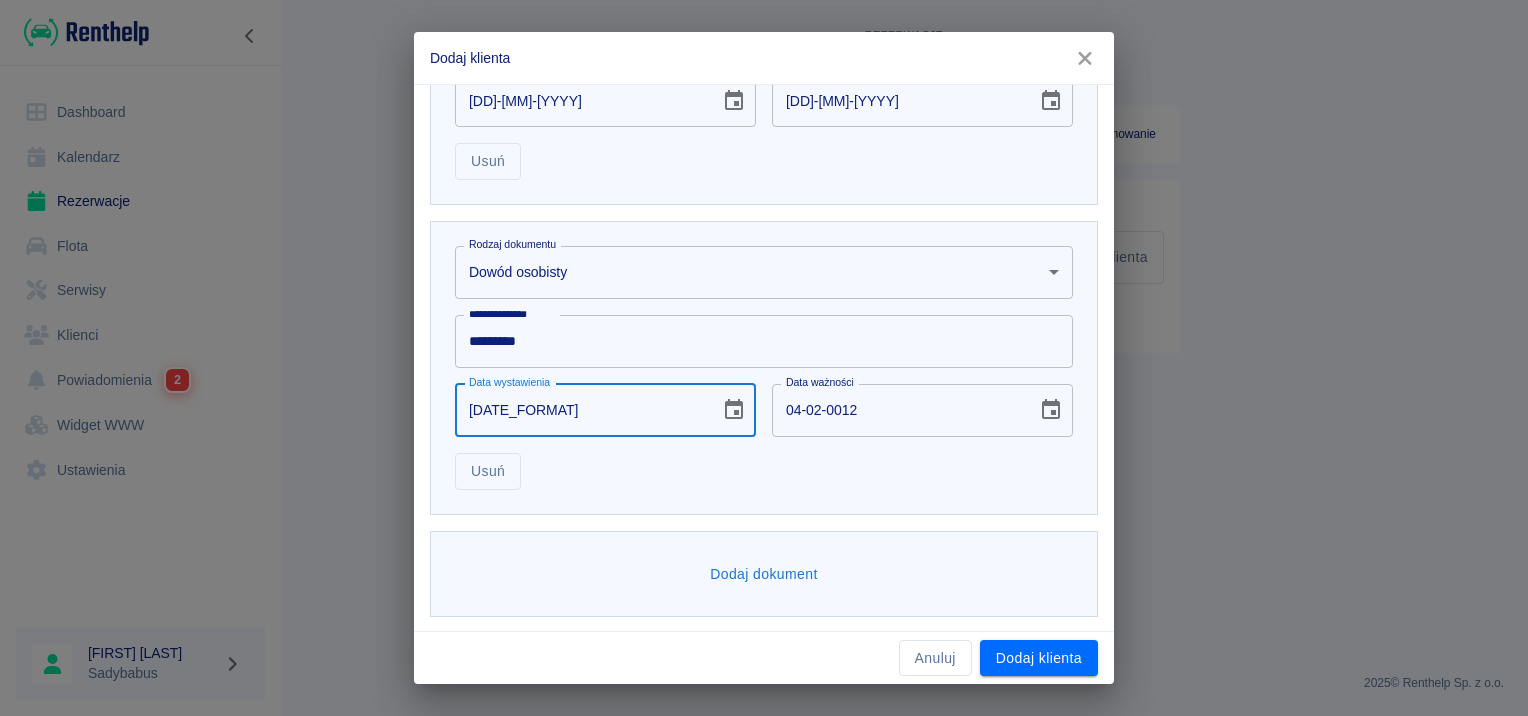 type on "04-02-0020" 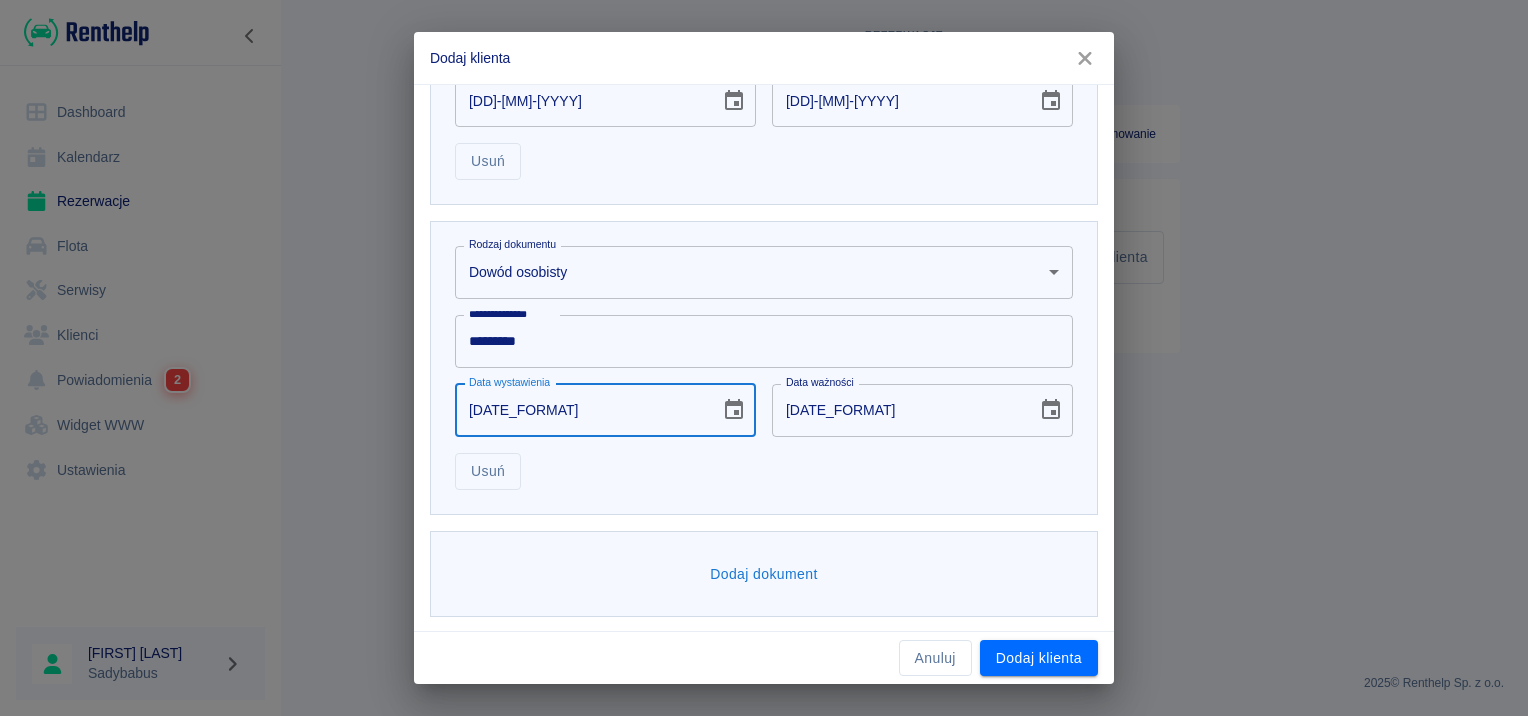 type on "04-02-0201" 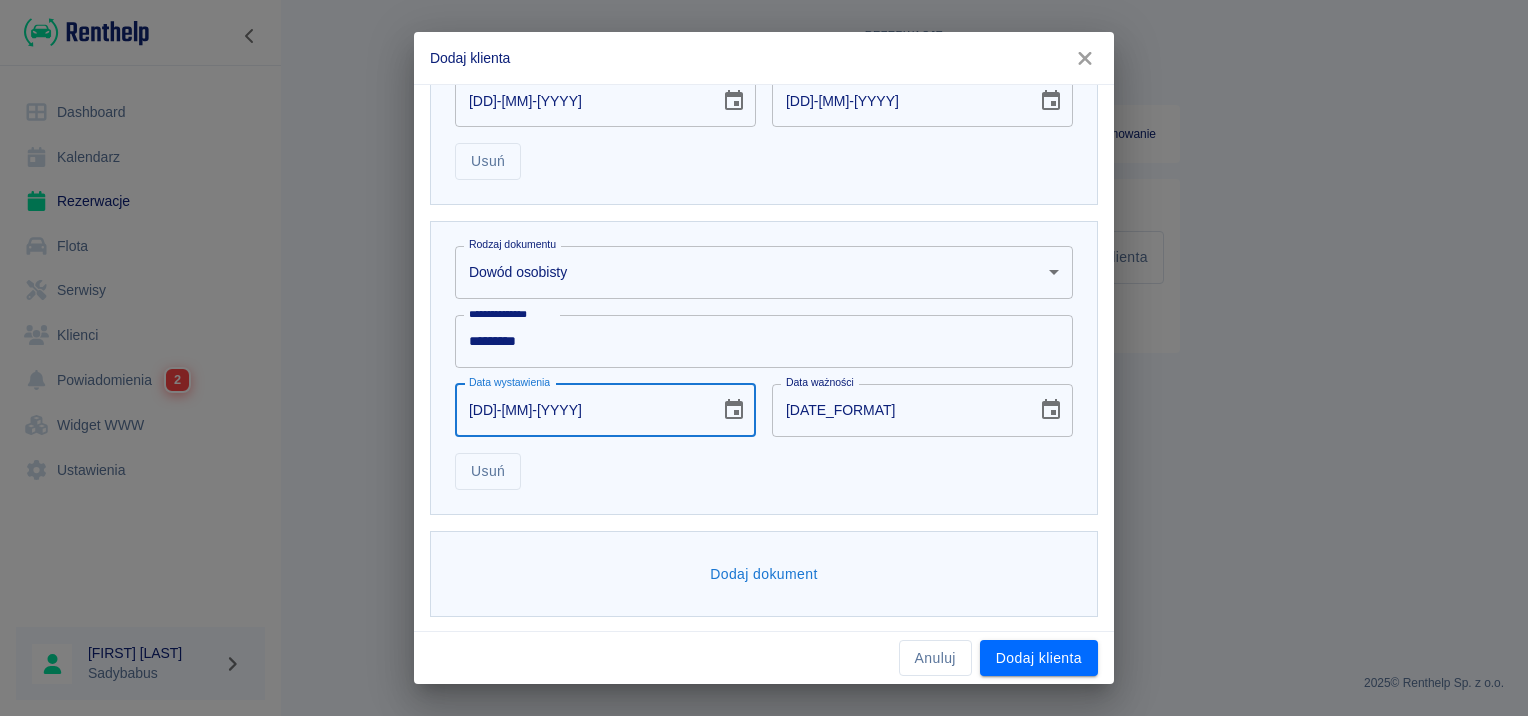 type on "04-02-0211" 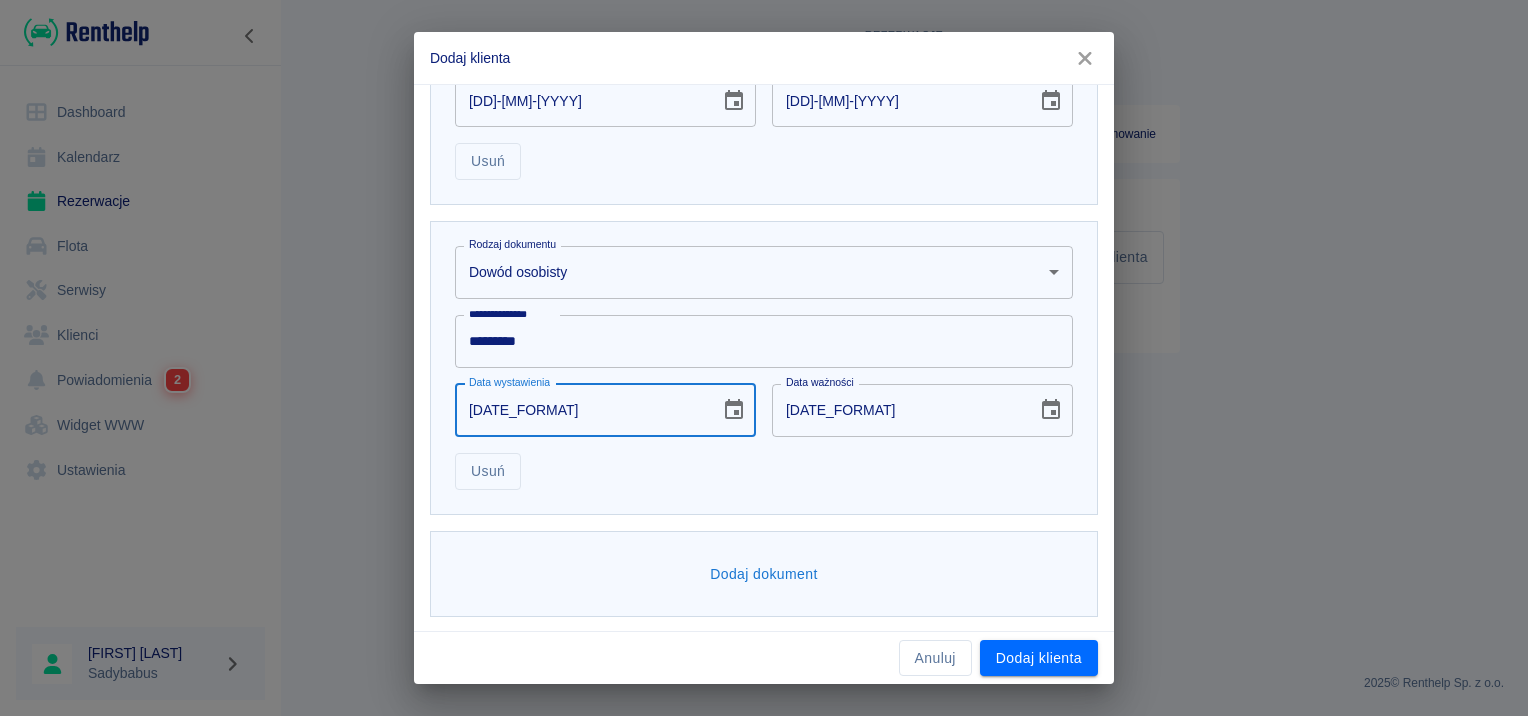 type on "04-02-2029" 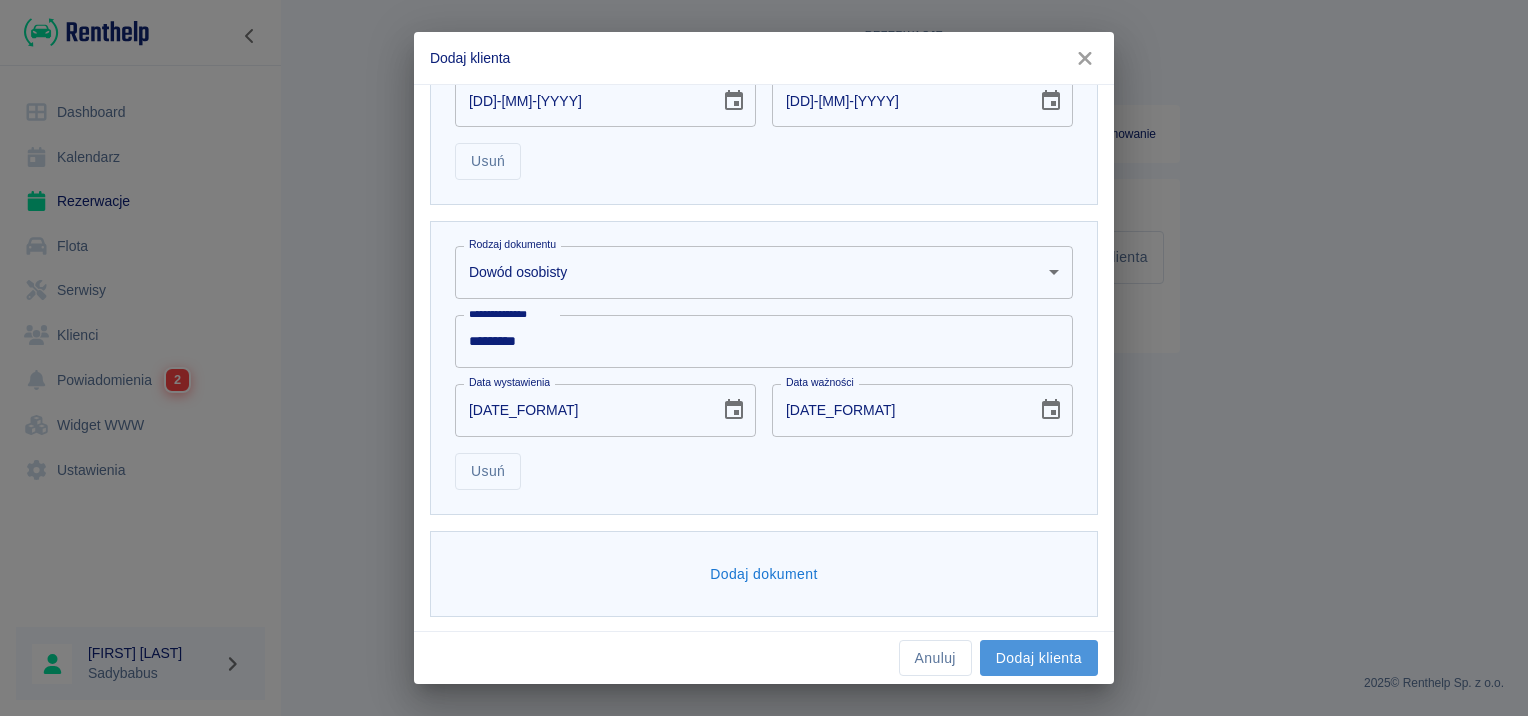 click on "Dodaj klienta" at bounding box center (1039, 658) 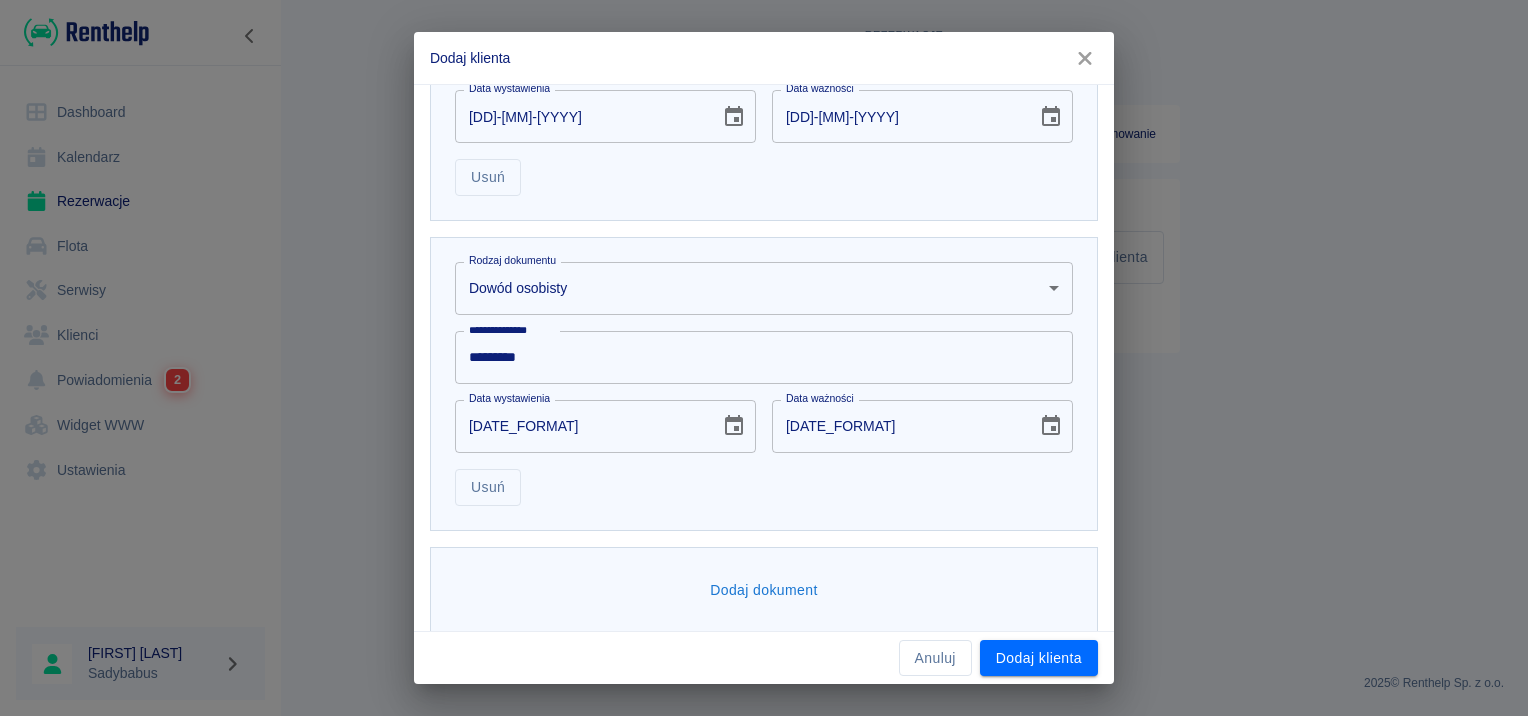 scroll, scrollTop: 800, scrollLeft: 0, axis: vertical 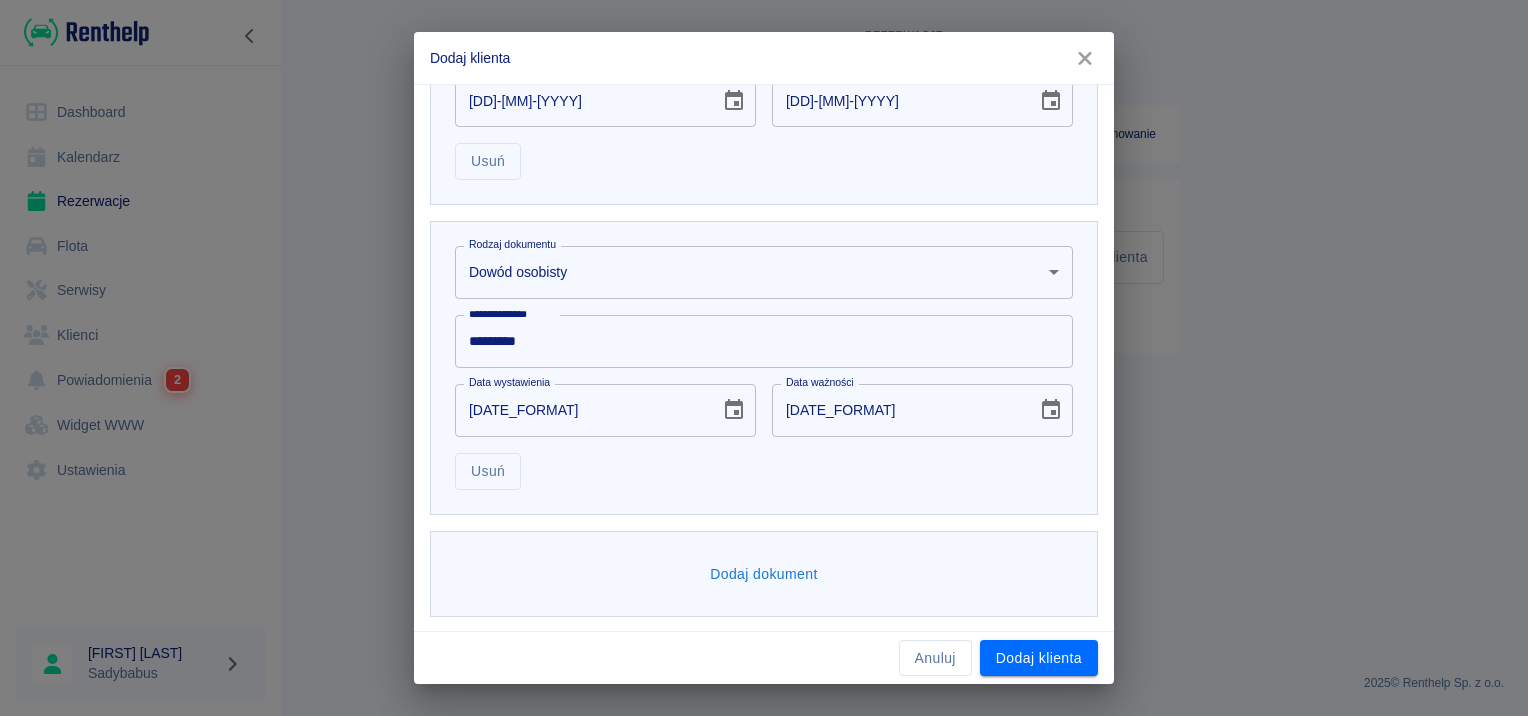 drag, startPoint x: 1186, startPoint y: 612, endPoint x: 1008, endPoint y: 759, distance: 230.85277 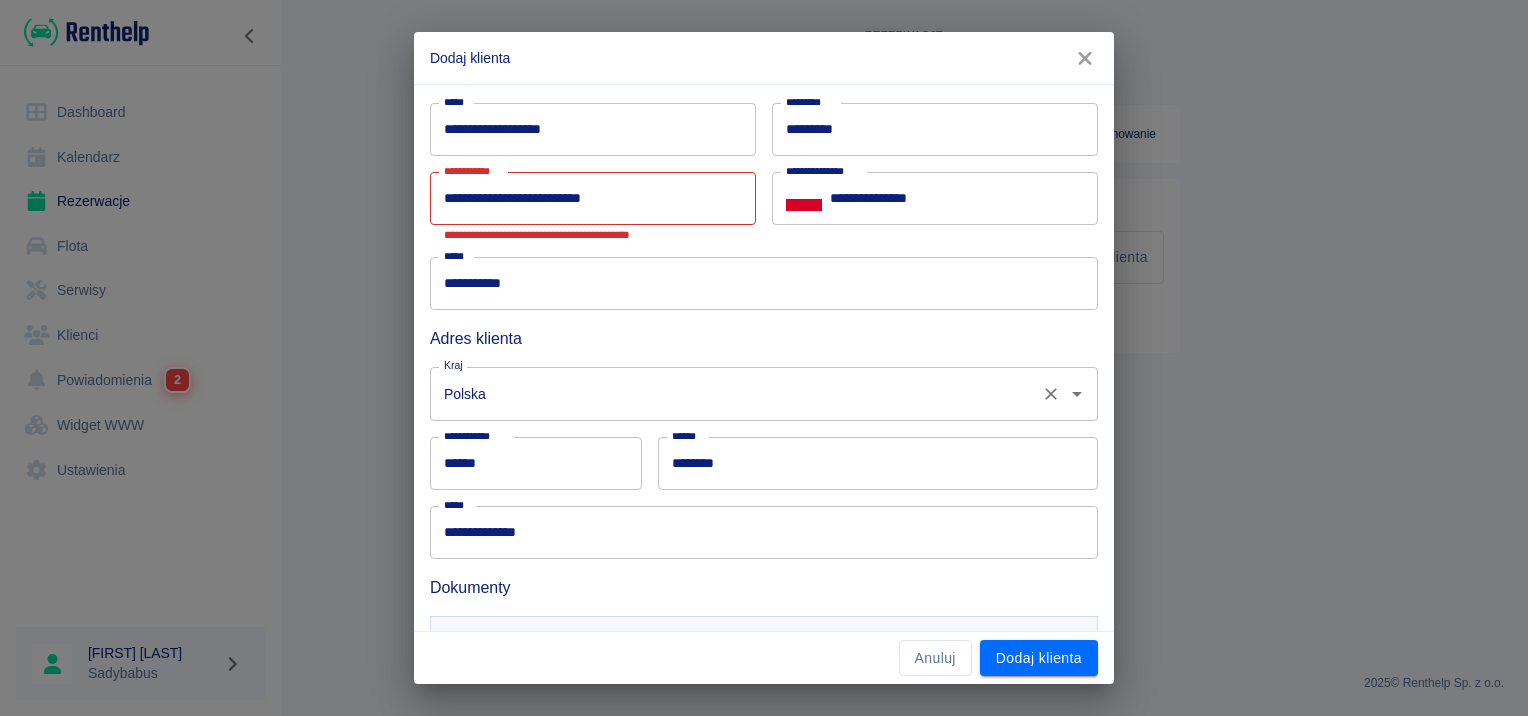 scroll, scrollTop: 0, scrollLeft: 0, axis: both 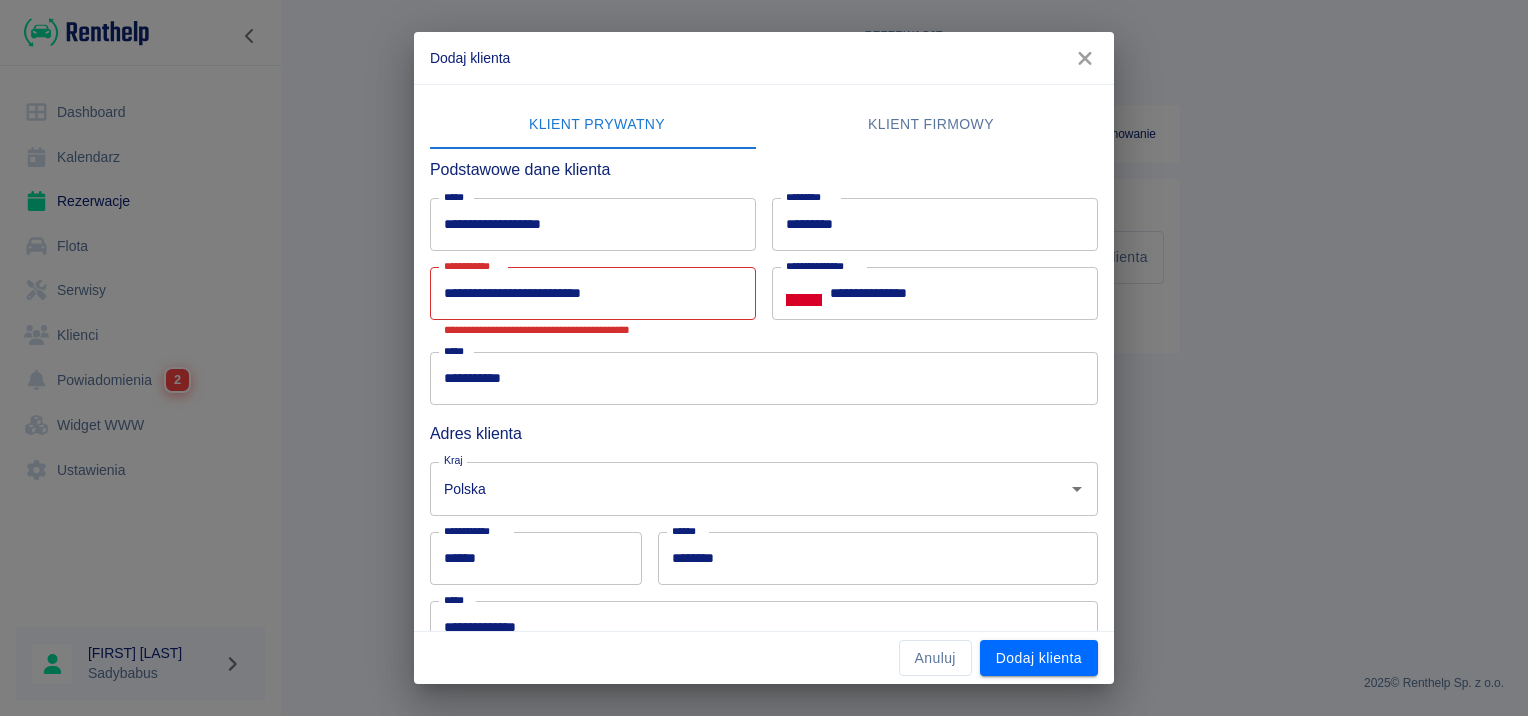 click on "**********" at bounding box center (593, 293) 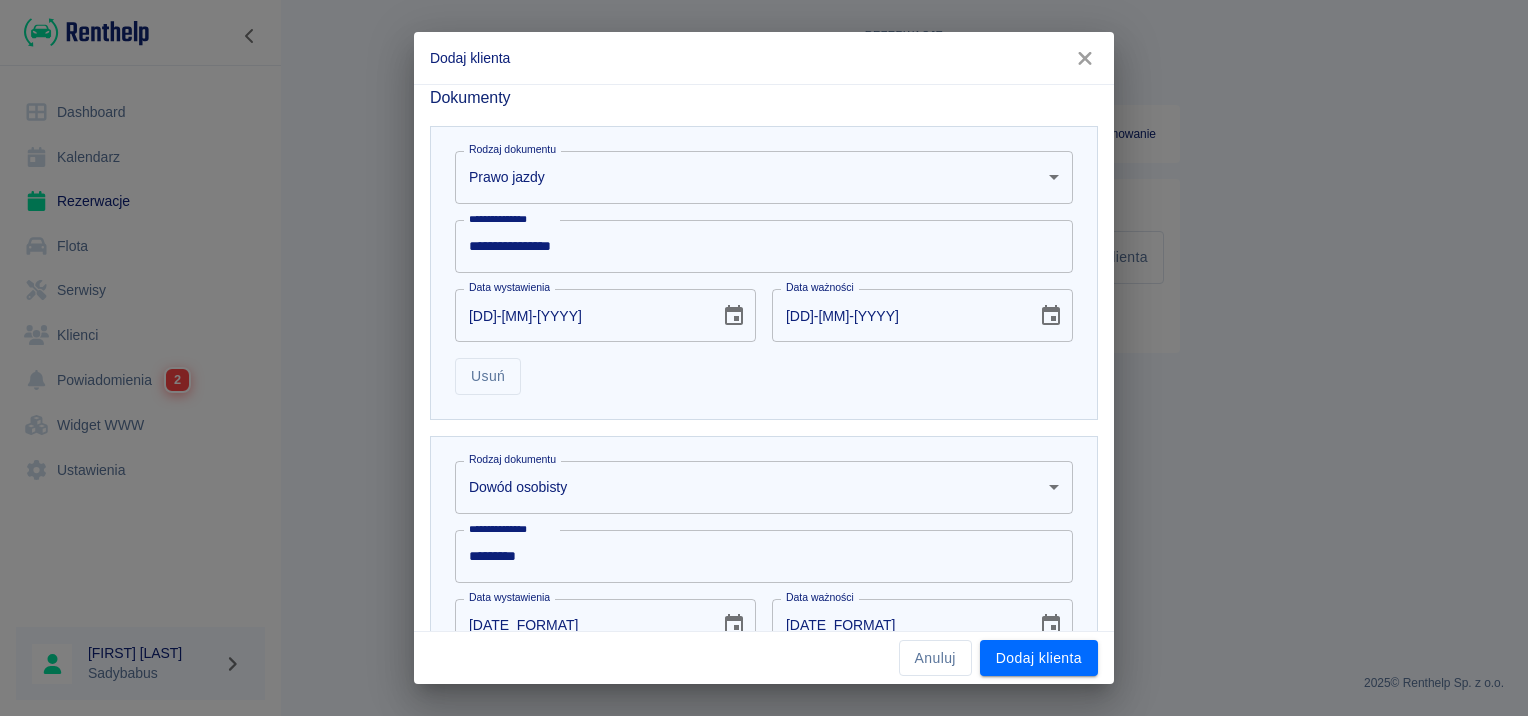 scroll, scrollTop: 784, scrollLeft: 0, axis: vertical 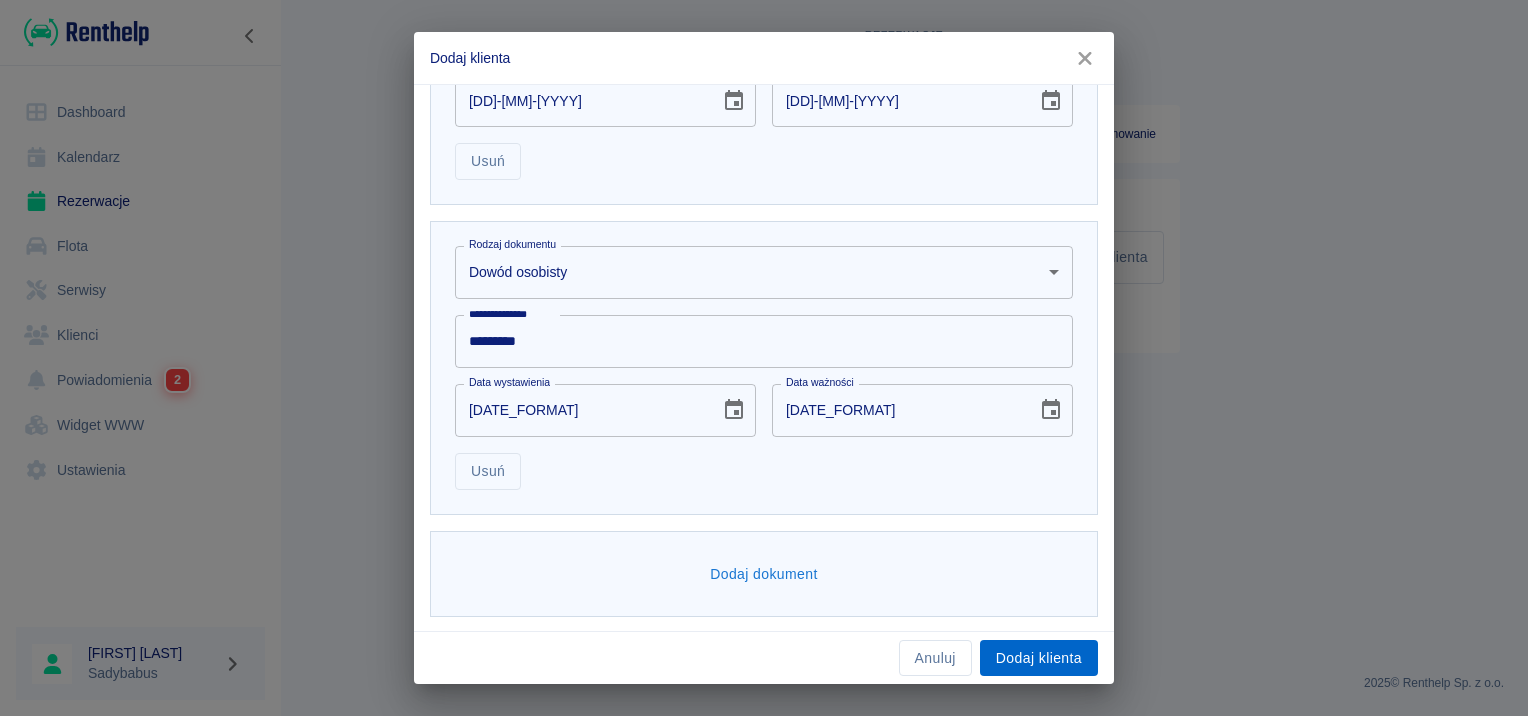 type on "**********" 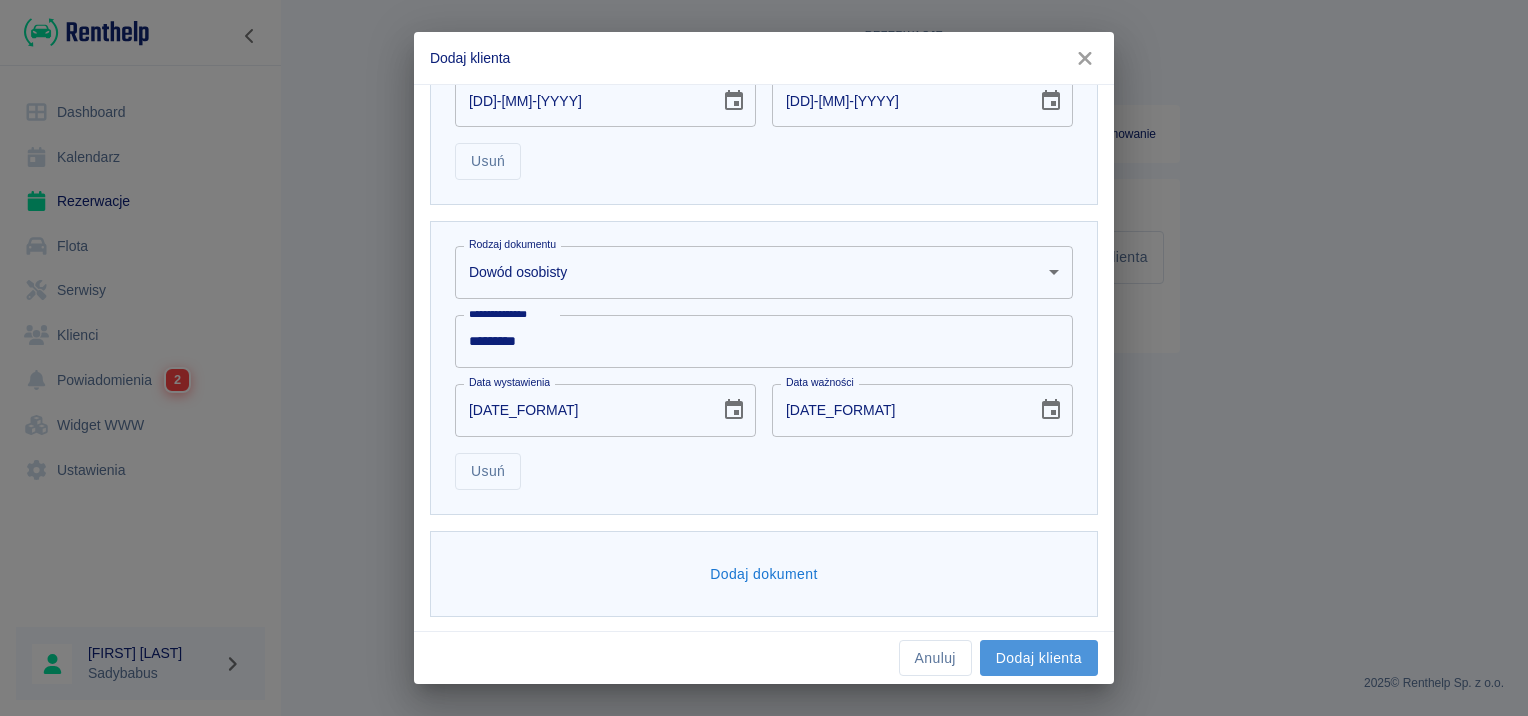 click on "Dodaj klienta" at bounding box center [1039, 658] 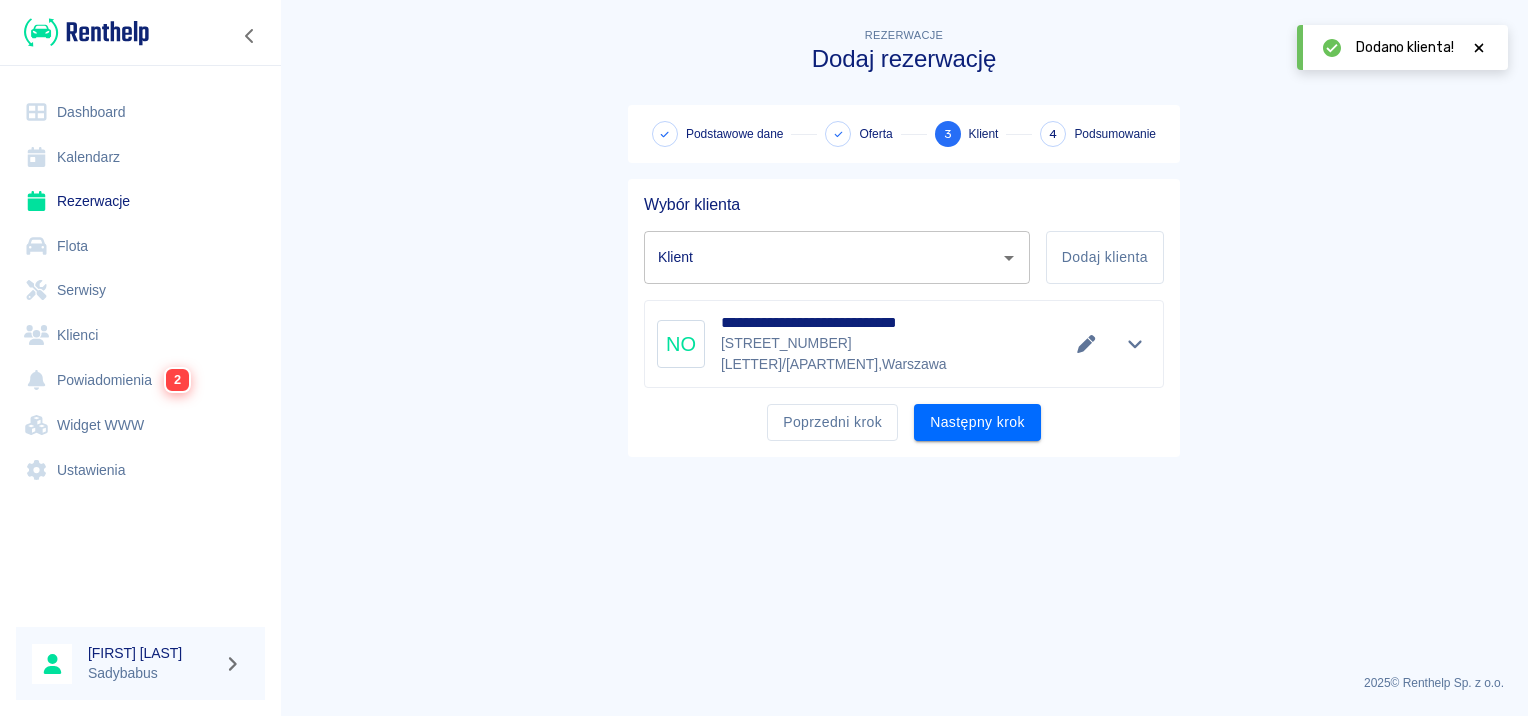 type on "Nikolas Olaf Edward Perliński (+48533109633)" 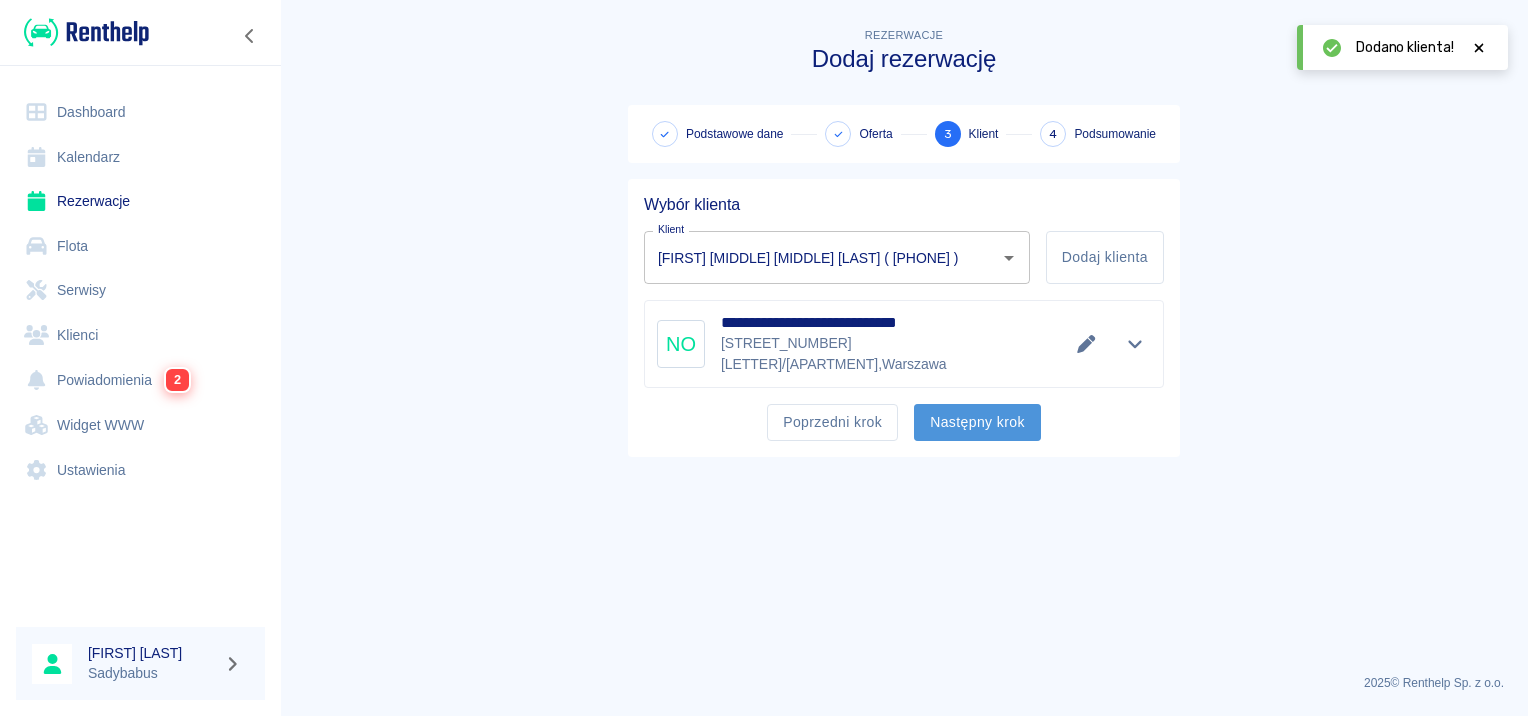 click on "Następny krok" at bounding box center [977, 422] 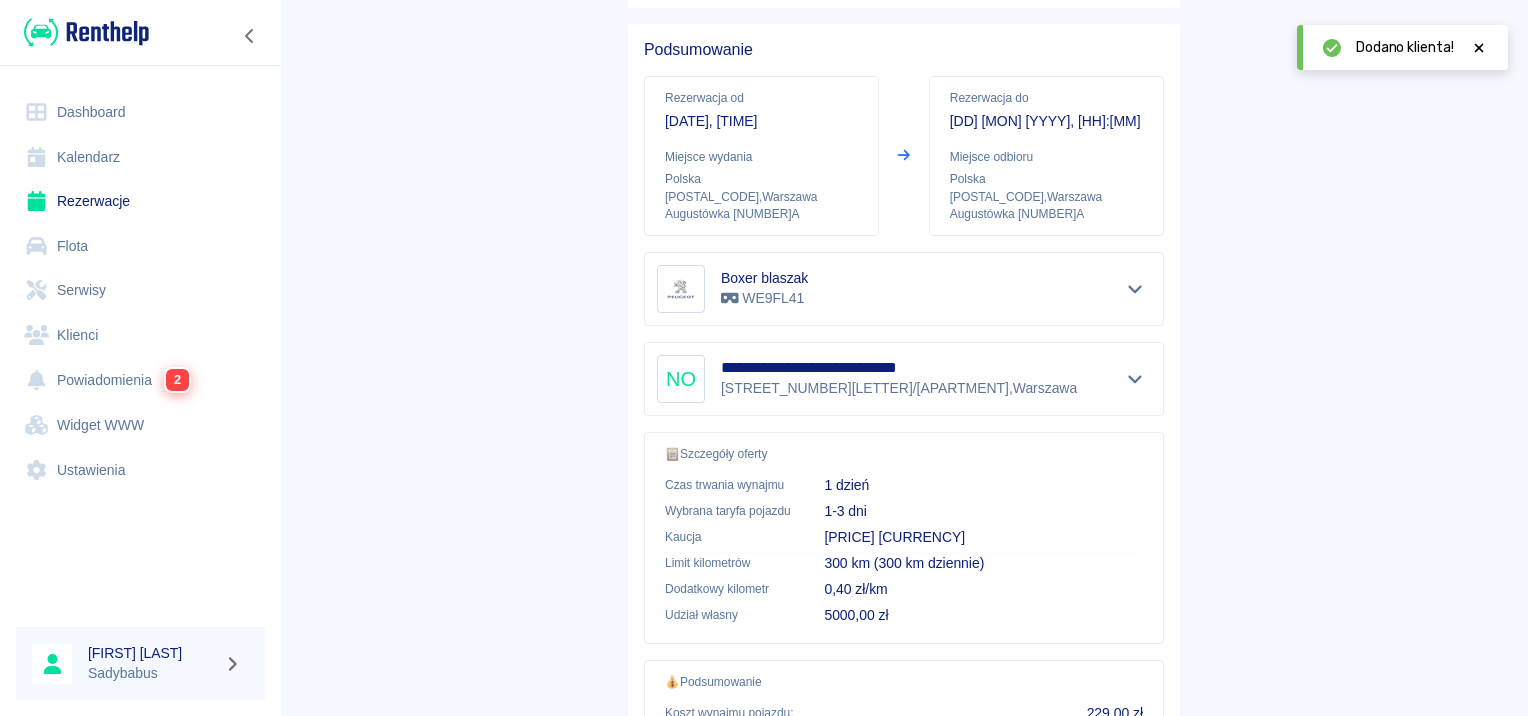scroll, scrollTop: 360, scrollLeft: 0, axis: vertical 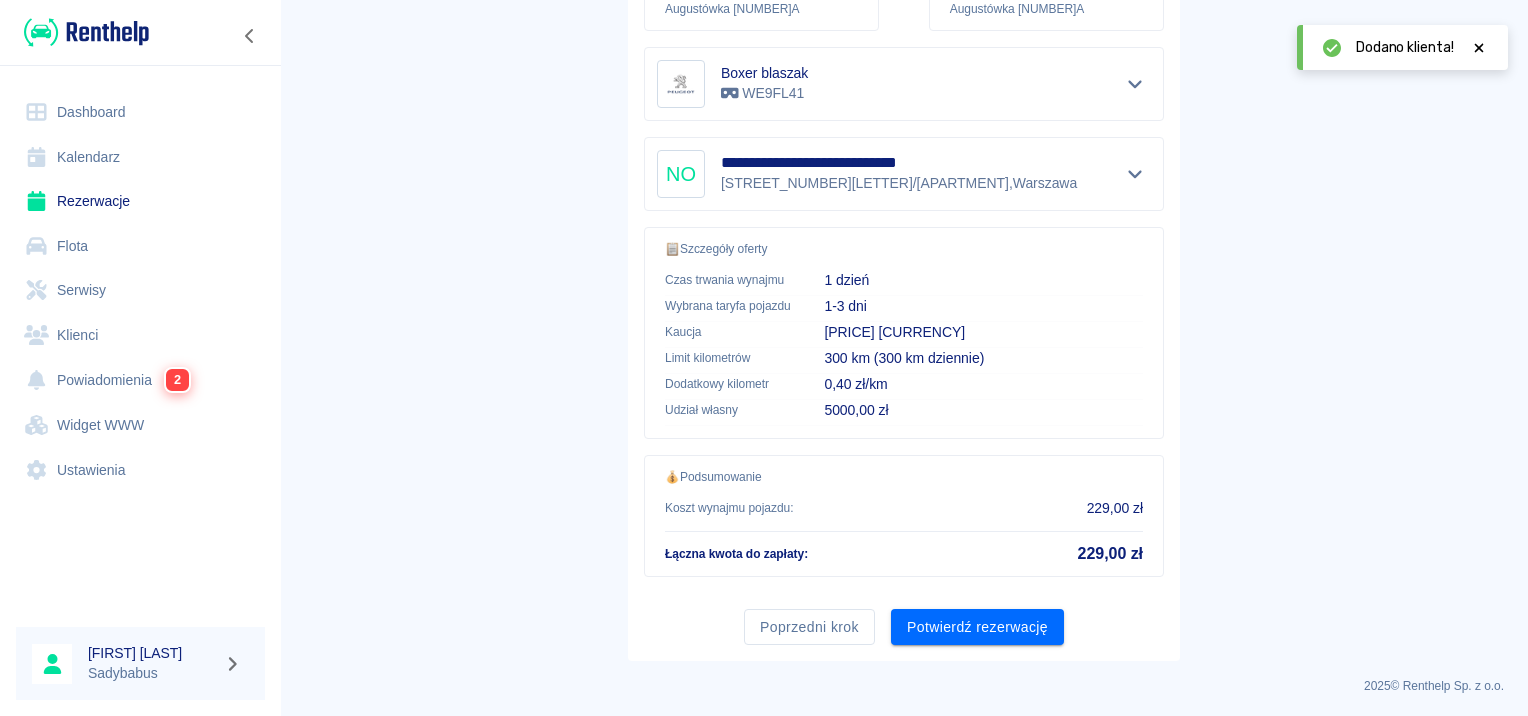 click on "Poprzedni krok Potwierdź rezerwację" at bounding box center [896, 619] 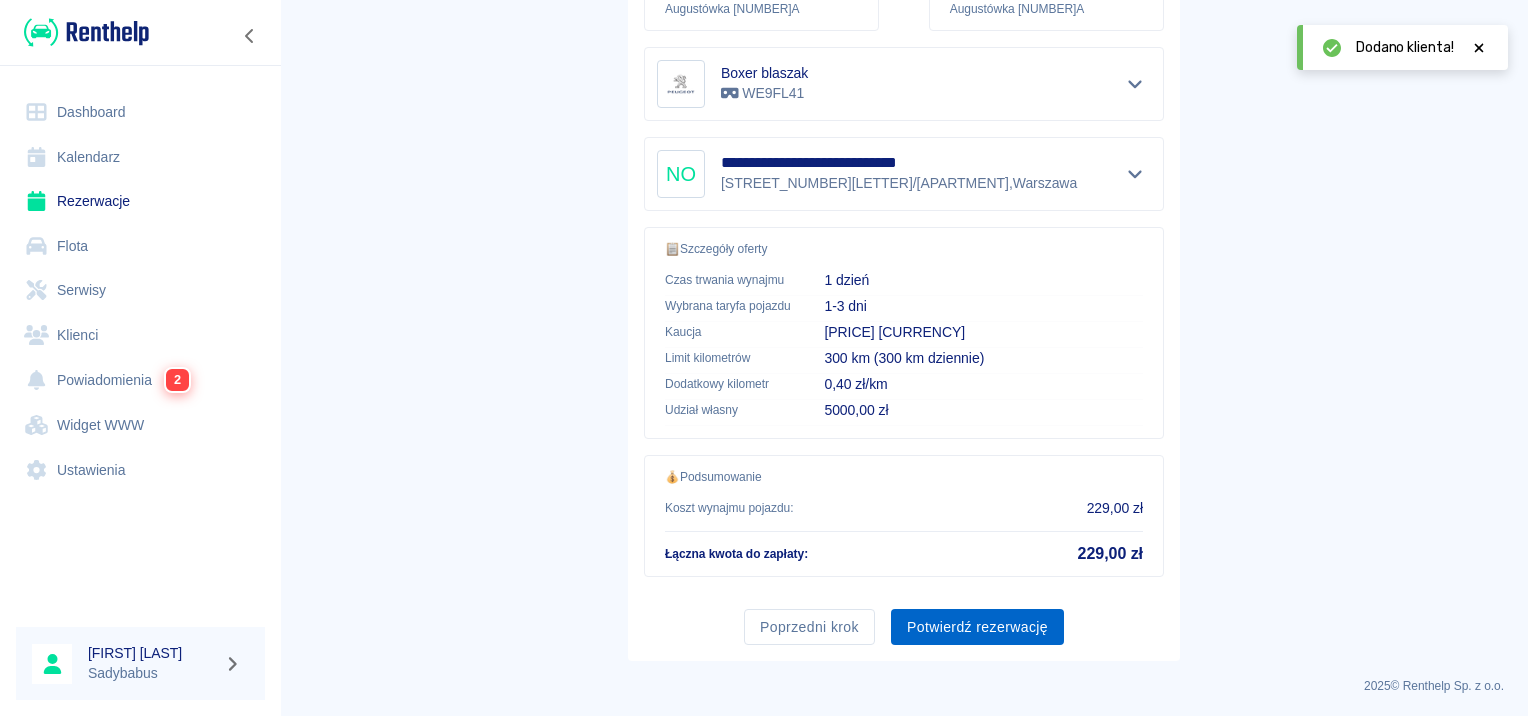click on "Potwierdź rezerwację" at bounding box center (977, 627) 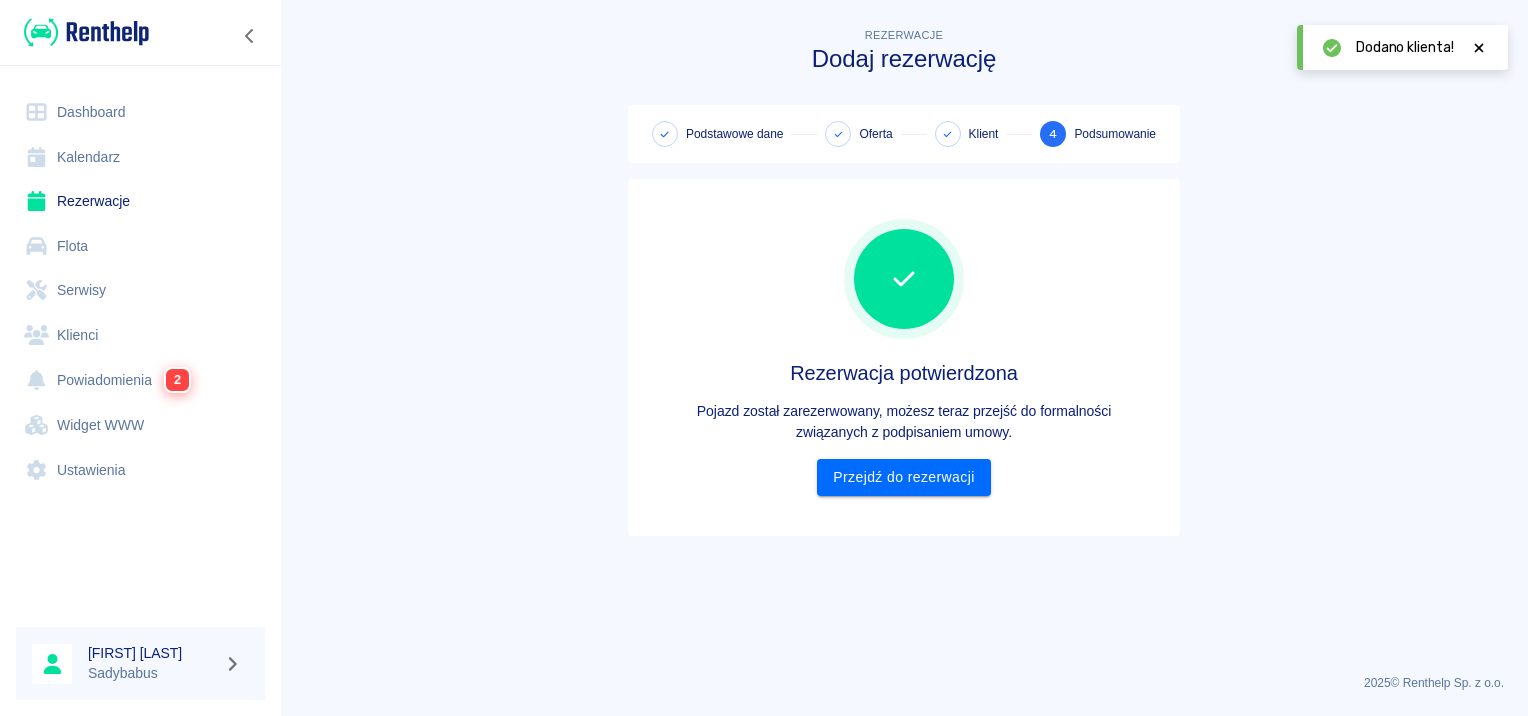 scroll, scrollTop: 0, scrollLeft: 0, axis: both 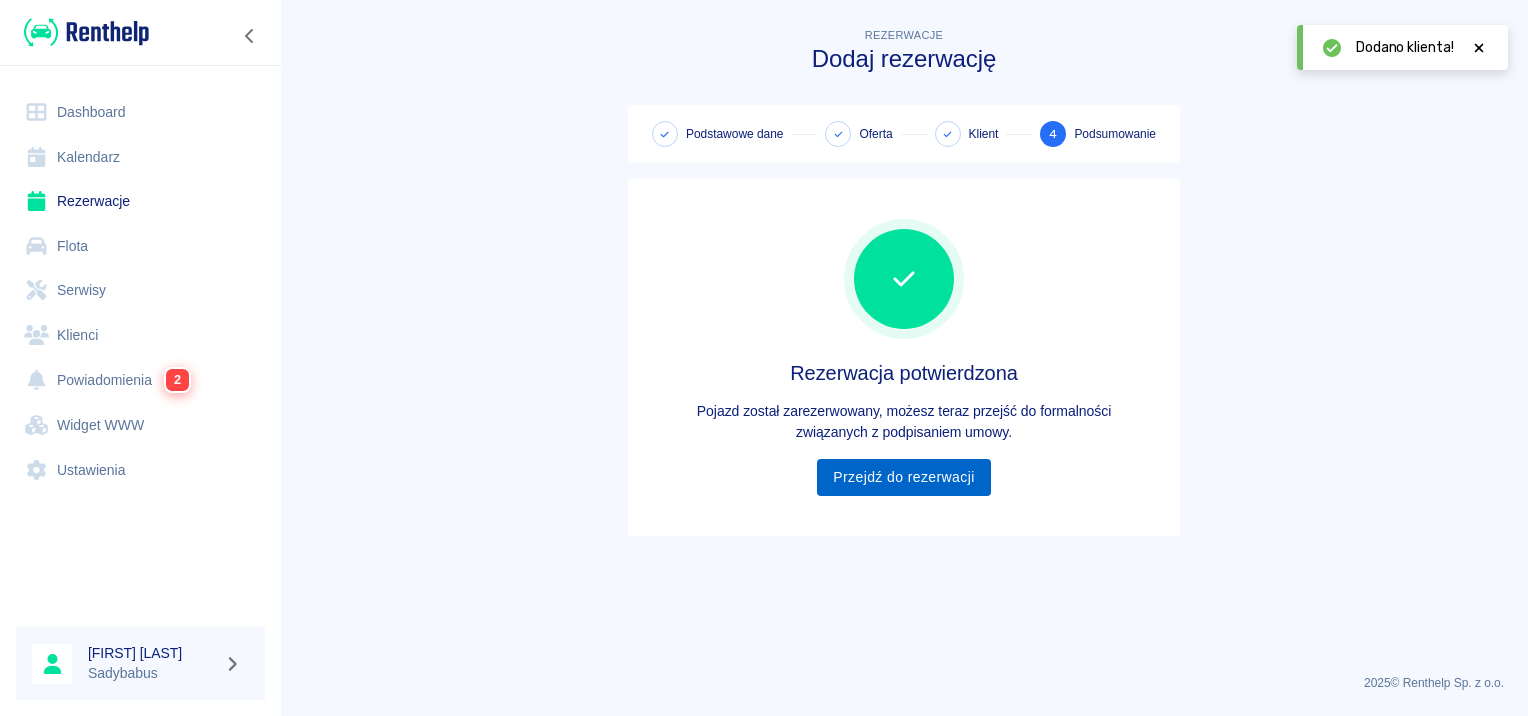 click on "Przejdź do rezerwacji" at bounding box center [903, 477] 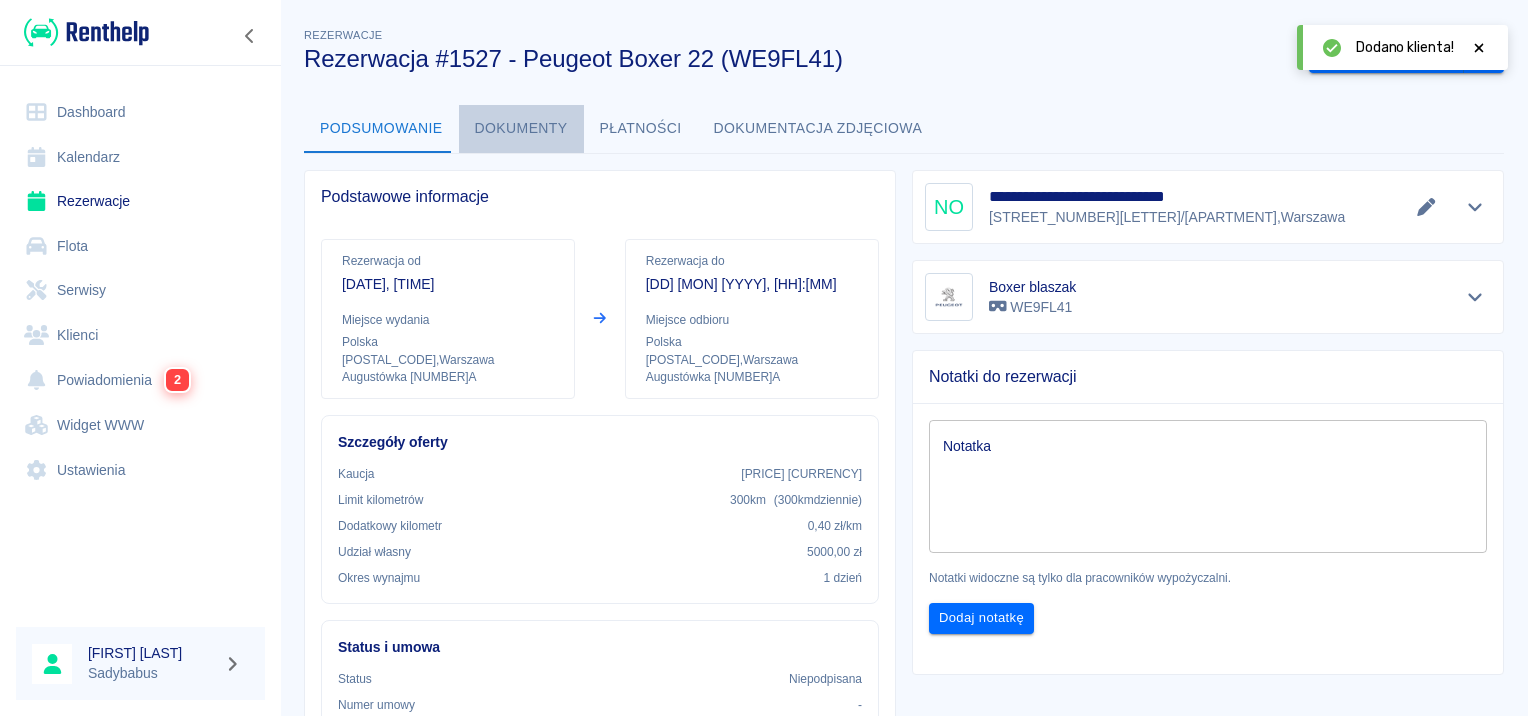 click on "Dokumenty" at bounding box center (521, 129) 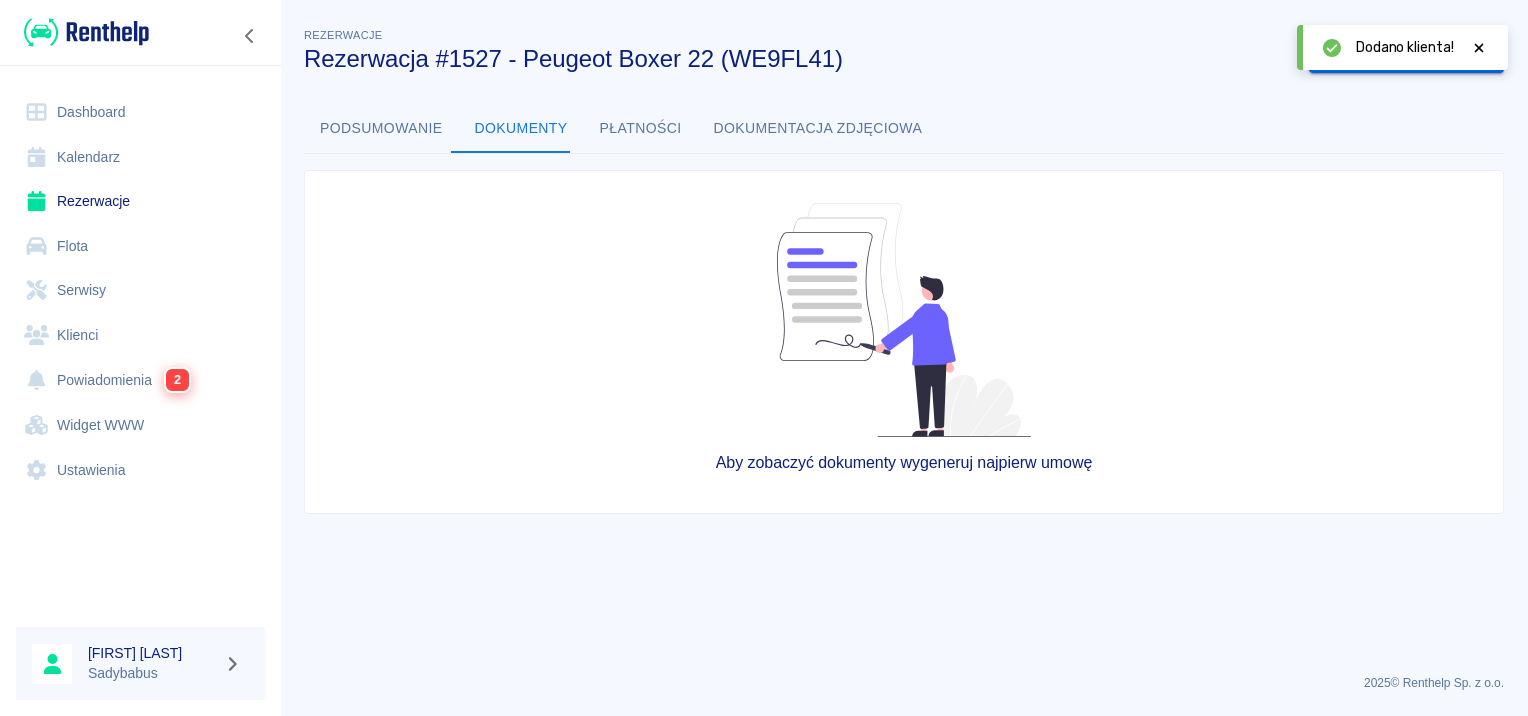 click at bounding box center (1479, 47) 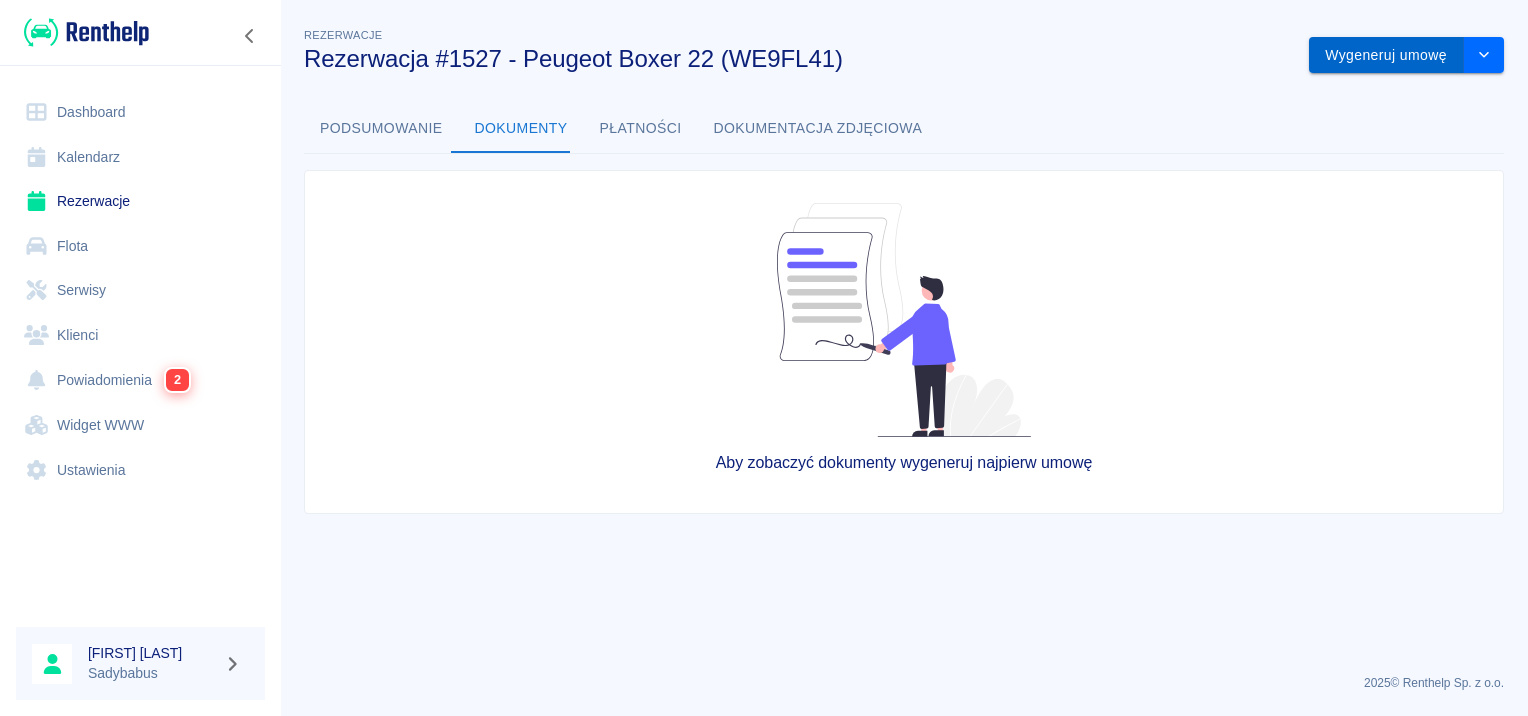 click on "Wygeneruj umowę" at bounding box center (1386, 55) 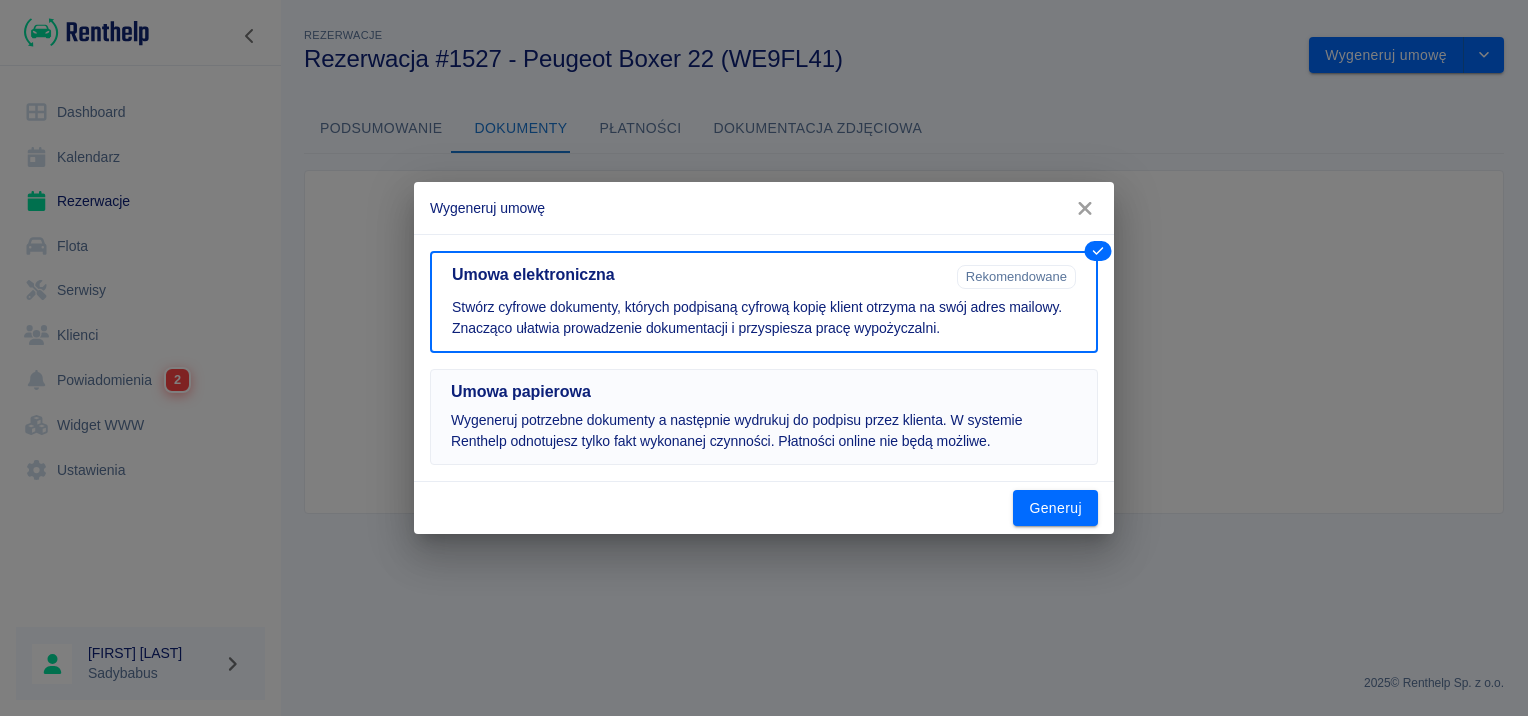 click on "Wygeneruj potrzebne dokumenty a następnie wydrukuj do podpisu przez klienta. W systemie Renthelp odnotujesz tylko fakt wykonanej czynności. Płatności online nie będą możliwe." at bounding box center (764, 431) 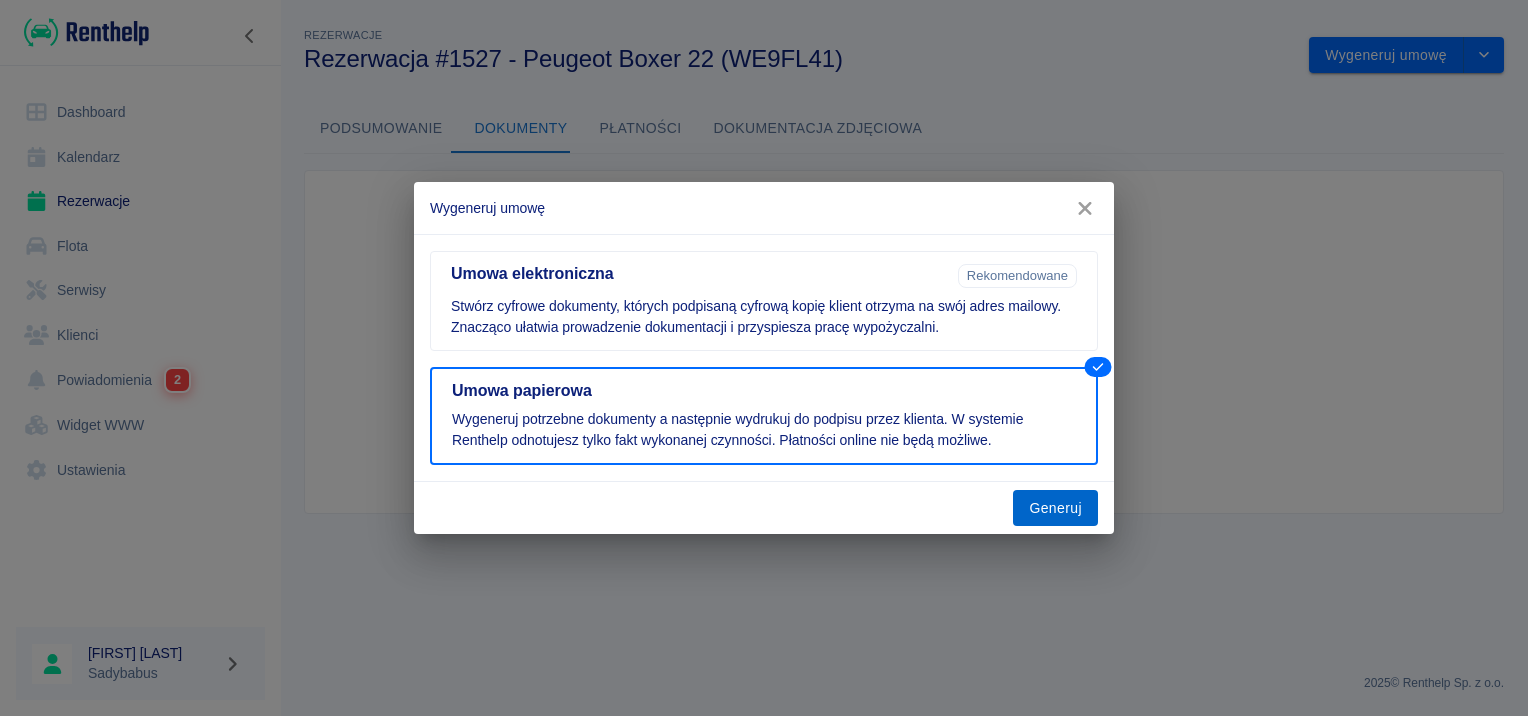 click on "Generuj" at bounding box center (1055, 508) 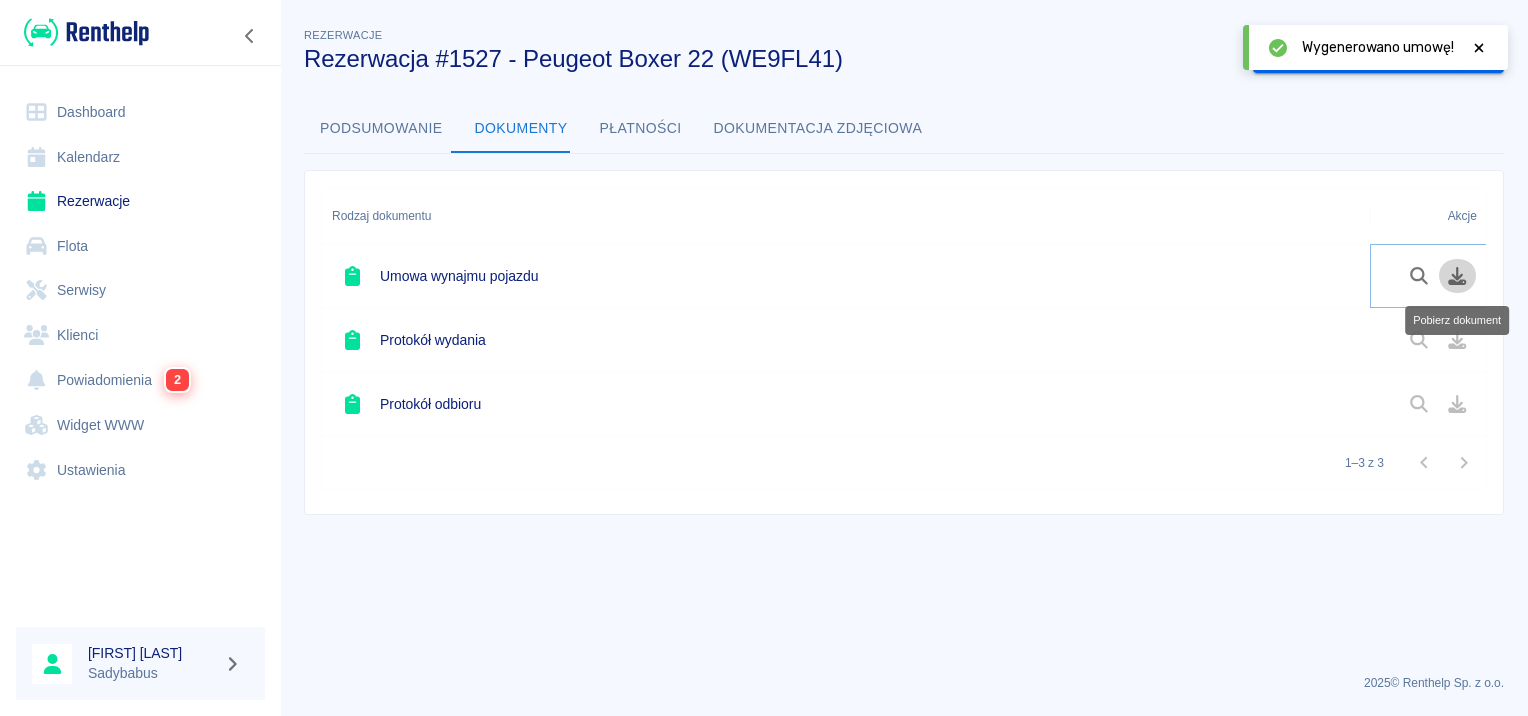 click at bounding box center (1457, 276) 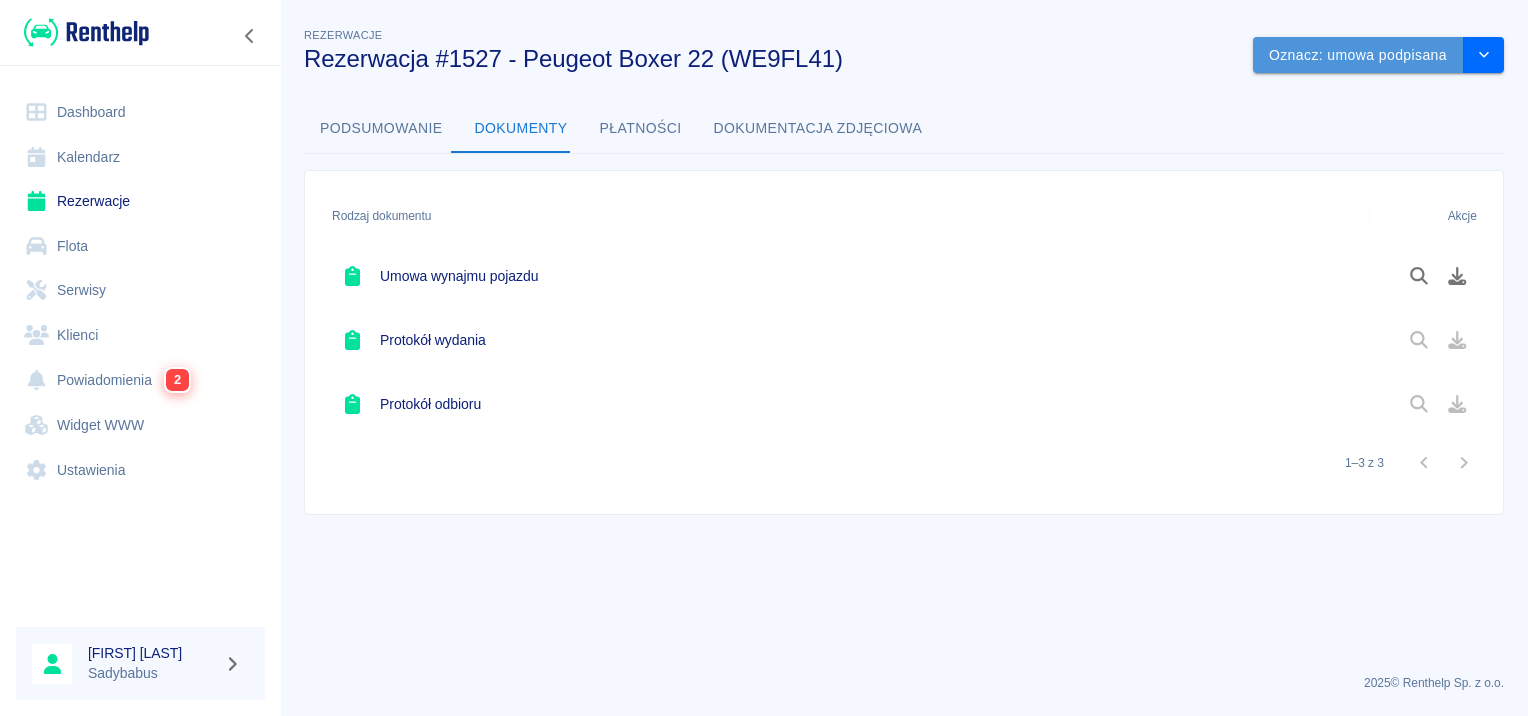 click on "Oznacz: umowa podpisana" at bounding box center (1358, 55) 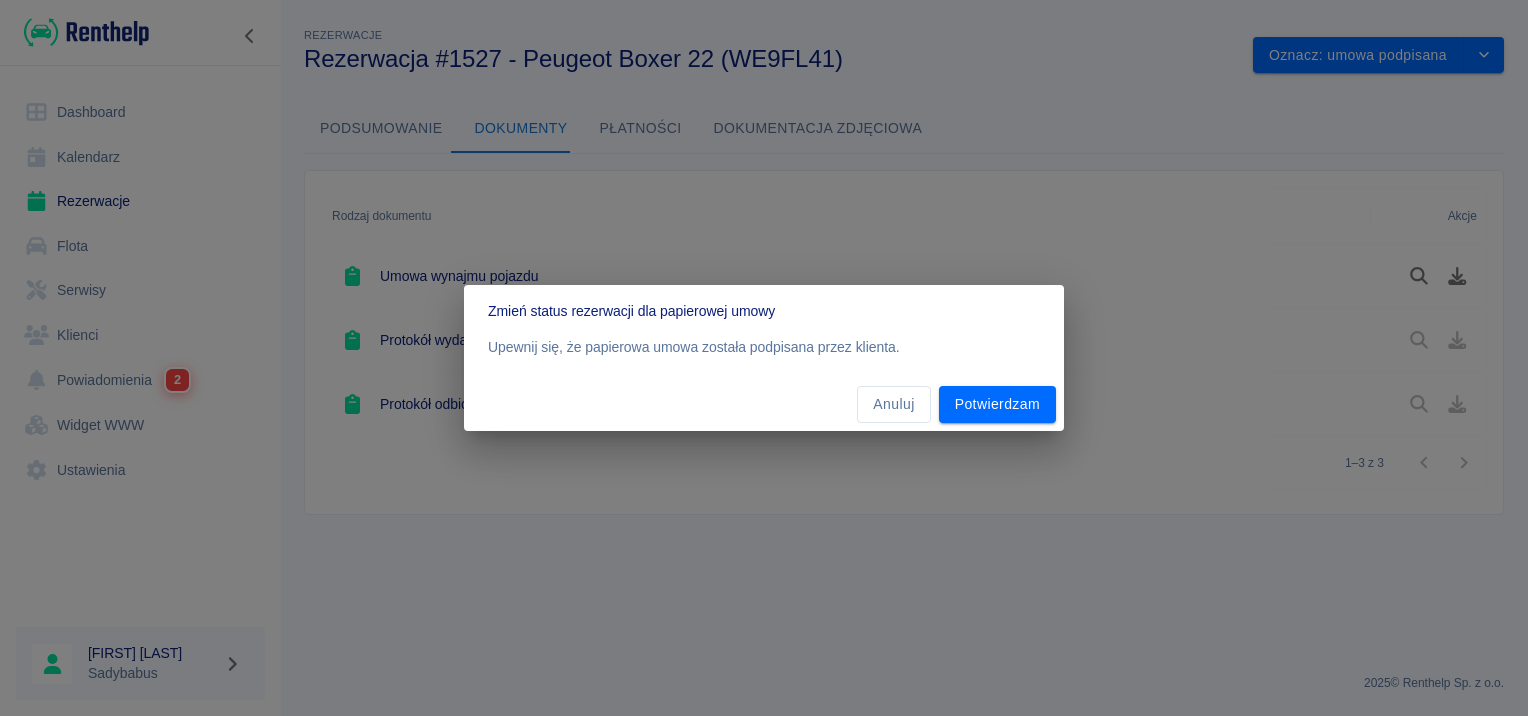 click on "Potwierdzam" at bounding box center [997, 404] 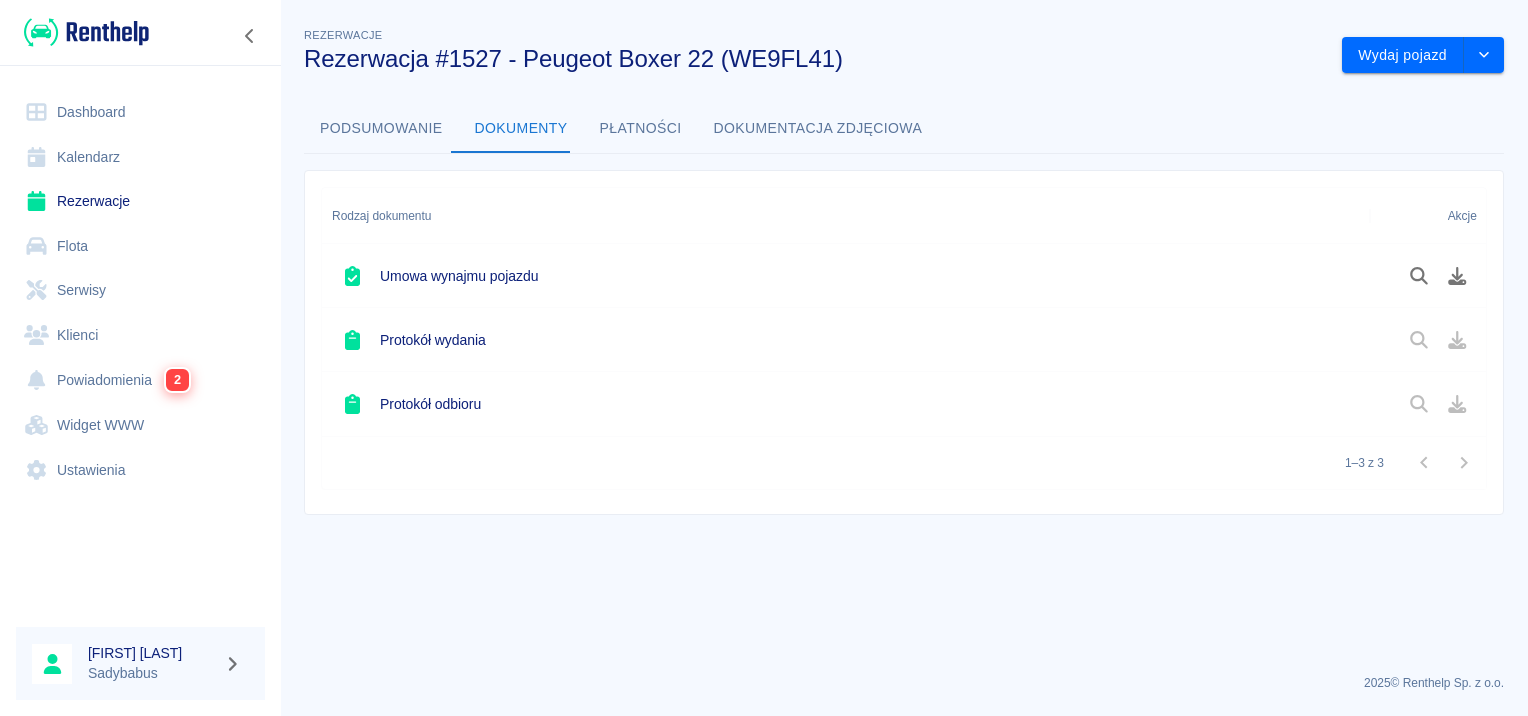scroll, scrollTop: 0, scrollLeft: 0, axis: both 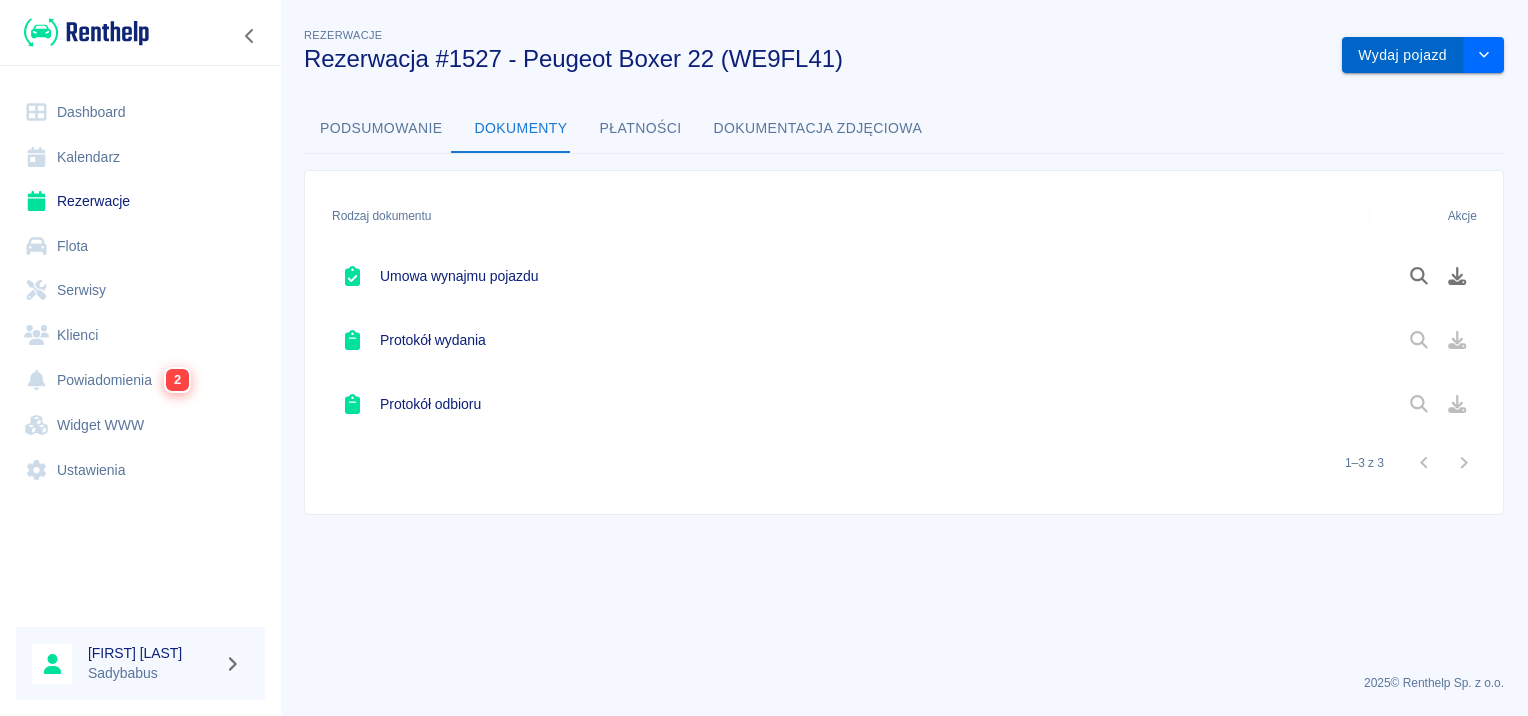 click on "Wydaj pojazd" at bounding box center (1403, 55) 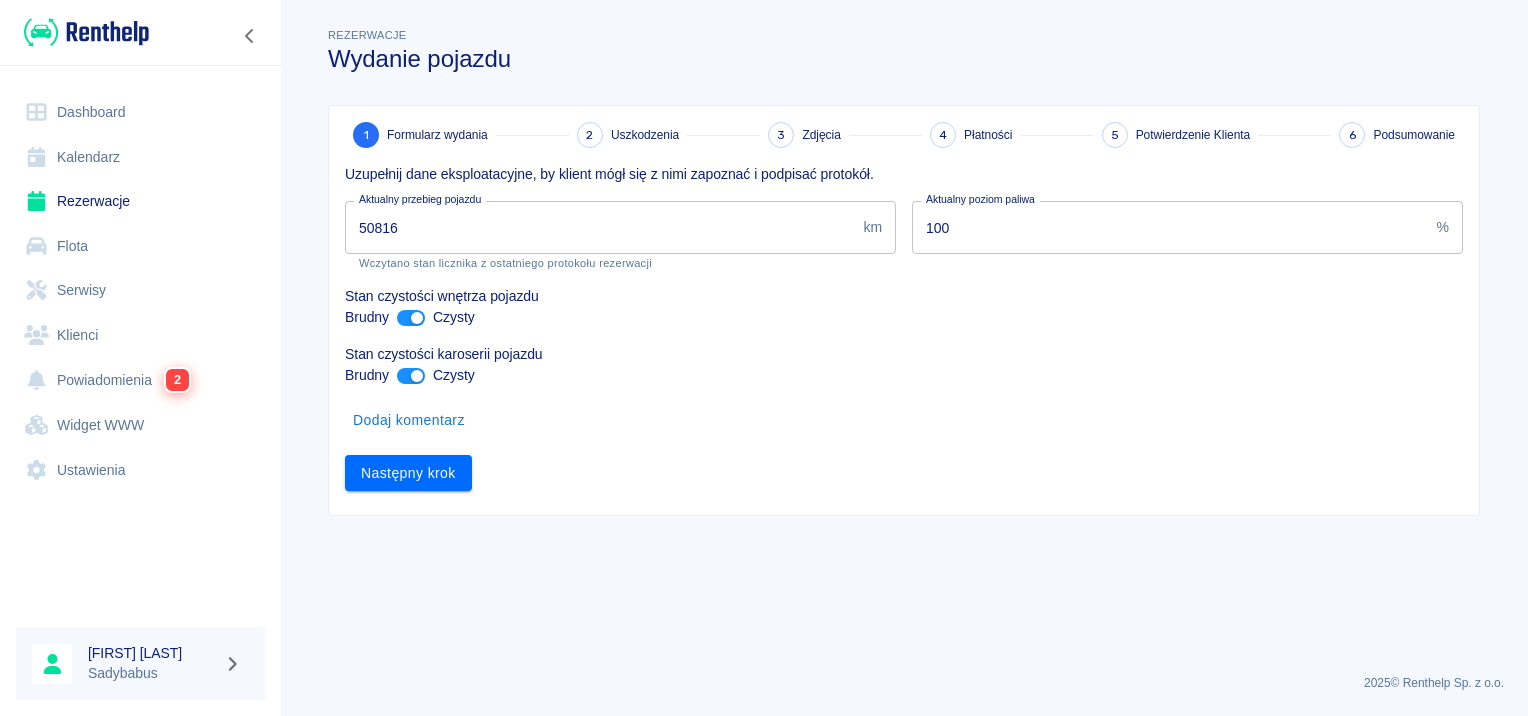 click on "50816" at bounding box center [600, 227] 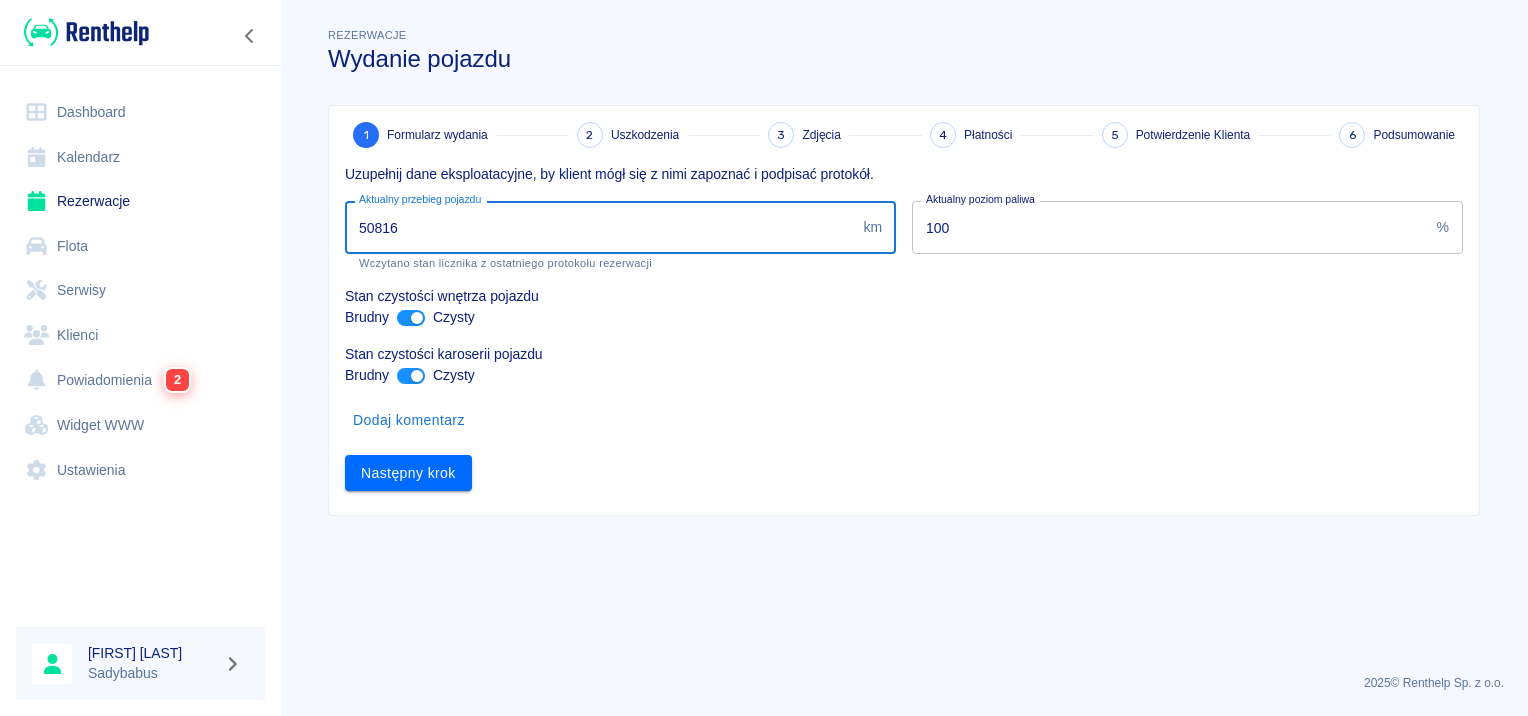 click on "50816" at bounding box center (600, 227) 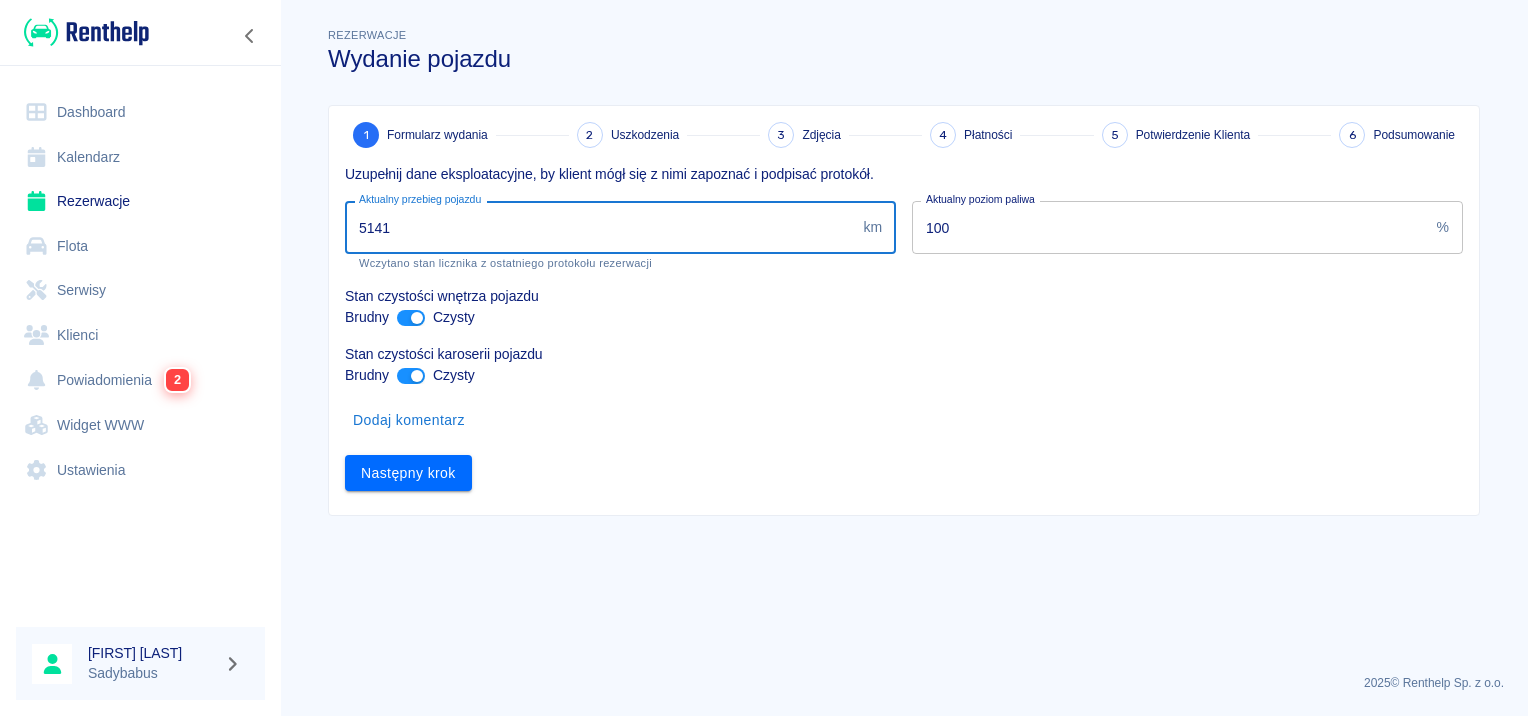 type on "5141" 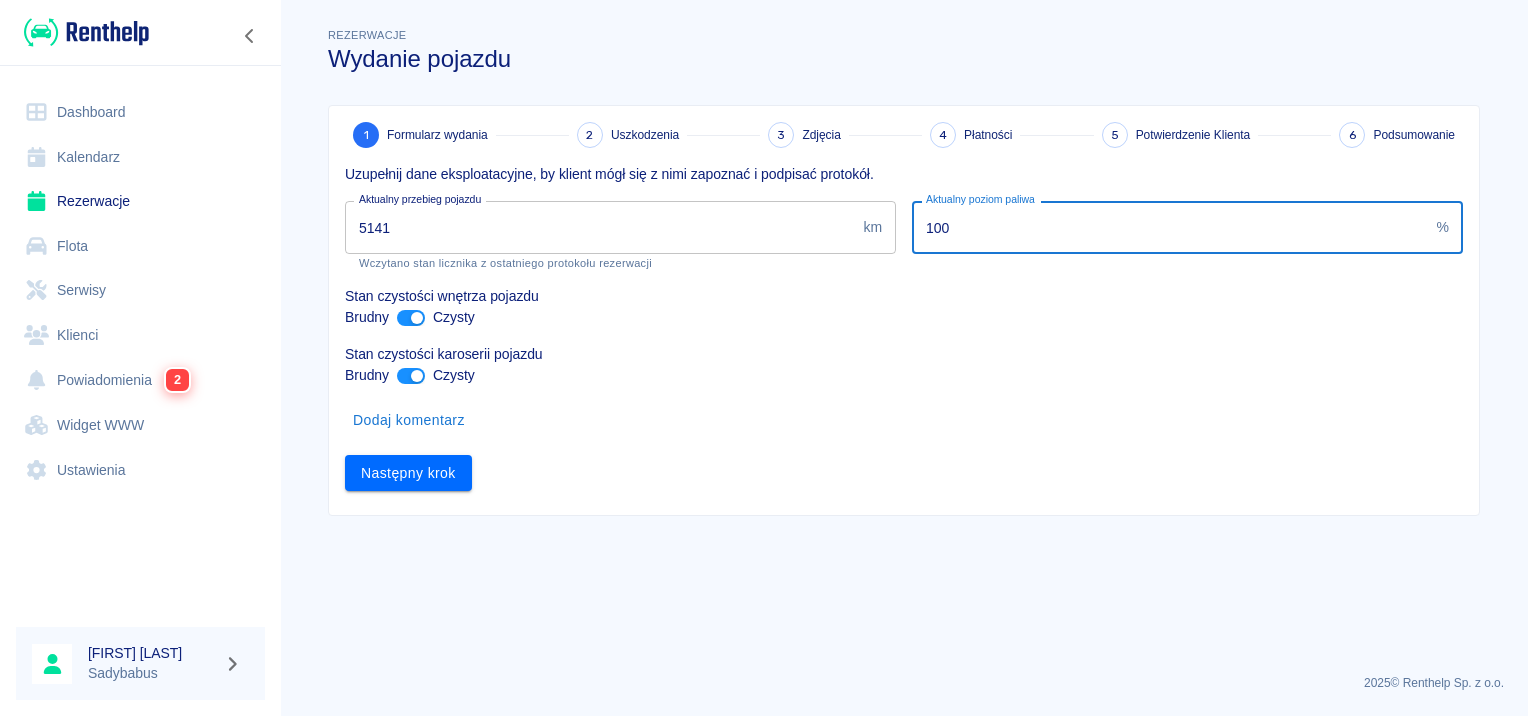 click on "100" at bounding box center (1170, 227) 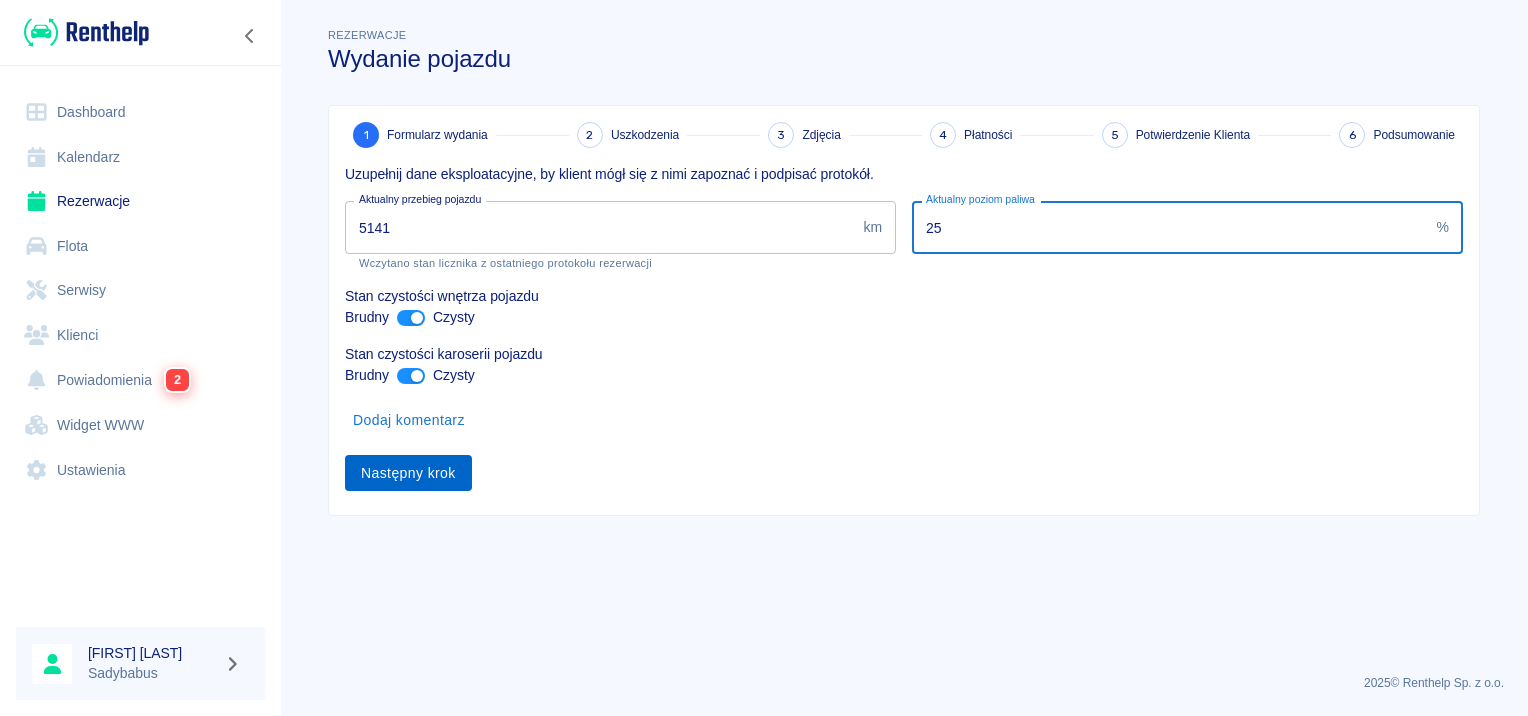 type on "25" 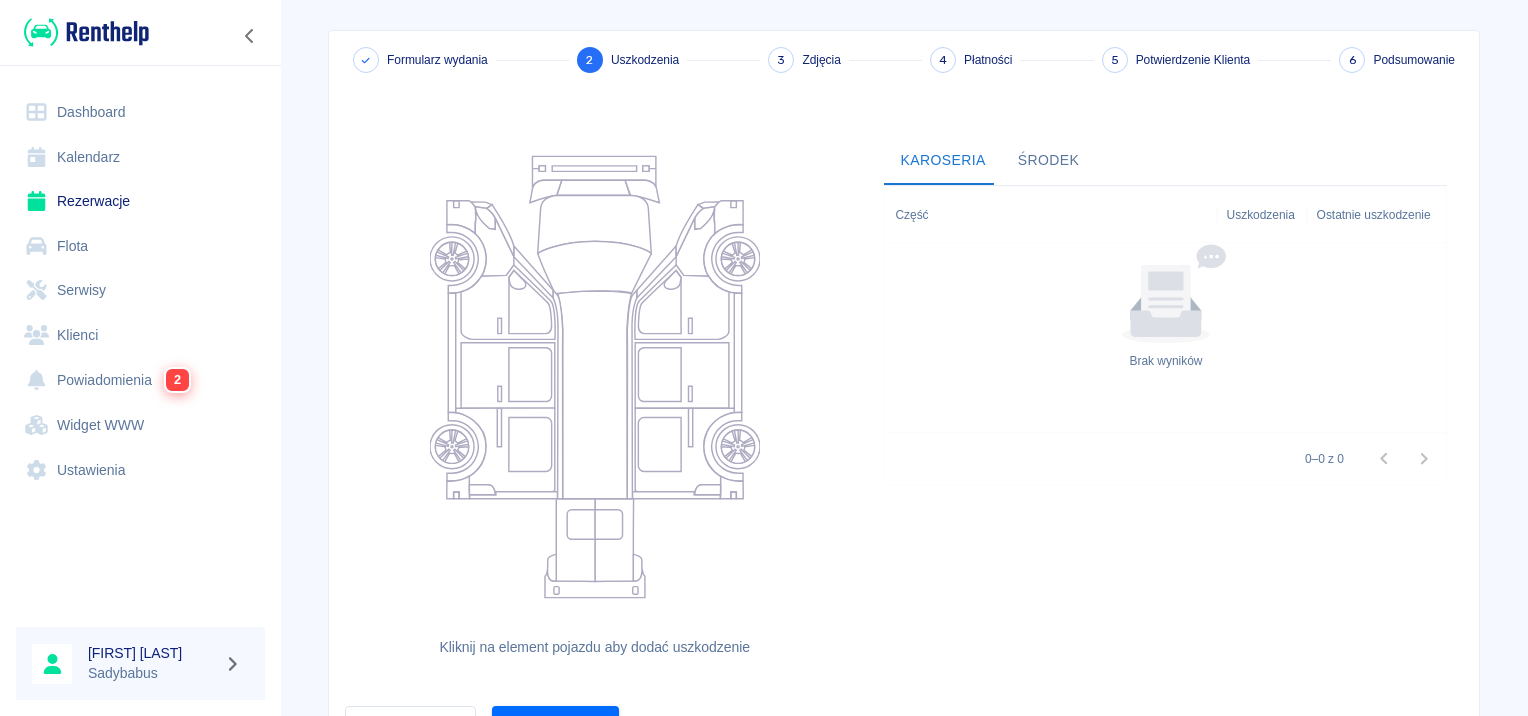 scroll, scrollTop: 184, scrollLeft: 0, axis: vertical 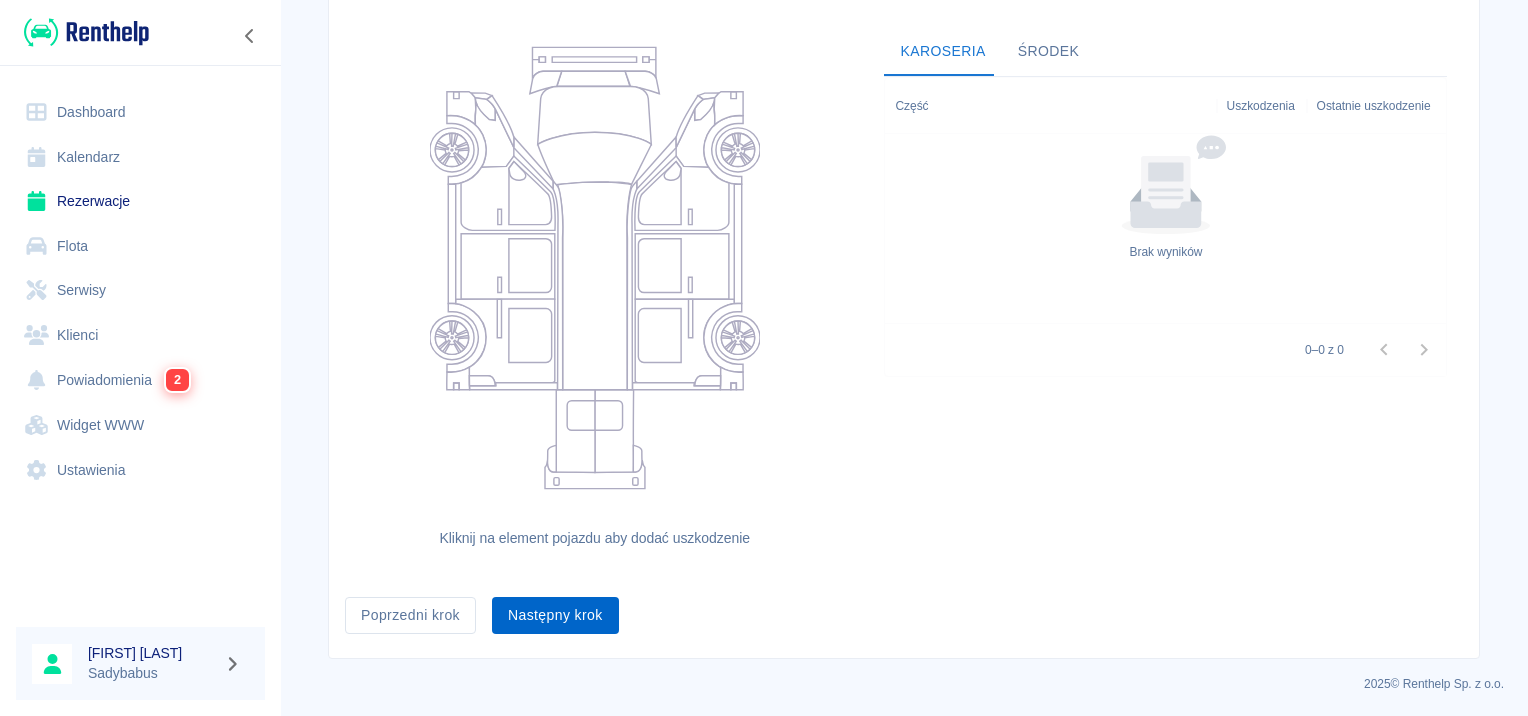 click on "Następny krok" at bounding box center (555, 615) 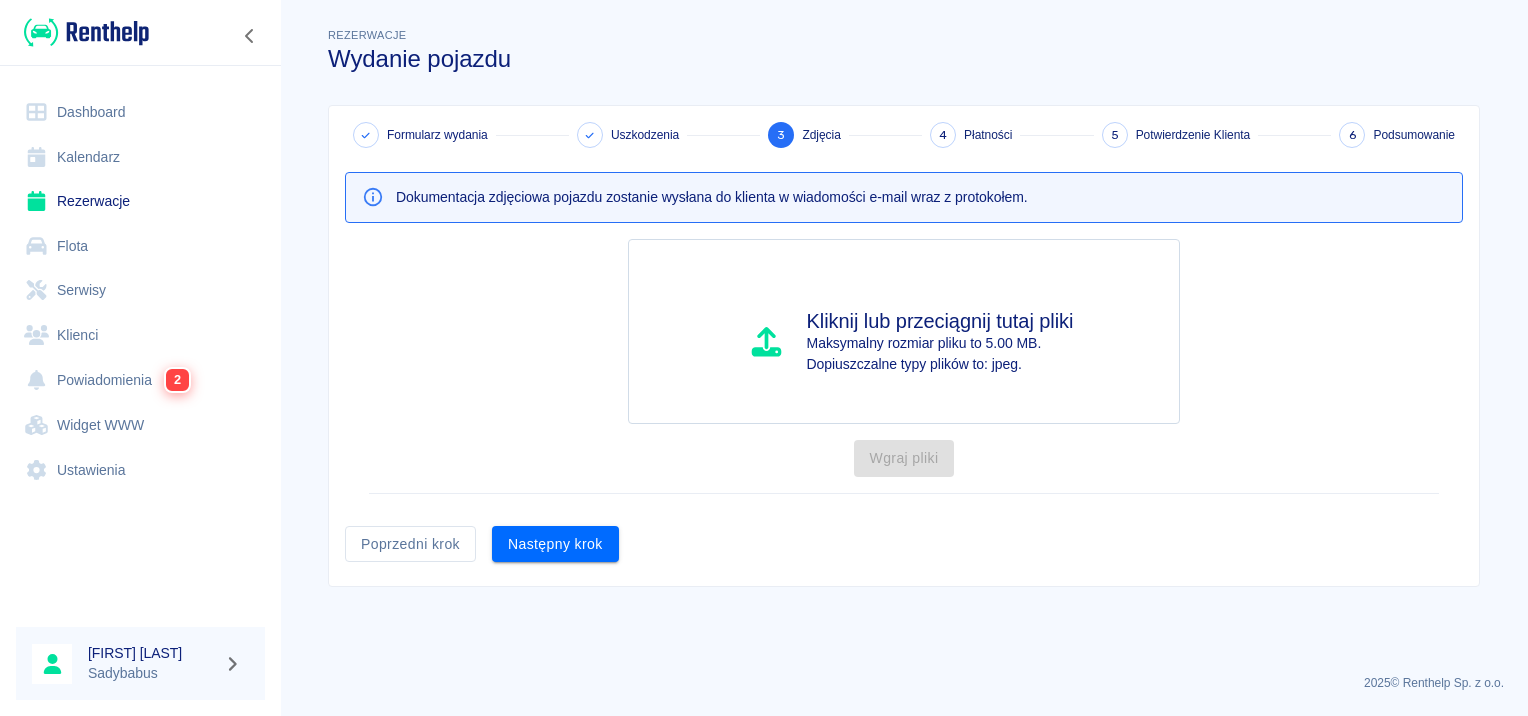 scroll, scrollTop: 0, scrollLeft: 0, axis: both 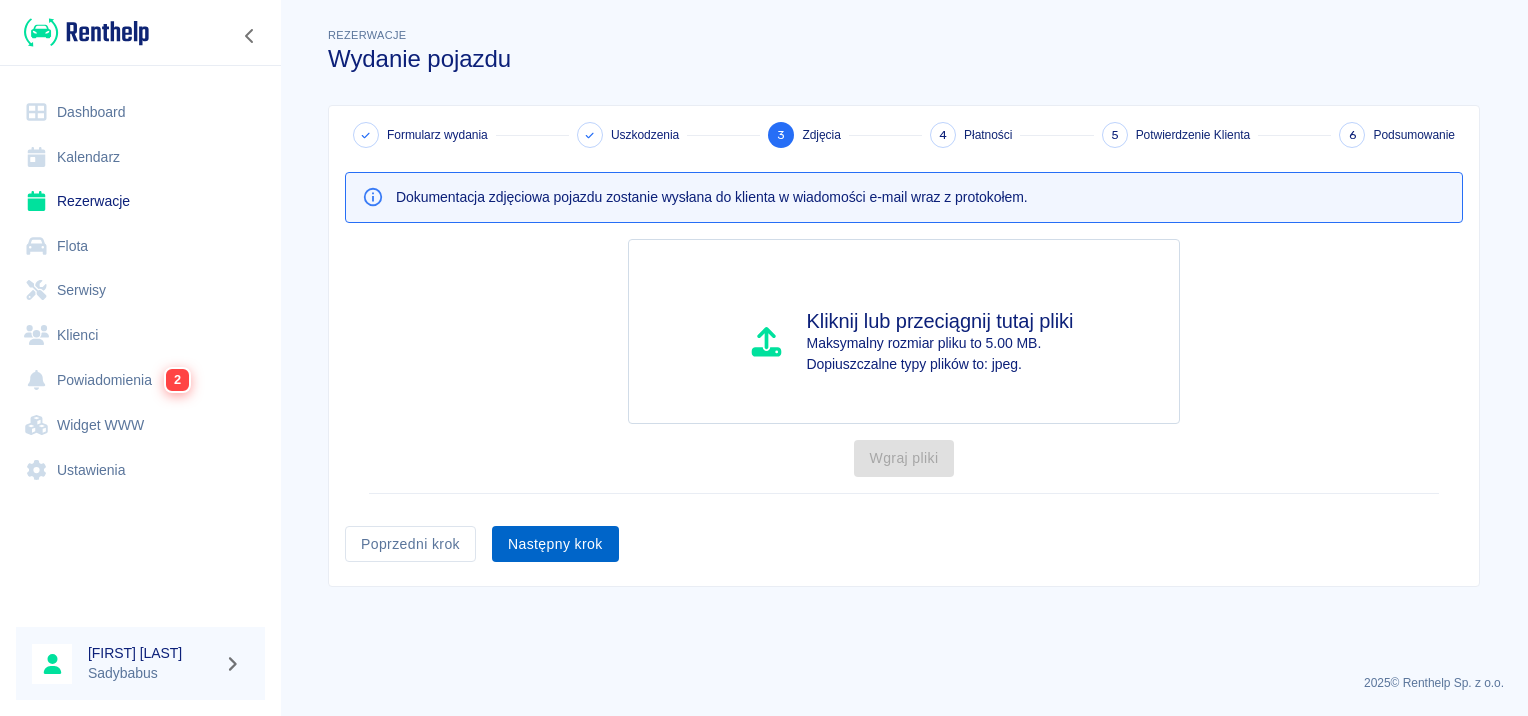 click on "Następny krok" at bounding box center [555, 544] 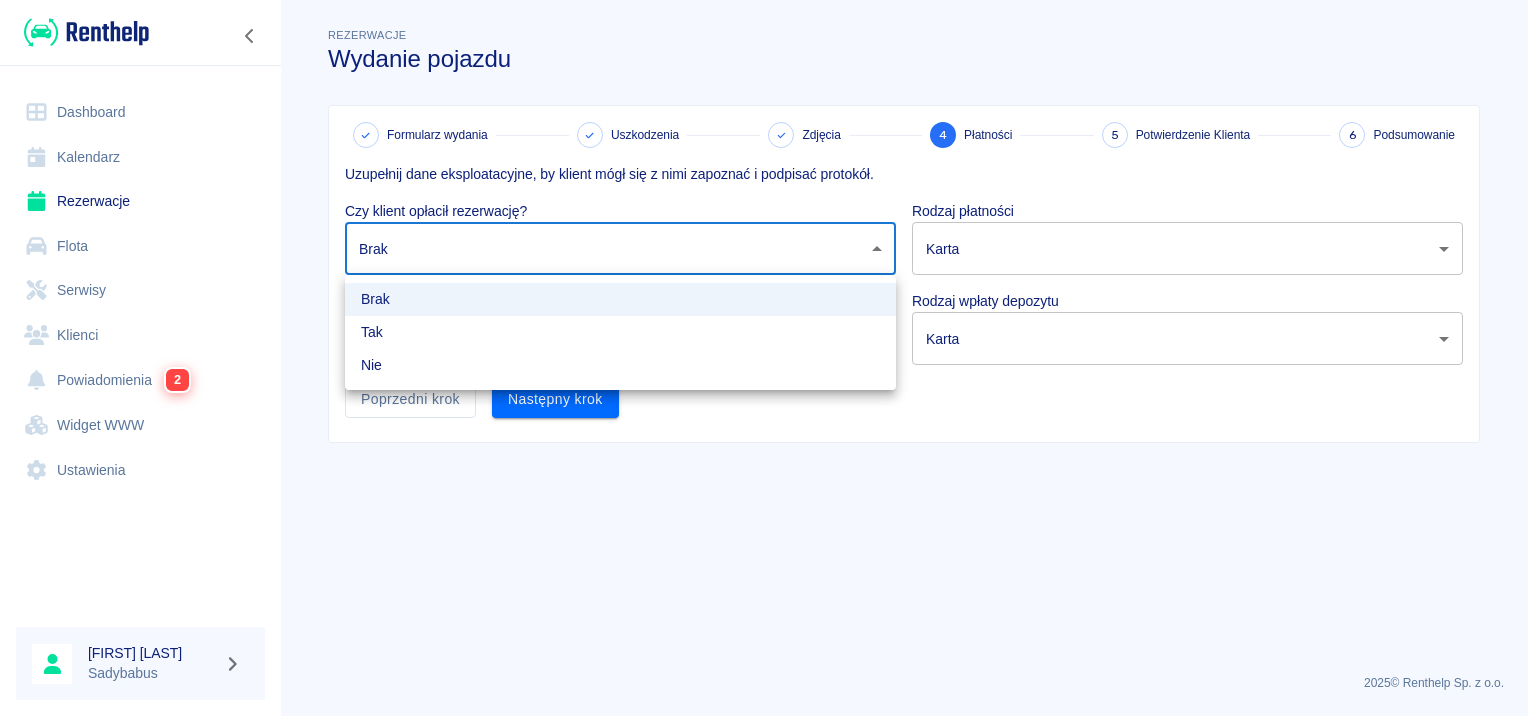 click on "Używamy plików Cookies, by zapewnić Ci najlepsze możliwe doświadczenie. Aby dowiedzieć się więcej, zapoznaj się z naszą Polityką Prywatności.  Polityka Prywatności Rozumiem Dashboard Kalendarz Rezerwacje Flota Serwisy Klienci Powiadomienia 2 Widget WWW Ustawienia [FIRST] [LAST] Sadybabus Rezerwacje Wydanie pojazdu Formularz wydania Uszkodzenia Zdjęcia 4 Płatności 5 Potwierdzenie Klienta 6 Podsumowanie Uzupełnij dane eksploatacyjne, by klient mógł się z nimi zapoznać i podpisać protokół. Czy klient opłacił rezerwację? Brak none ​ Rodzaj płatności Karta card ​ Czy klient wpłacił depozyt? Brak none ​ Rodzaj wpłaty depozytu Karta terminal_card_authorization ​ Poprzedni krok Następny krok 2025  © Renthelp Sp. z o.o. Wydanie pojazdu | Renthelp Brak Tak Nie" at bounding box center [764, 358] 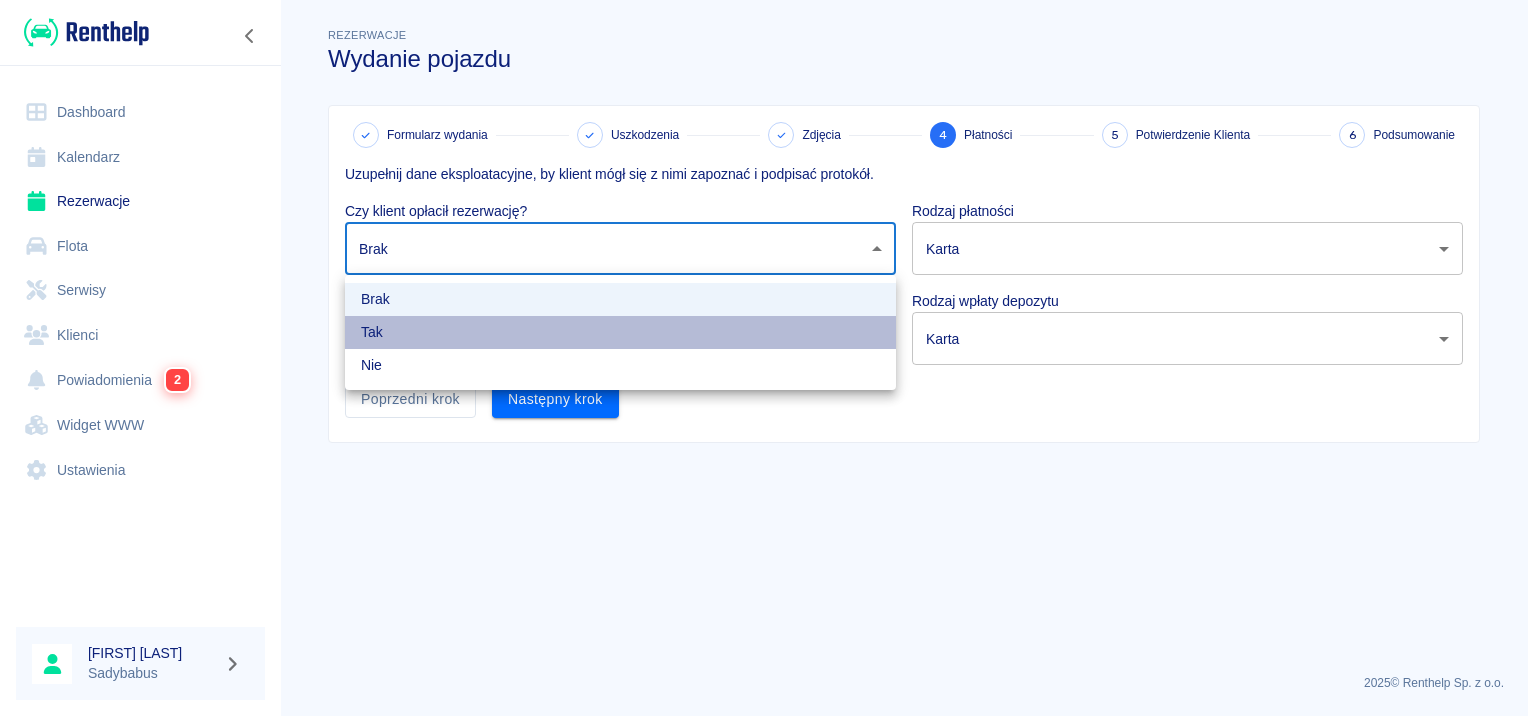 click on "Tak" at bounding box center [620, 332] 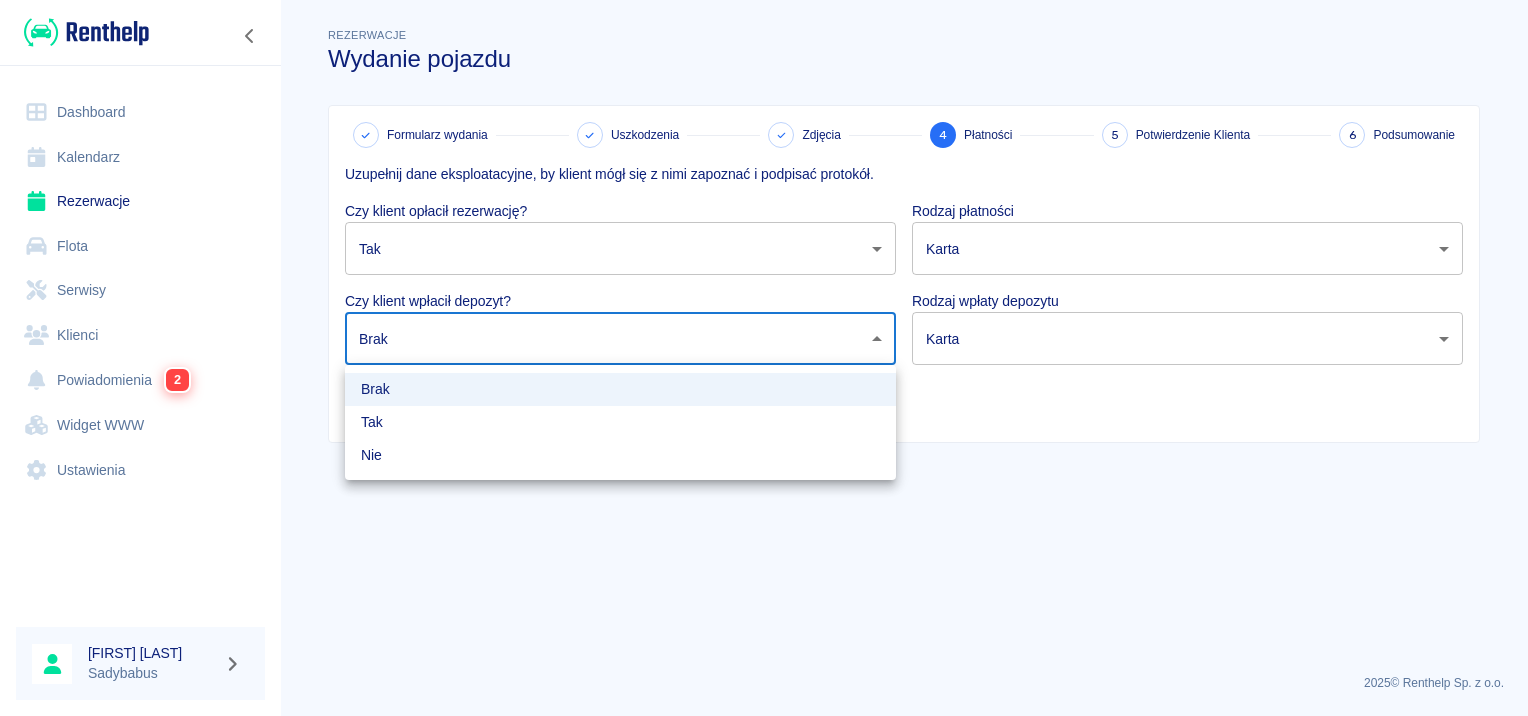 click on "Używamy plików Cookies, by zapewnić Ci najlepsze możliwe doświadczenie. Aby dowiedzieć się więcej, zapoznaj się z naszą Polityką Prywatności.  Polityka Prywatności Rozumiem Dashboard Kalendarz Rezerwacje Flota Serwisy Klienci Powiadomienia 2 Widget WWW Ustawienia [FIRST] [LAST] Sadybabus Rezerwacje Wydanie pojazdu Formularz wydania Uszkodzenia Zdjęcia 4 Płatności 5 Potwierdzenie Klienta 6 Podsumowanie Uzupełnij dane eksploatacyjne, by klient mógł się z nimi zapoznać i podpisać protokół. Czy klient opłacił rezerwację? Tak true ​ Rodzaj płatności Karta card ​ Czy klient wpłacił depozyt? Brak none ​ Rodzaj wpłaty depozytu Karta terminal_card_authorization ​ Poprzedni krok Następny krok 2025  © Renthelp Sp. z o.o. Wydanie pojazdu | Renthelp Brak Tak Nie" at bounding box center [764, 358] 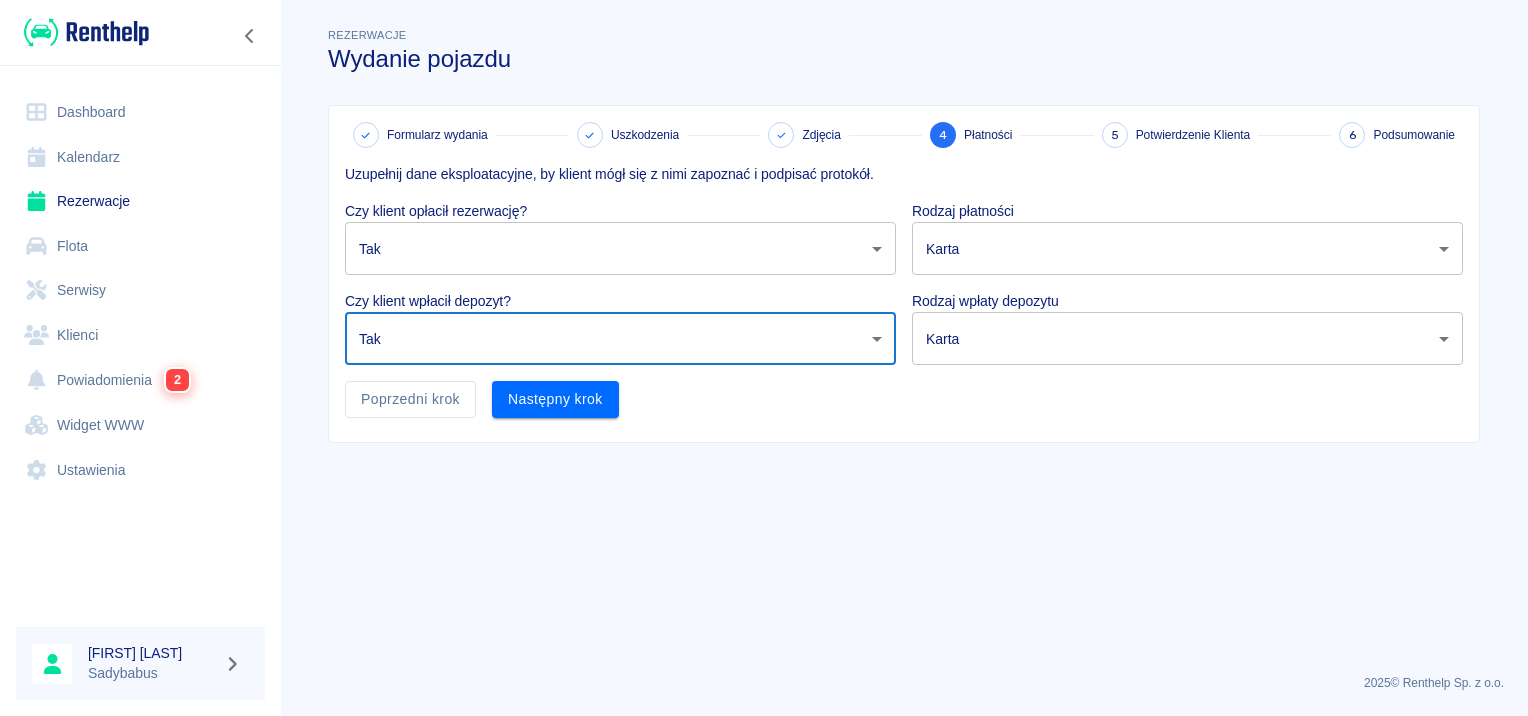 click on "Używamy plików Cookies, by zapewnić Ci najlepsze możliwe doświadczenie. Aby dowiedzieć się więcej, zapoznaj się z naszą Polityką Prywatności.  Polityka Prywatności Rozumiem Dashboard Kalendarz Rezerwacje Flota Serwisy Klienci Powiadomienia 2 Widget WWW Ustawienia [FIRST] [LAST] Sadybabus Rezerwacje Wydanie pojazdu Formularz wydania Uszkodzenia Zdjęcia 4 Płatności 5 Potwierdzenie Klienta 6 Podsumowanie Uzupełnij dane eksploatacyjne, by klient mógł się z nimi zapoznać i podpisać protokół. Czy klient opłacił rezerwację? Tak true ​ Rodzaj płatności Karta card ​ Czy klient wpłacił depozyt? Tak true ​ Rodzaj wpłaty depozytu Karta terminal_card_authorization ​ Poprzedni krok Następny krok 2025  © Renthelp Sp. z o.o. Wydanie pojazdu | Renthelp" at bounding box center [764, 358] 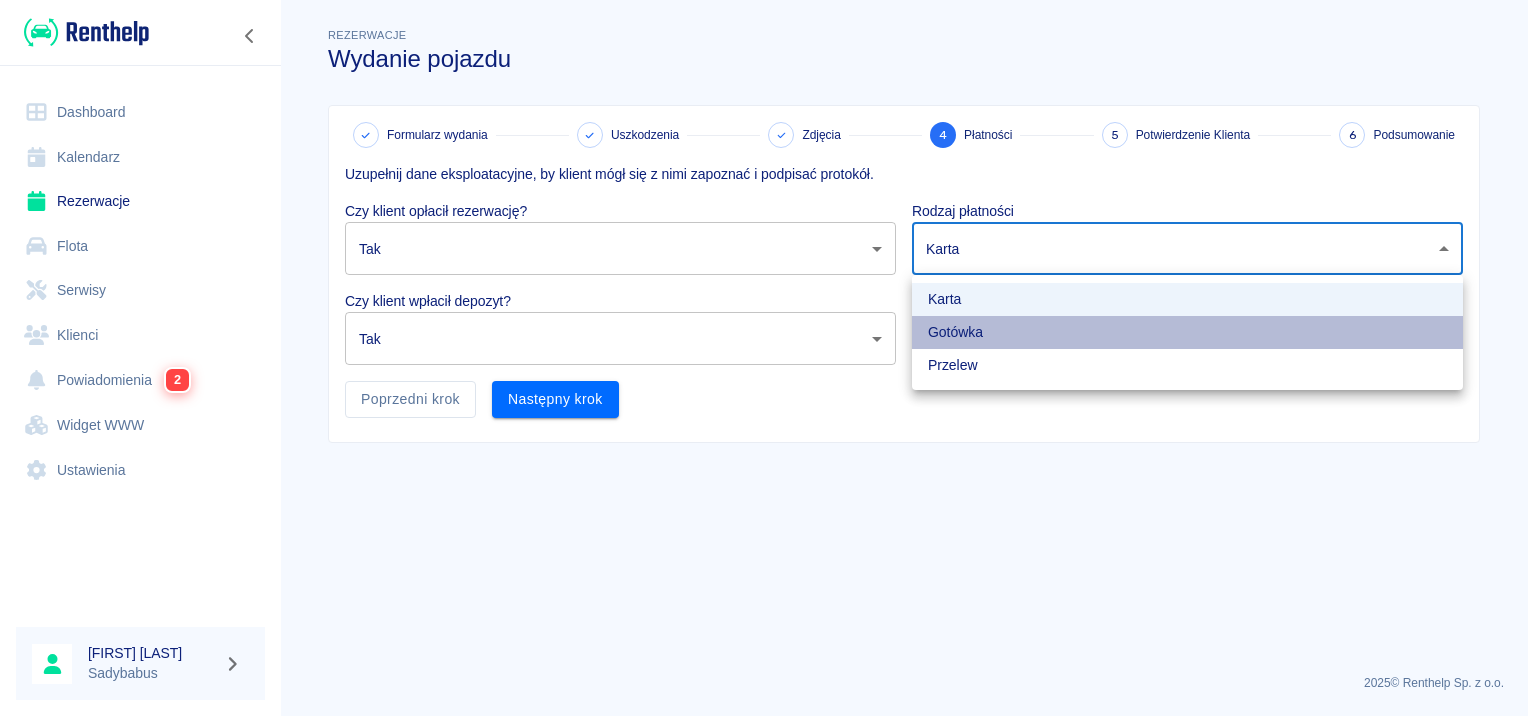click on "Gotówka" at bounding box center [1187, 332] 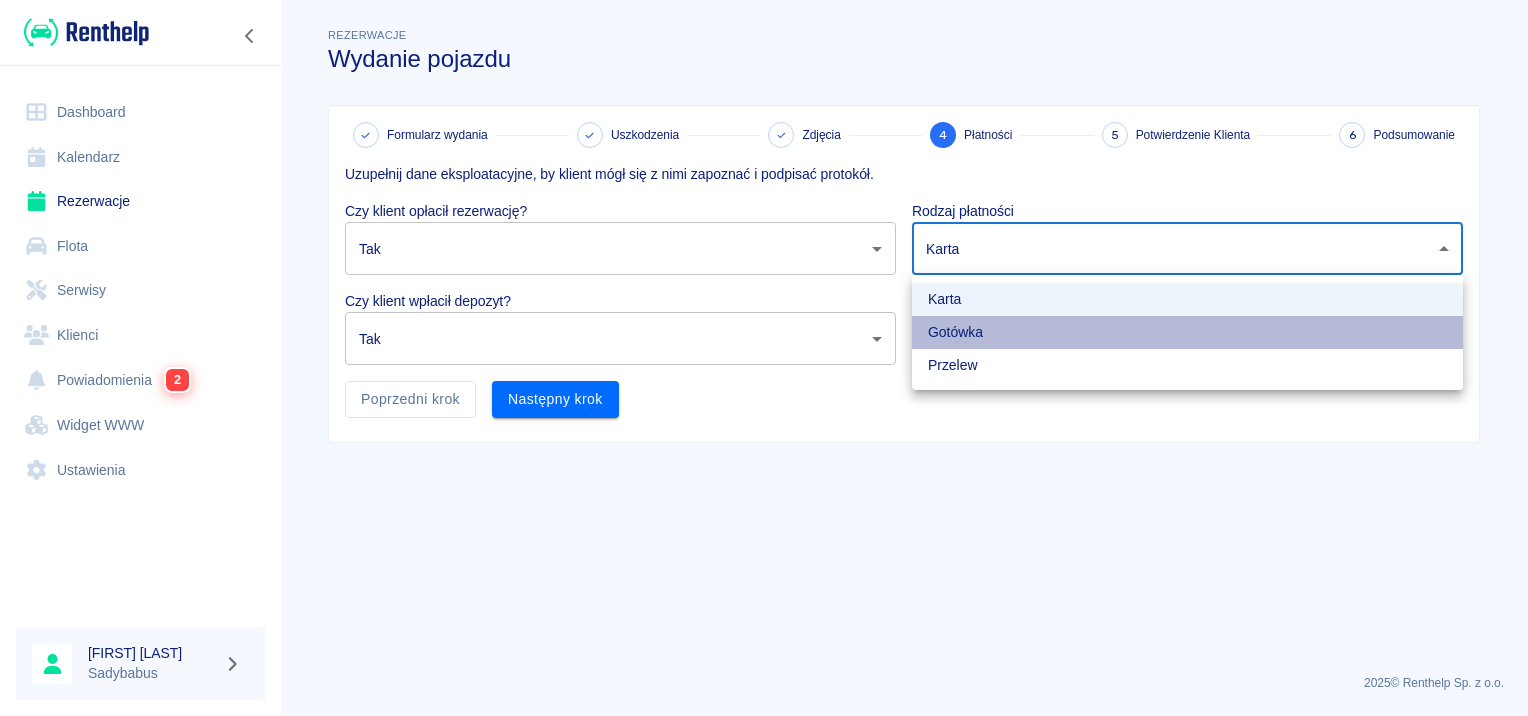type on "cash" 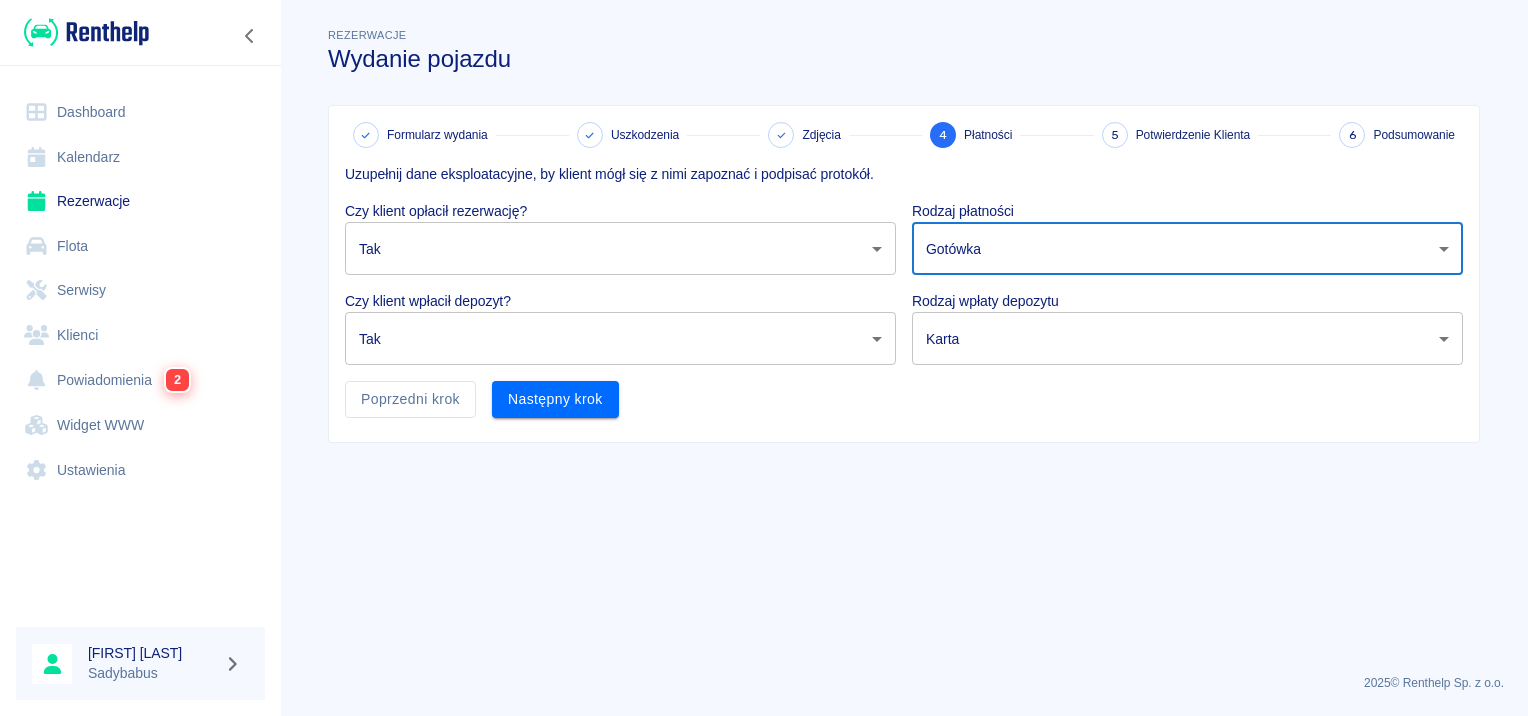 click on "Używamy plików Cookies, by zapewnić Ci najlepsze możliwe doświadczenie. Aby dowiedzieć się więcej, zapoznaj się z naszą Polityką Prywatności.  Polityka Prywatności Rozumiem Dashboard Kalendarz Rezerwacje Flota Serwisy Klienci Powiadomienia 2 Widget WWW Ustawienia [FIRST] [LAST] Sadybabus Rezerwacje Wydanie pojazdu Formularz wydania Uszkodzenia Zdjęcia 4 Płatności 5 Potwierdzenie Klienta 6 Podsumowanie Uzupełnij dane eksploatacyjne, by klient mógł się z nimi zapoznać i podpisać protokół. Czy klient opłacił rezerwację? Tak true ​ Rodzaj płatności Gotówka cash ​ Czy klient wpłacił depozyt? Tak true ​ Rodzaj wpłaty depozytu Karta terminal_card_authorization ​ Poprzedni krok Następny krok 2025  © Renthelp Sp. z o.o. Wydanie pojazdu | Renthelp Karta Gotówka Przelew" at bounding box center [764, 358] 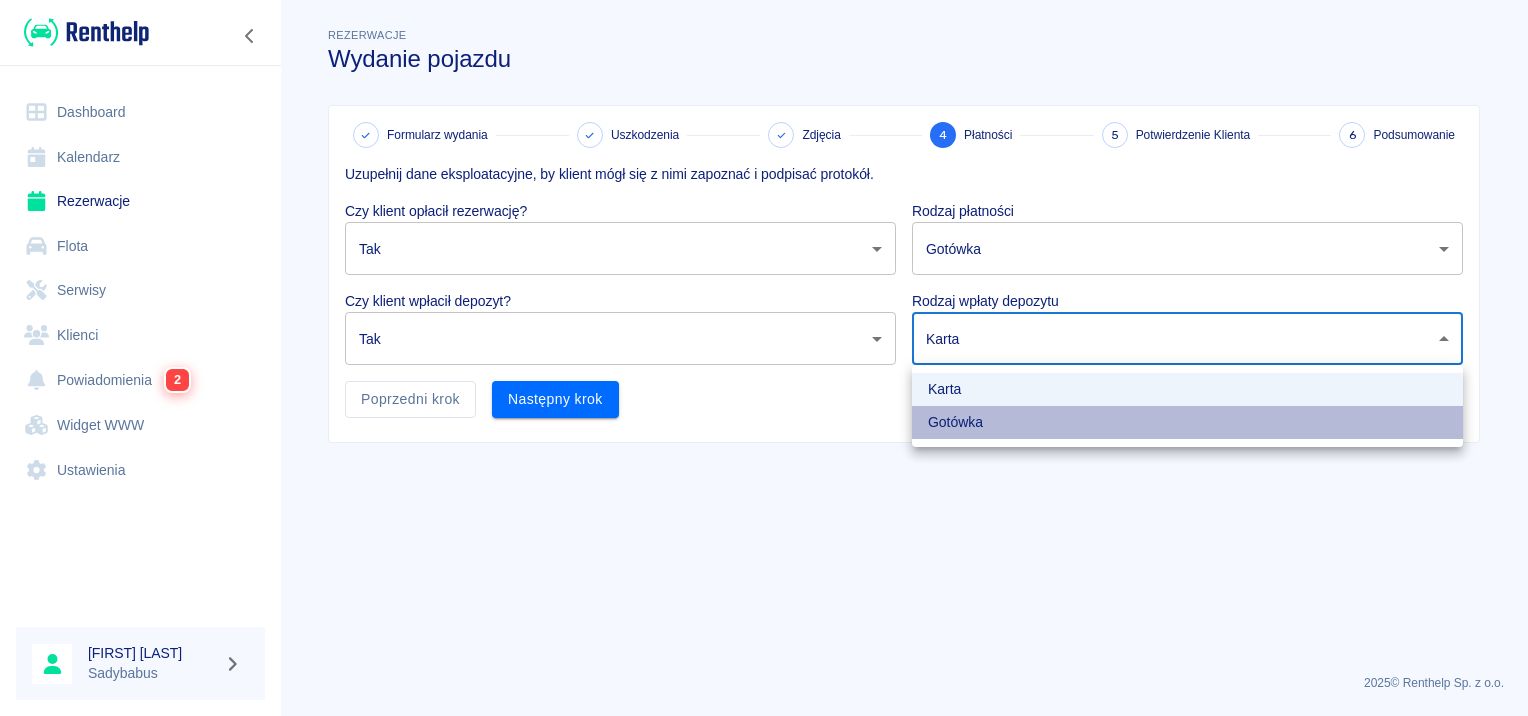 click on "Gotówka" at bounding box center (1187, 422) 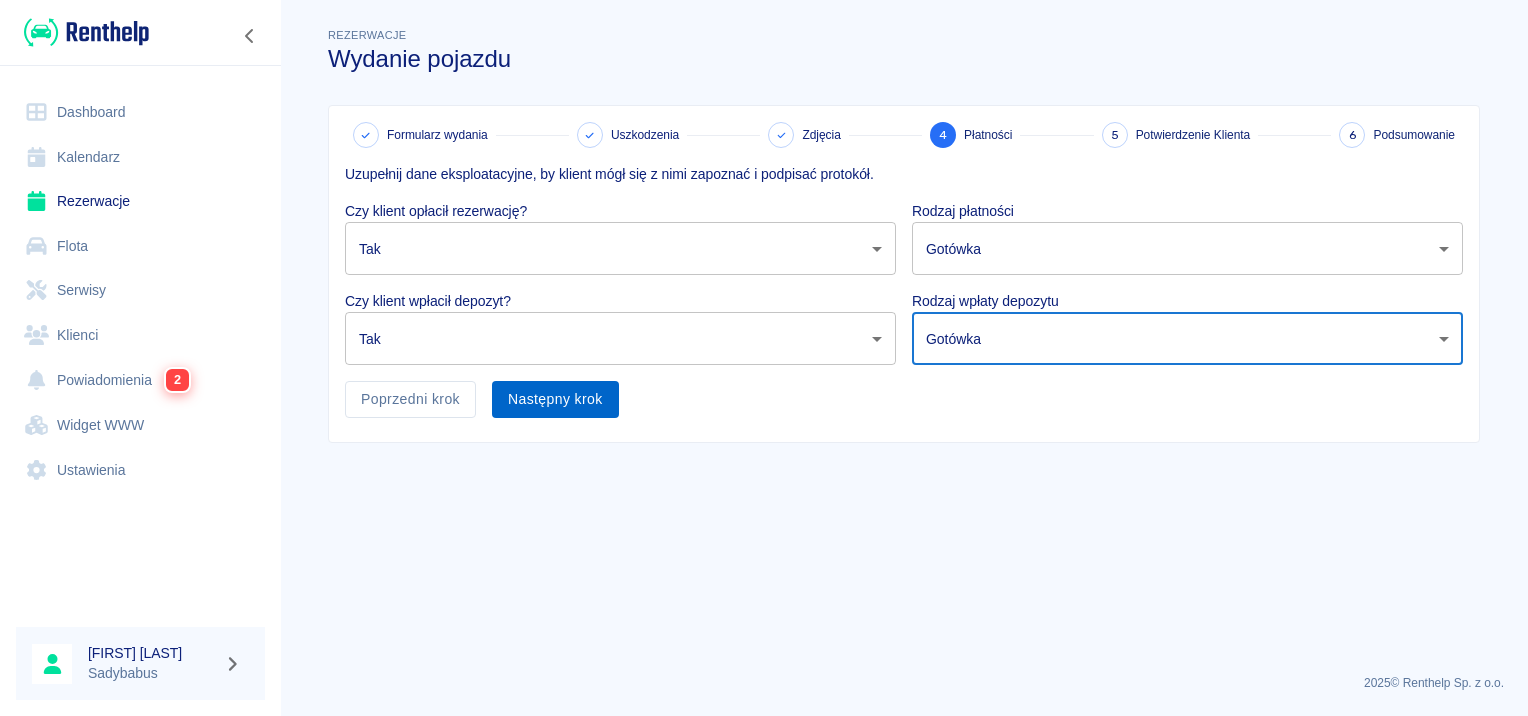 click on "Następny krok" at bounding box center [555, 399] 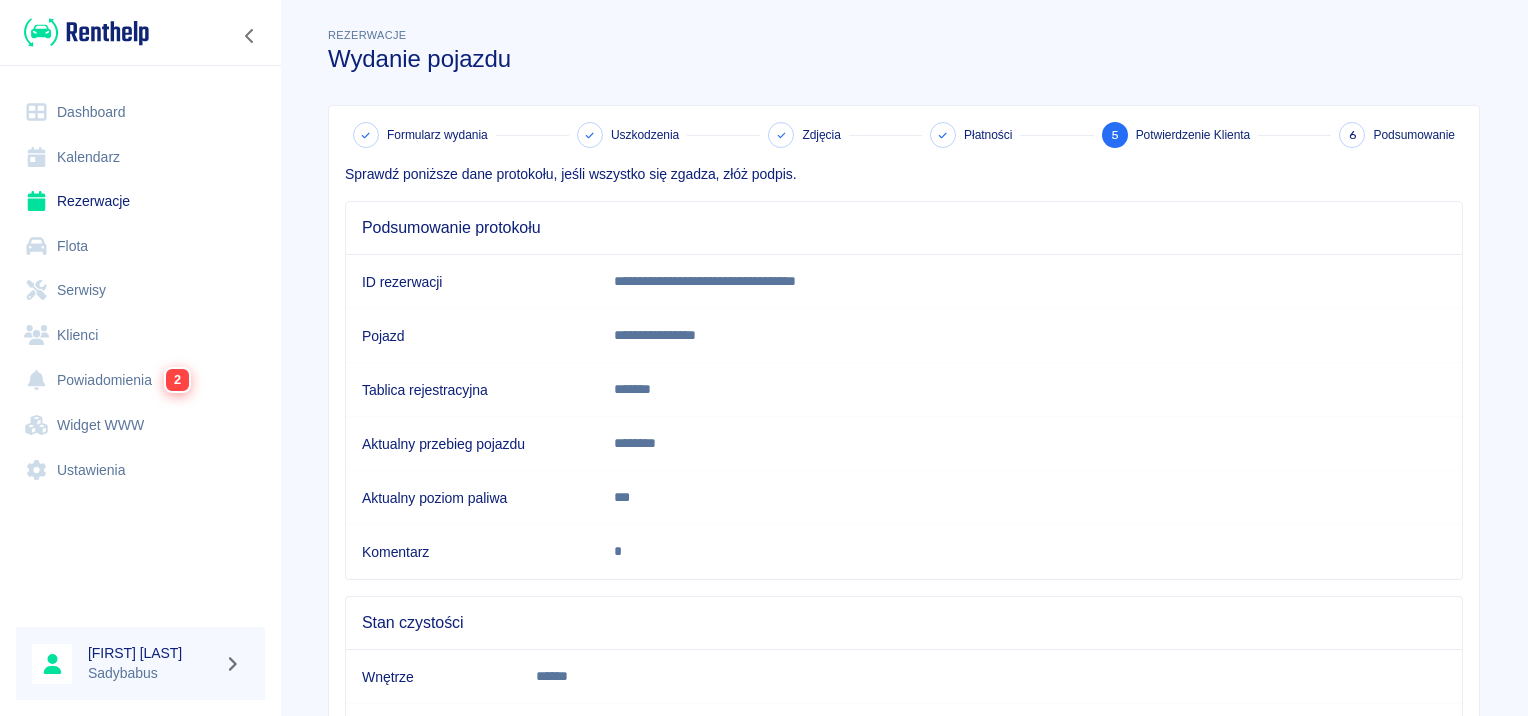 click on "Pojazd" at bounding box center [472, 336] 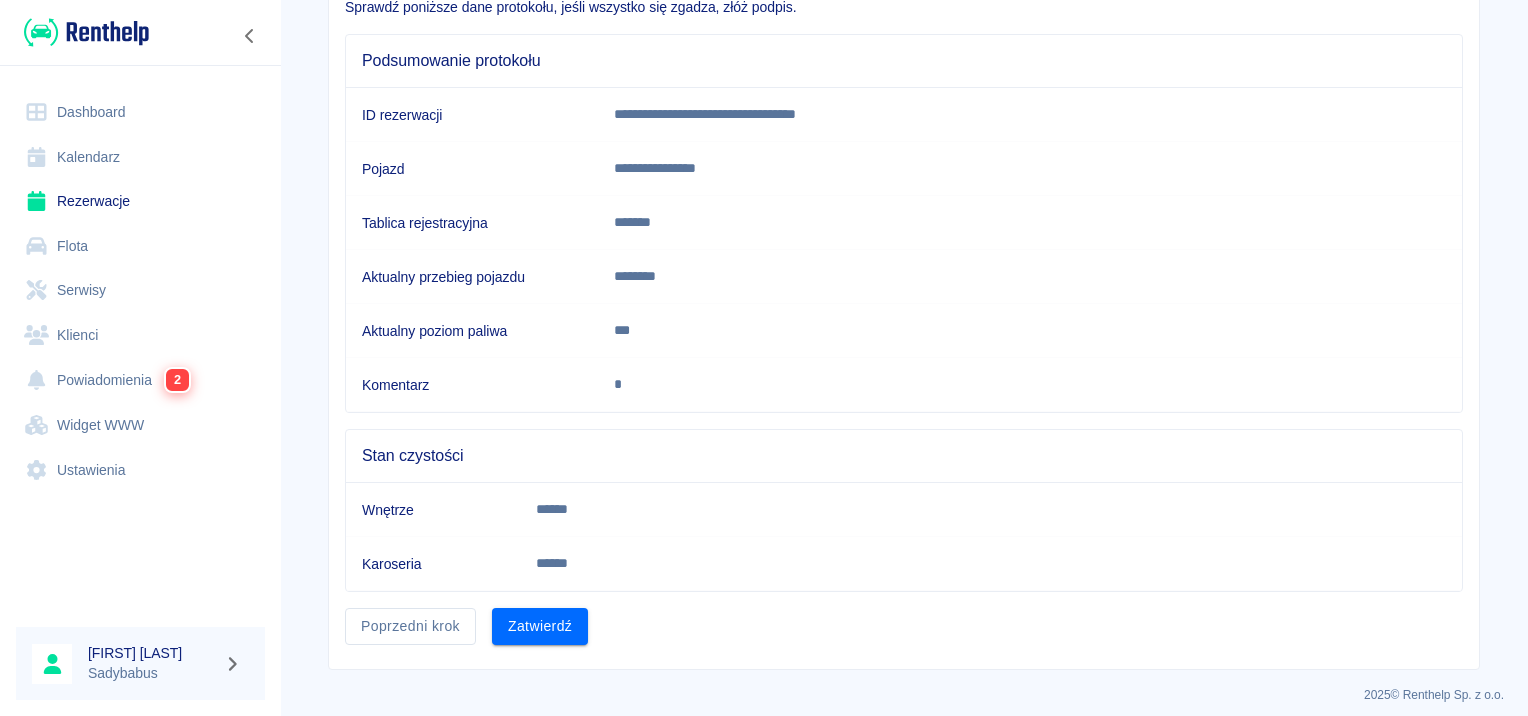 scroll, scrollTop: 175, scrollLeft: 0, axis: vertical 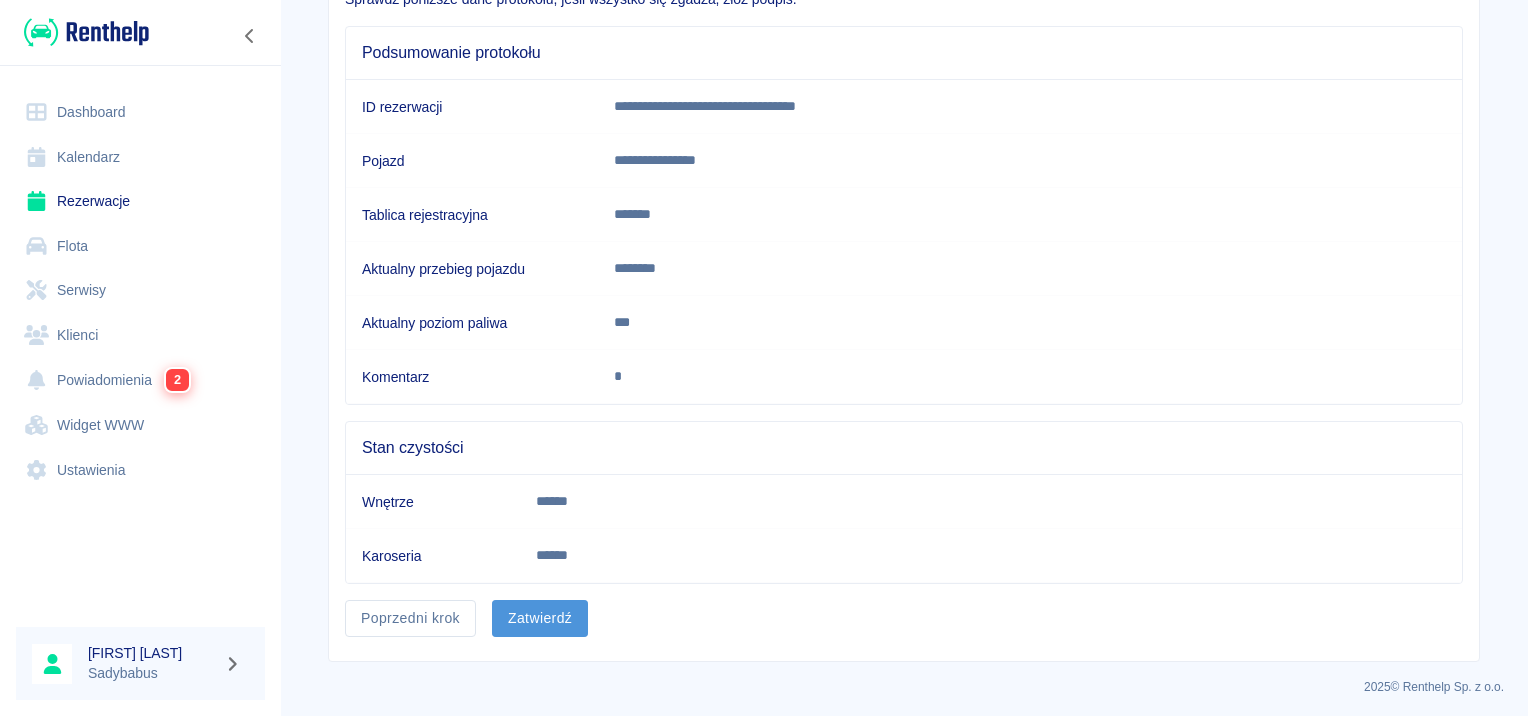 click on "Zatwierdź" at bounding box center (540, 618) 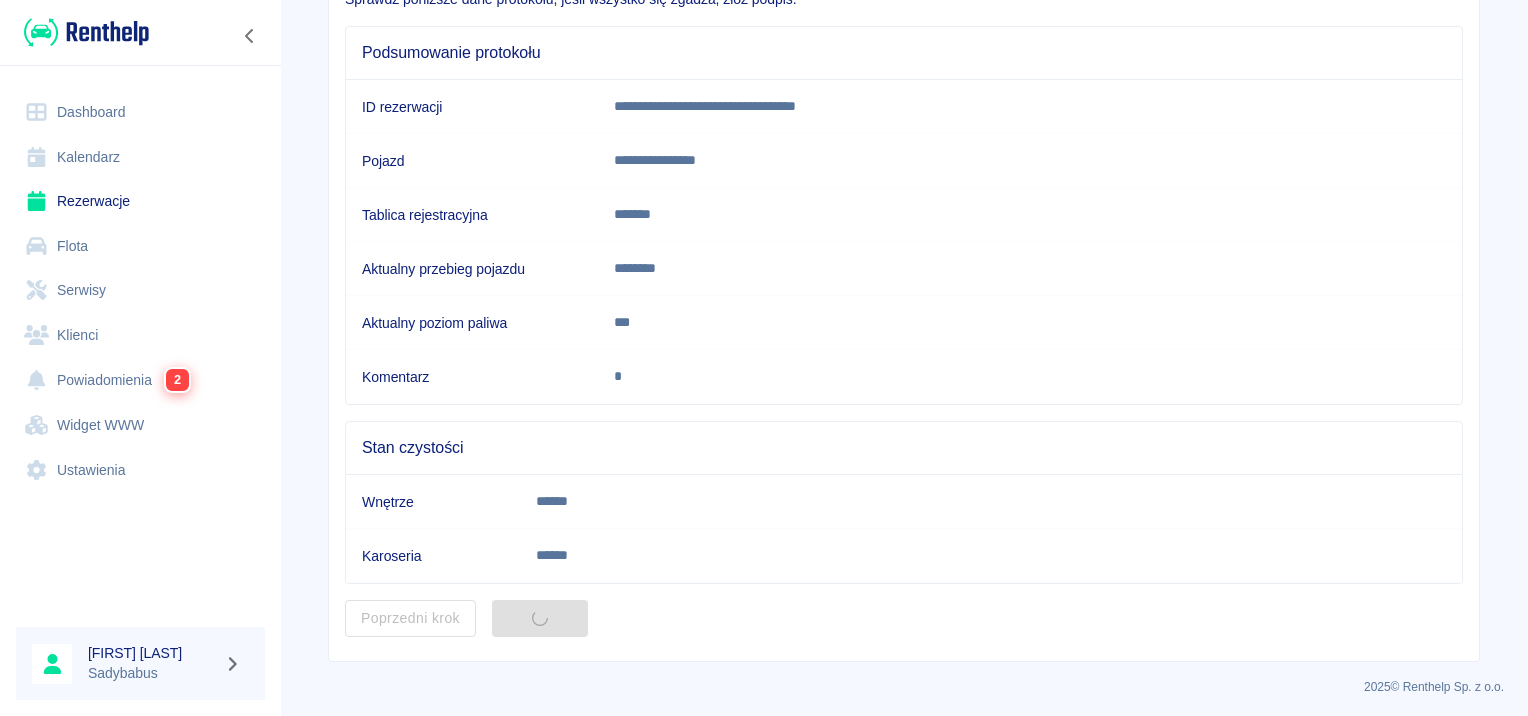 scroll, scrollTop: 0, scrollLeft: 0, axis: both 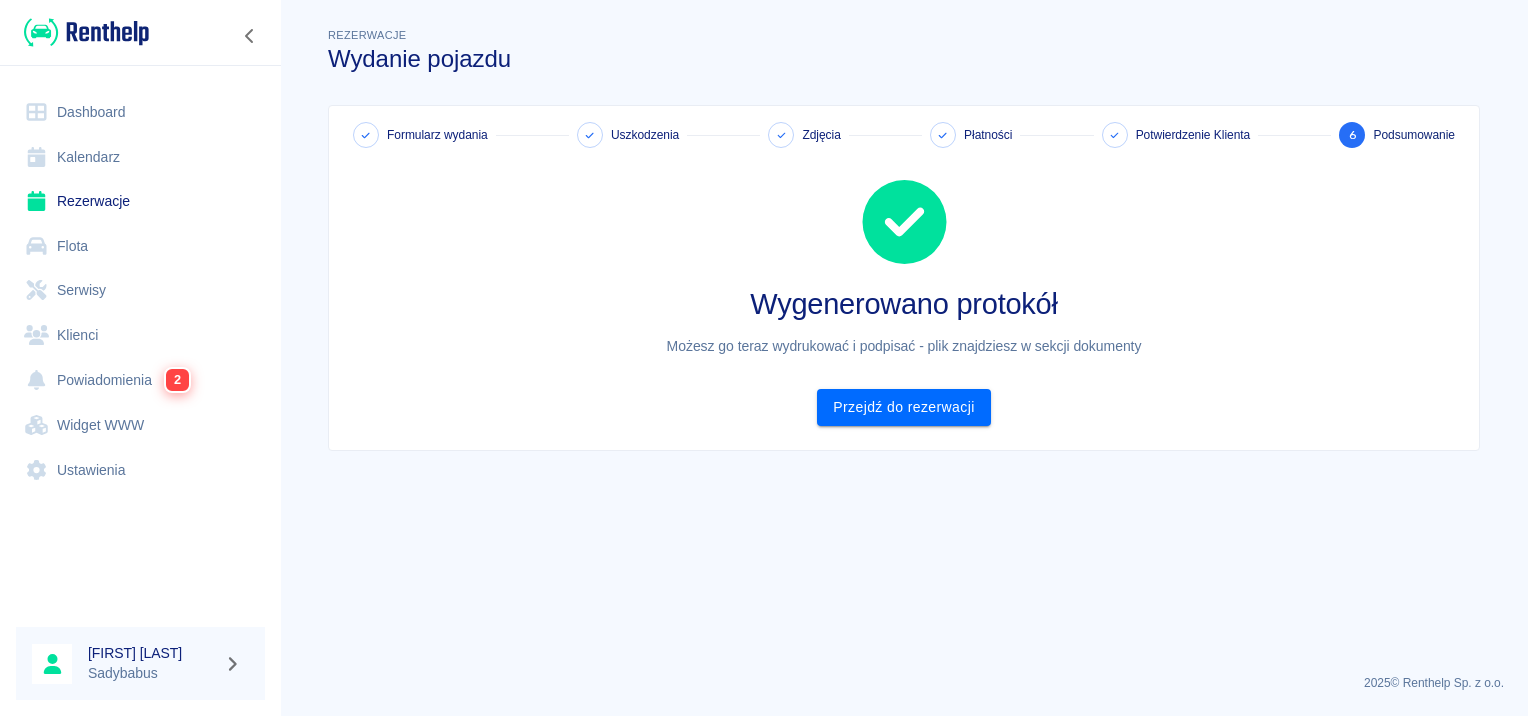 click on "Formularz wydania Uszkodzenia Zdjęcia Płatności Potwierdzenie Klienta 6 Podsumowanie Wygenerowano protokół Możesz go teraz wydrukować i podpisać - plik znajdziesz w sekcji dokumenty Przejdź do rezerwacji" at bounding box center (904, 278) 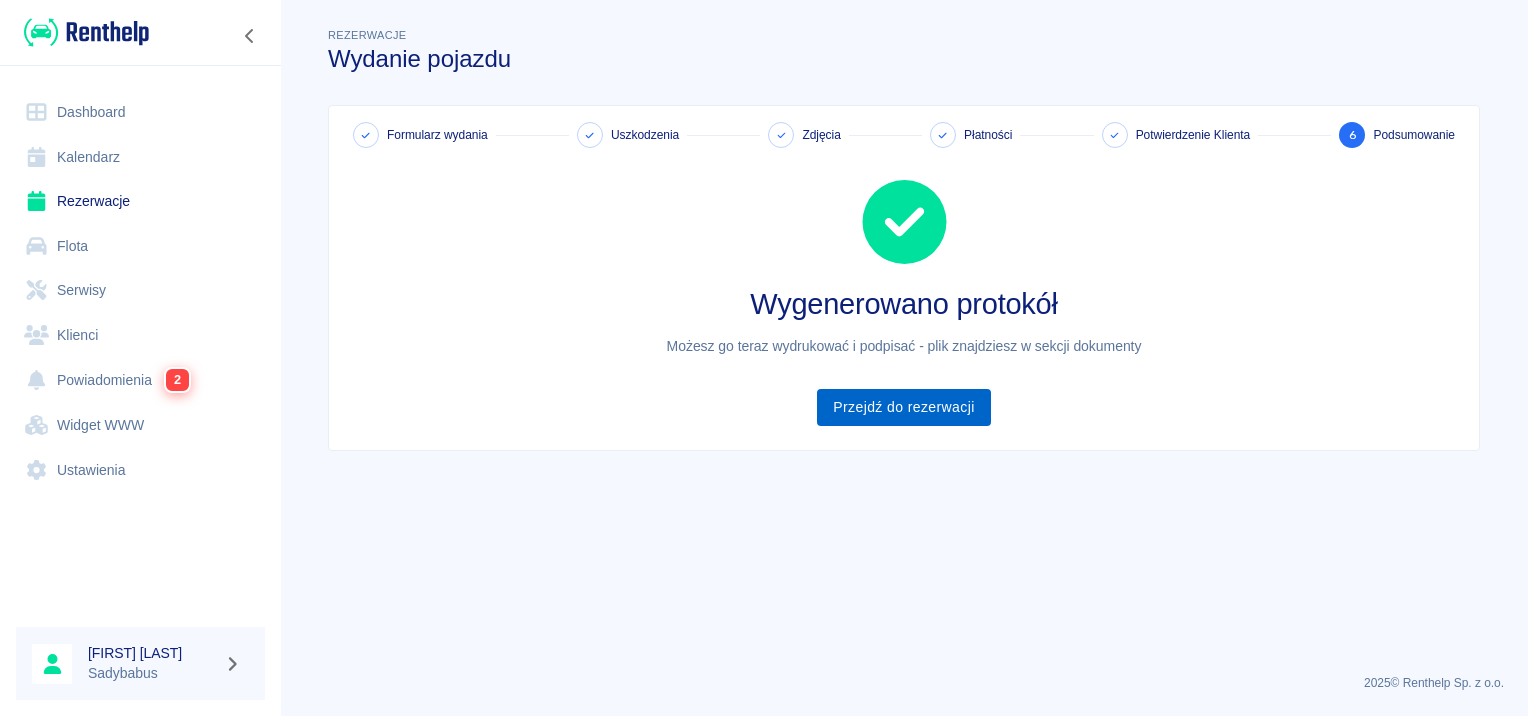 click on "Przejdź do rezerwacji" at bounding box center (903, 407) 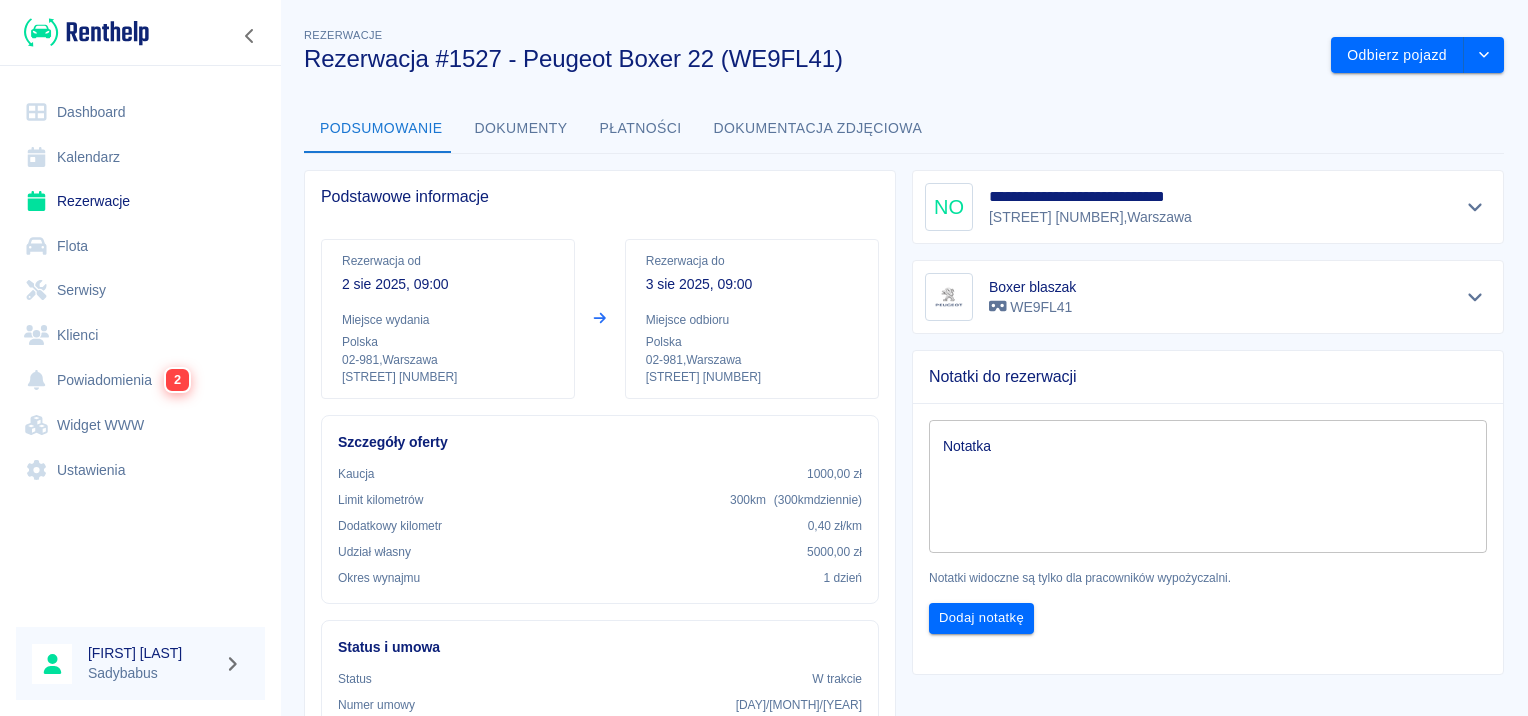click on "Dokumenty" at bounding box center [521, 129] 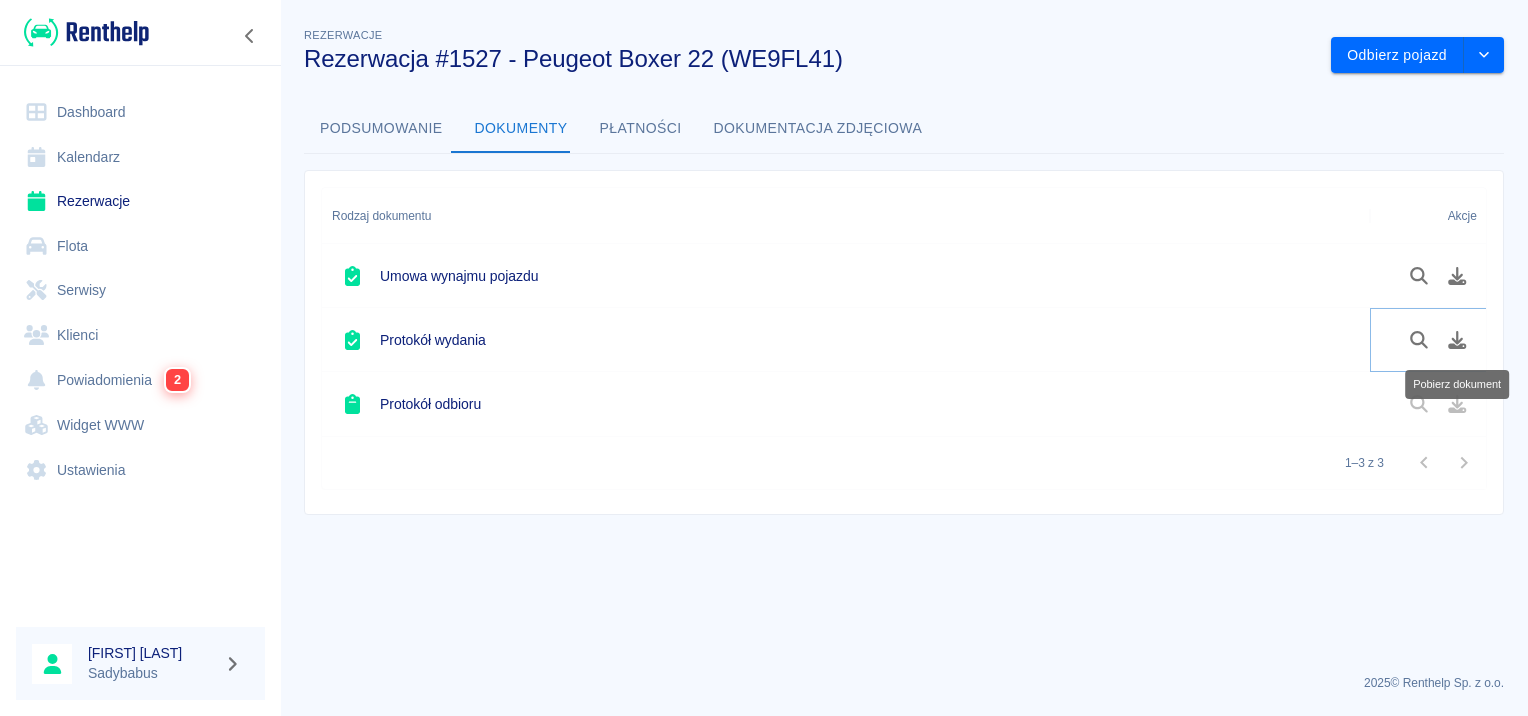 click at bounding box center [1457, 340] 